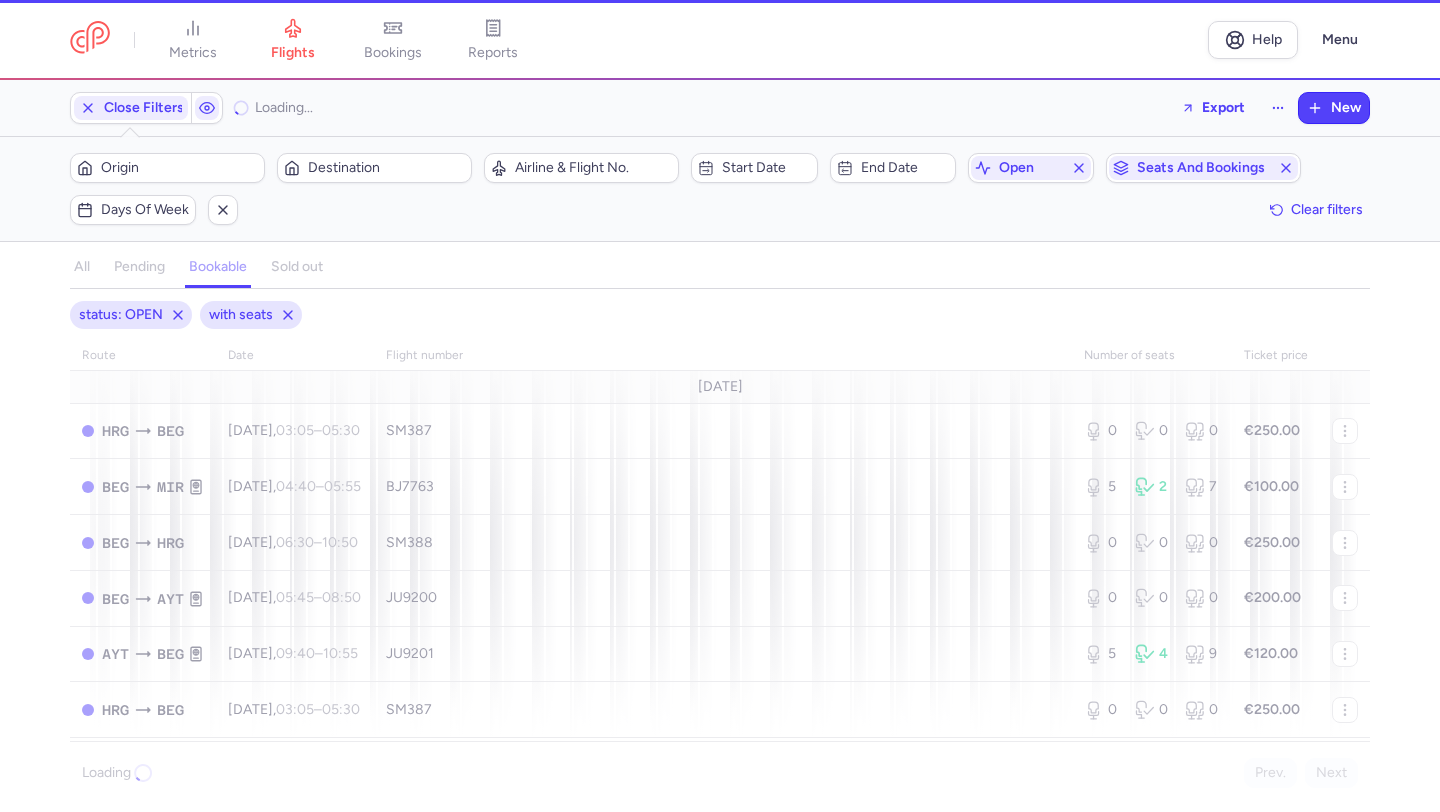 scroll, scrollTop: 0, scrollLeft: 0, axis: both 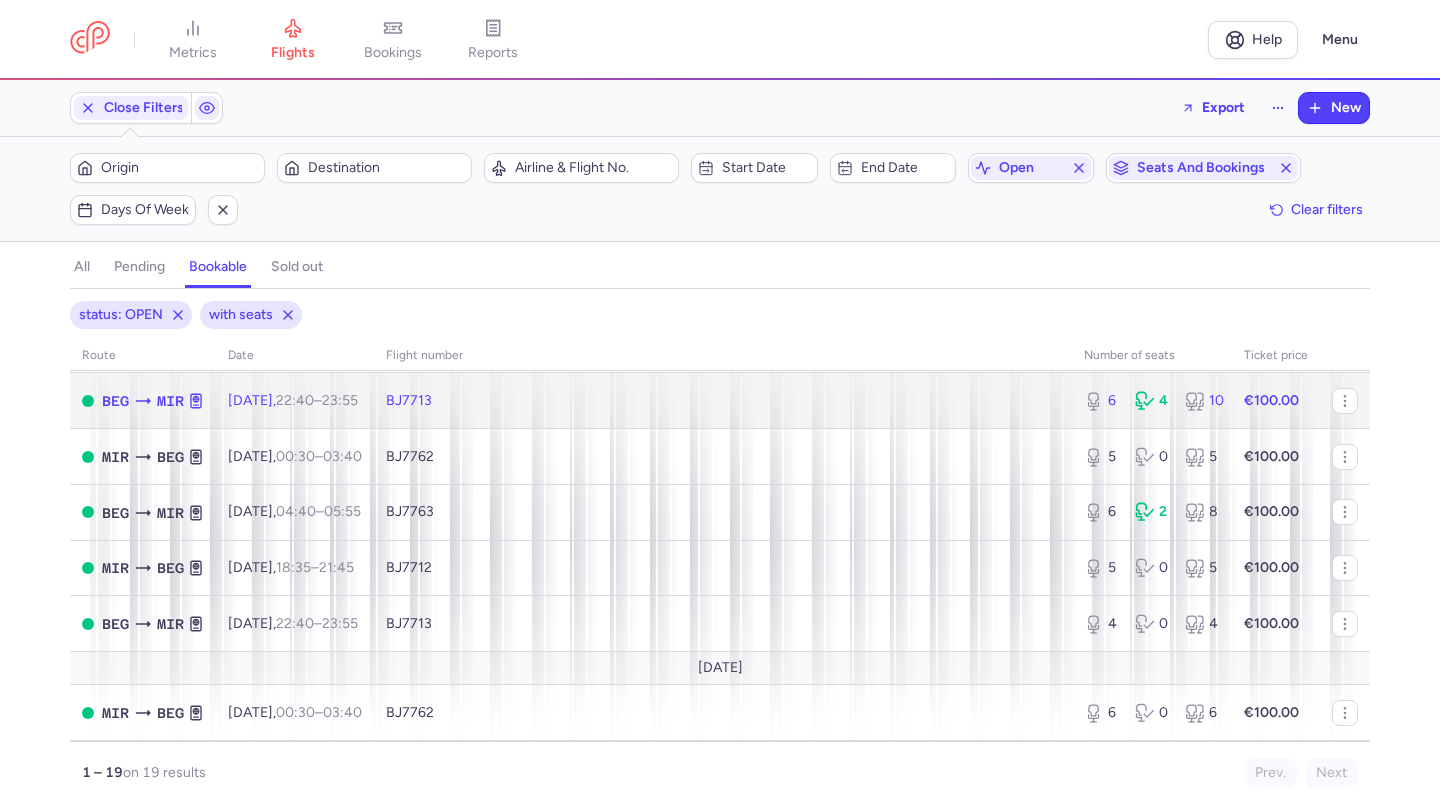 click on "BJ7713" 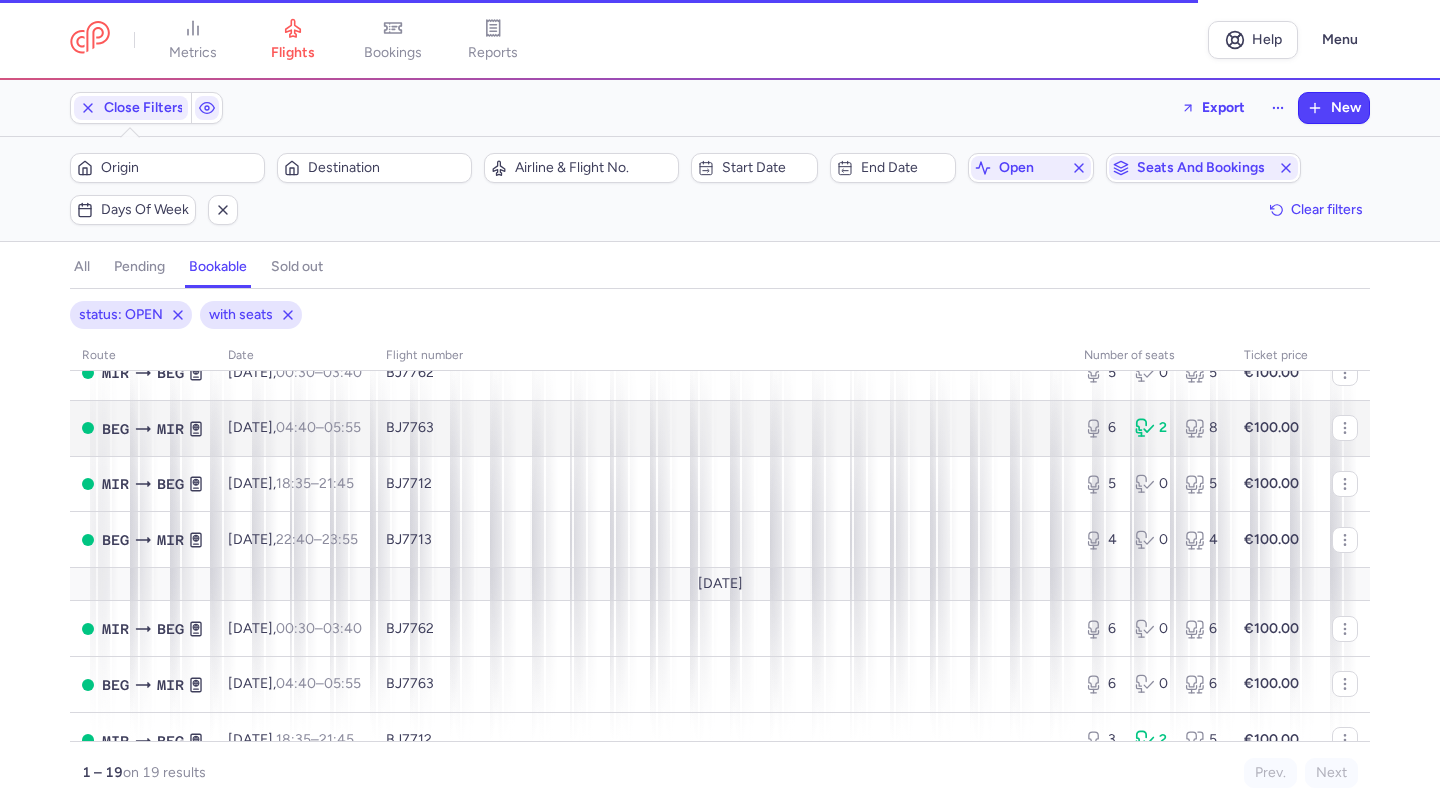 scroll, scrollTop: 175, scrollLeft: 0, axis: vertical 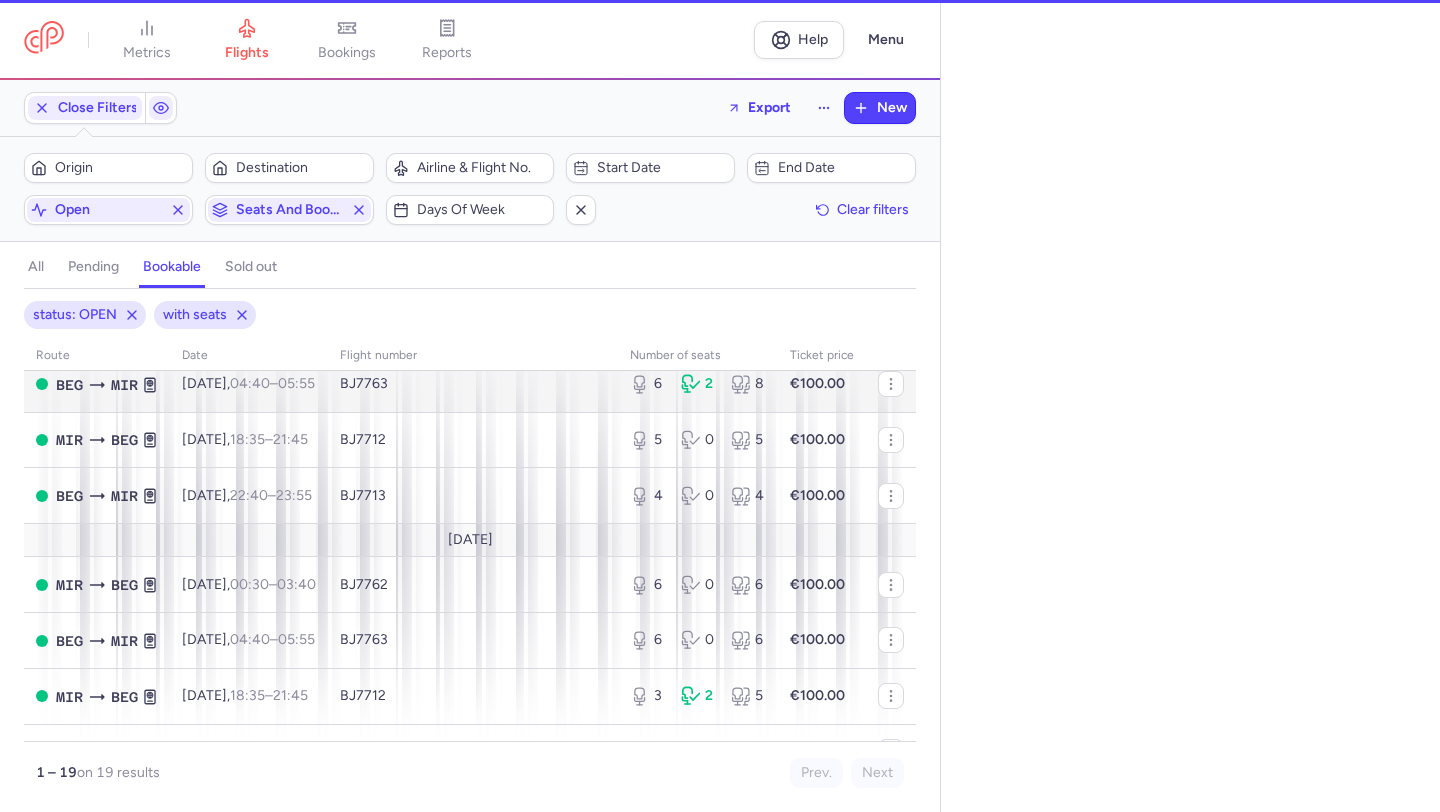 select on "hours" 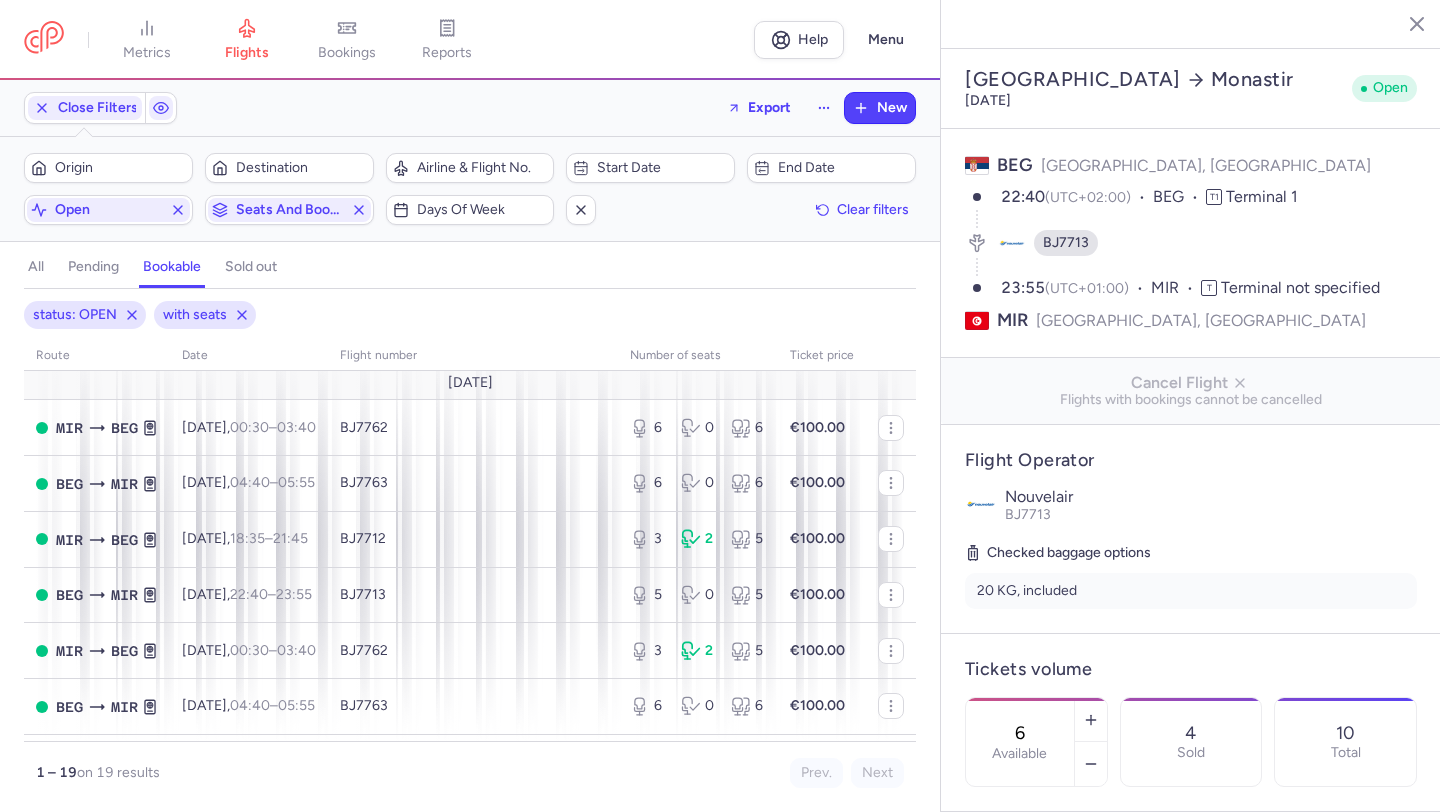scroll, scrollTop: 402, scrollLeft: 0, axis: vertical 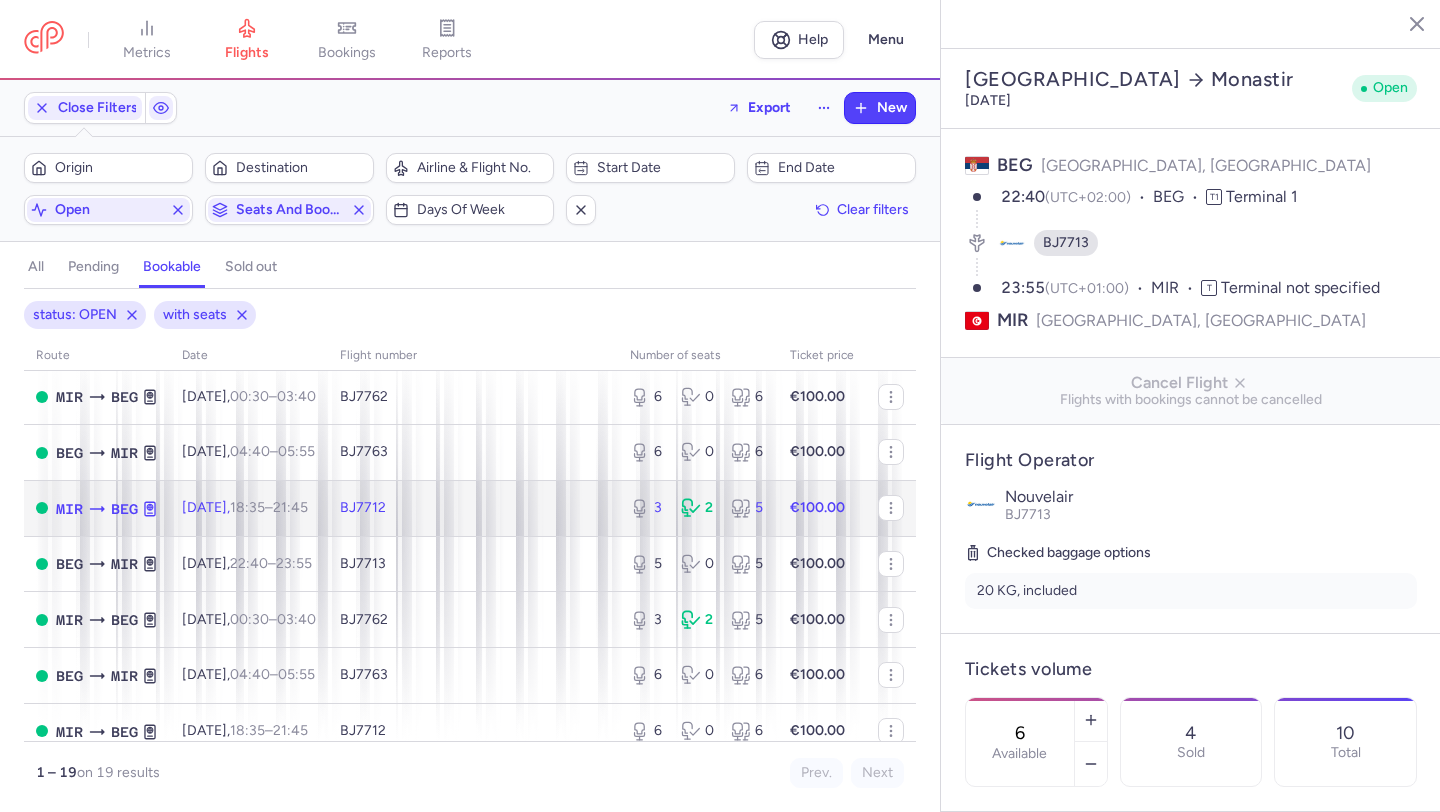click on "BJ7712" 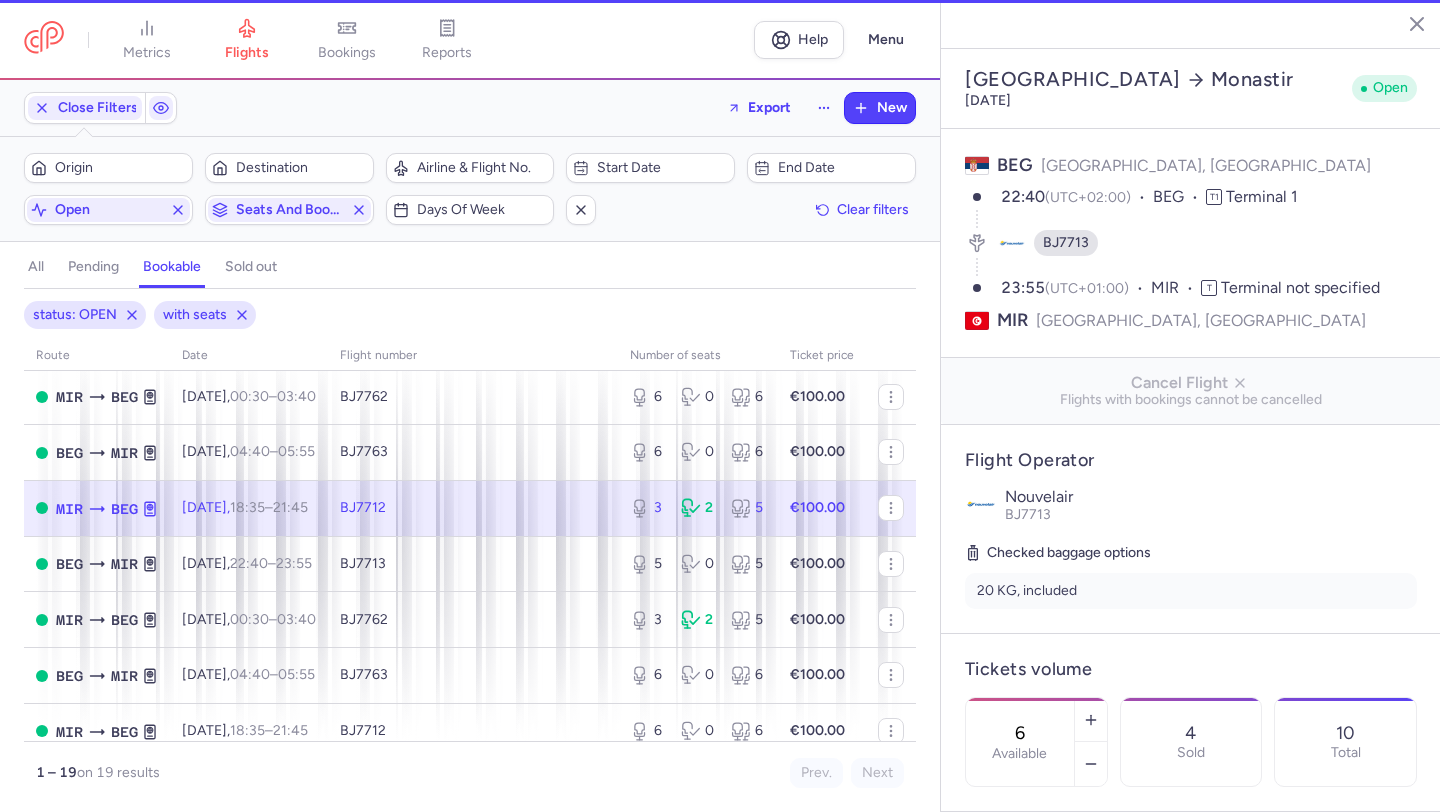 type on "3" 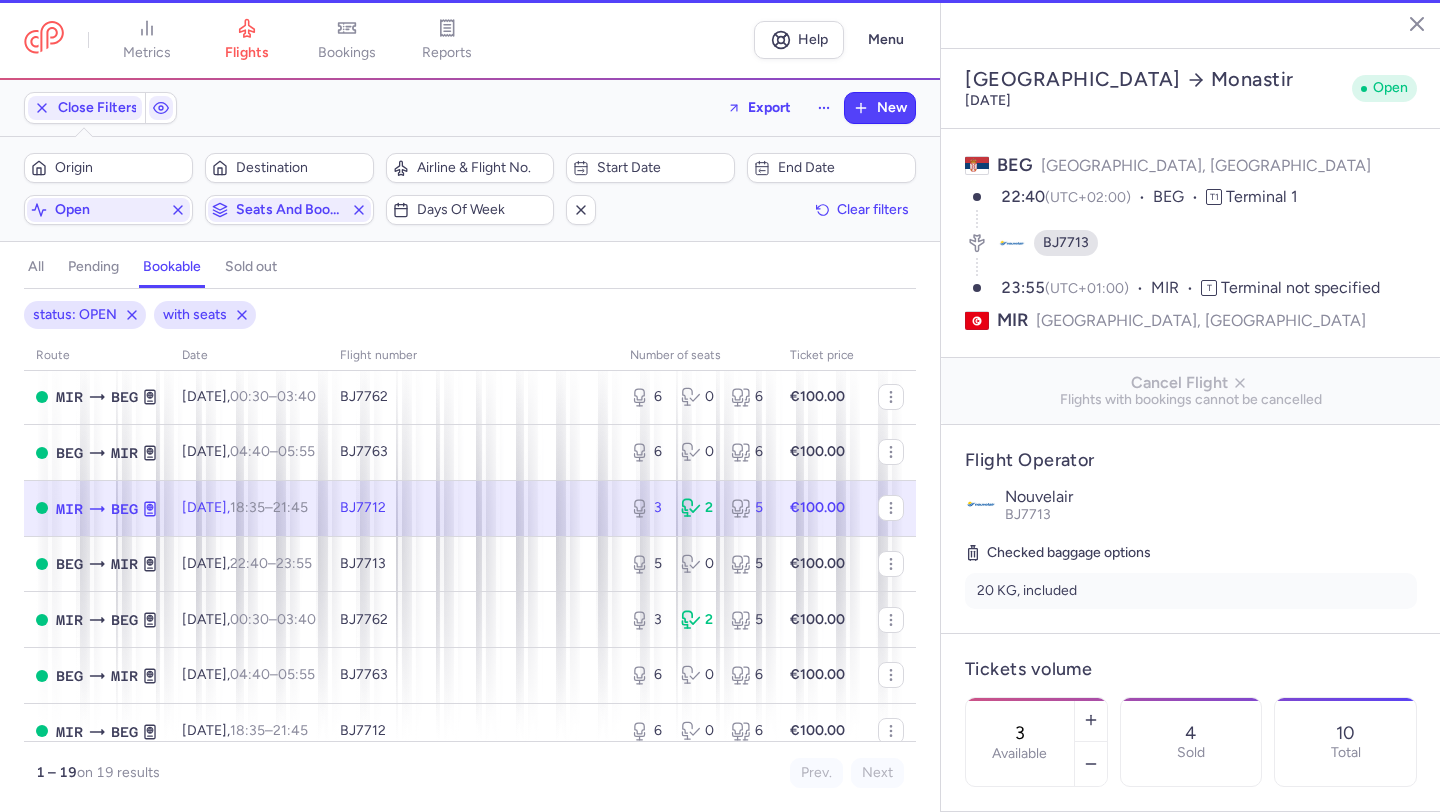 type on "1" 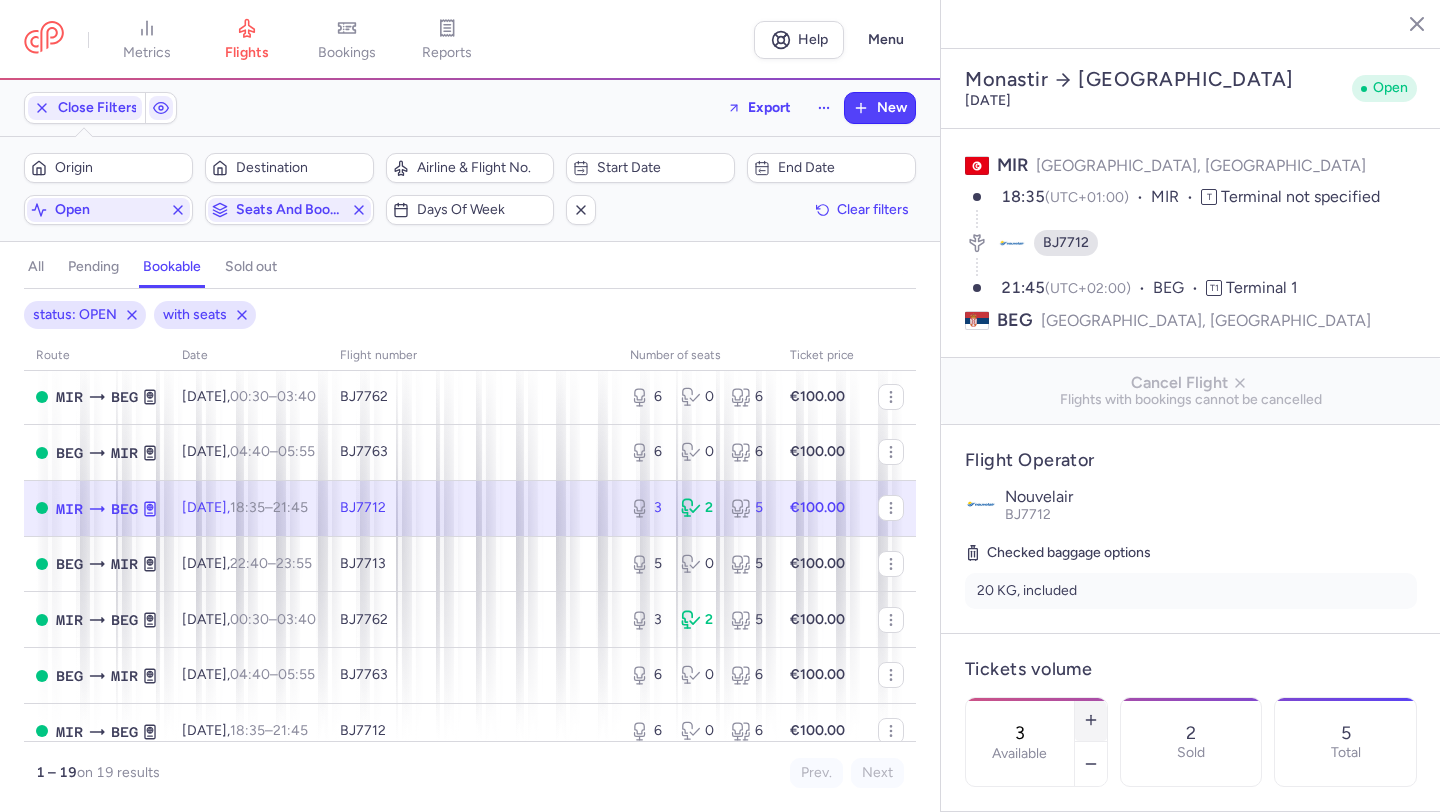click 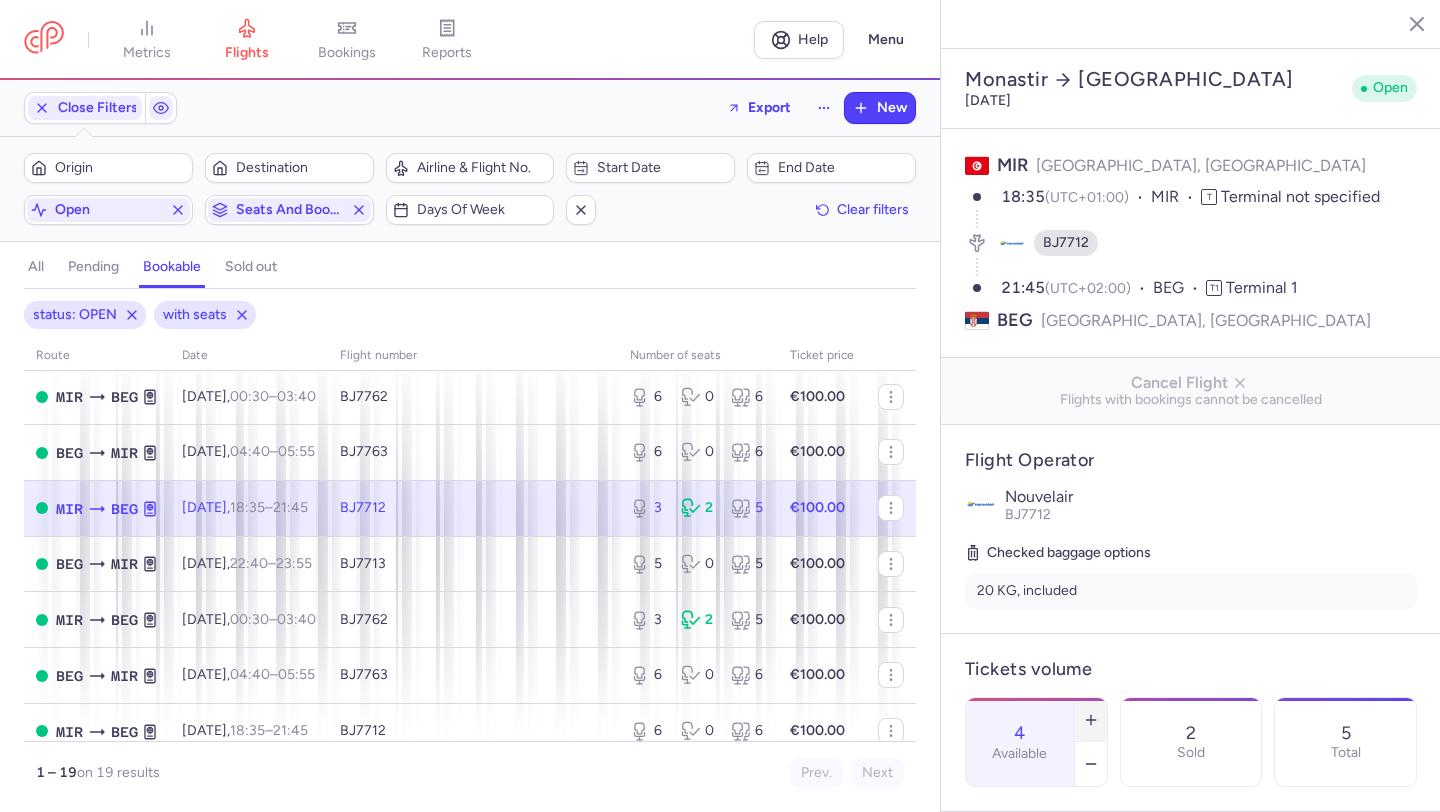 click 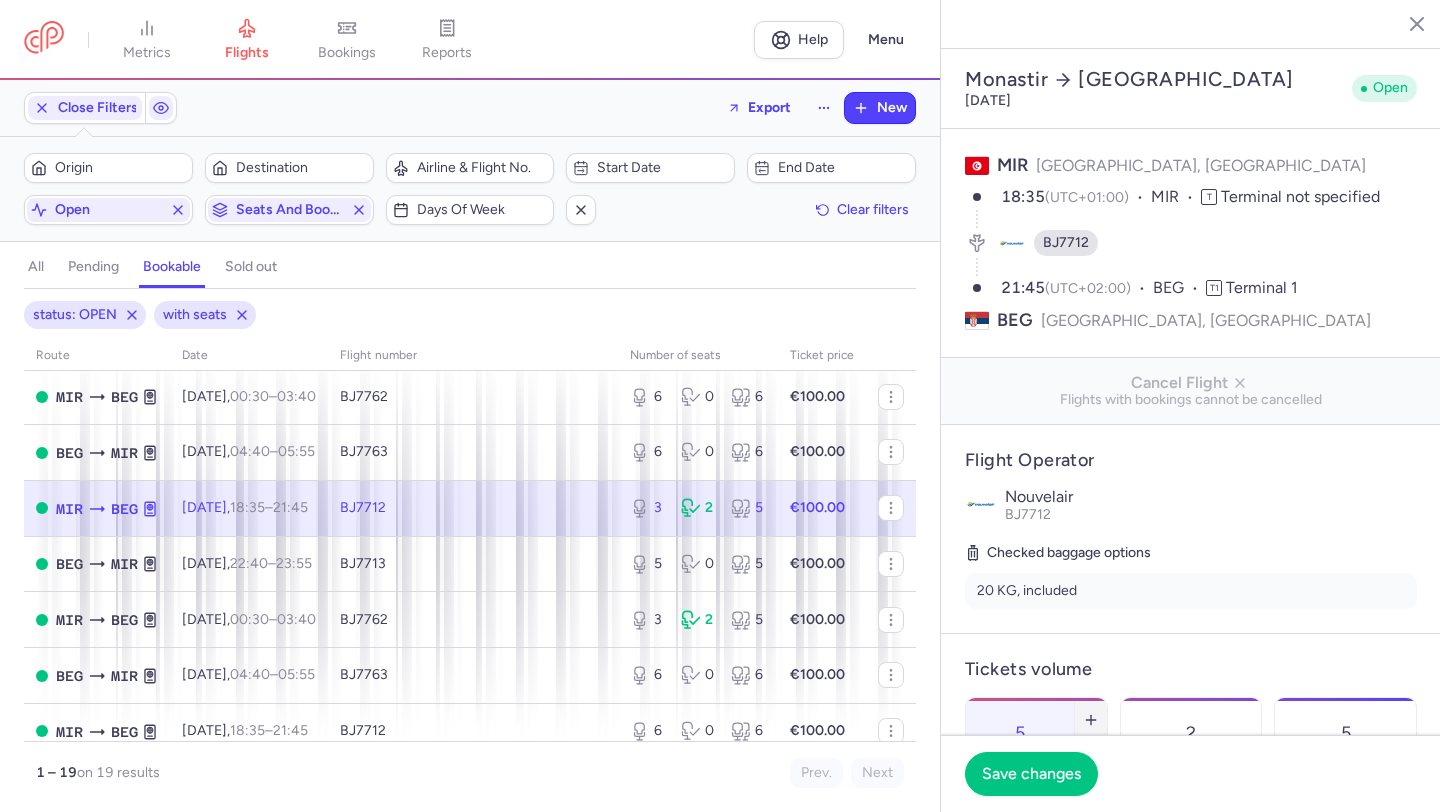click 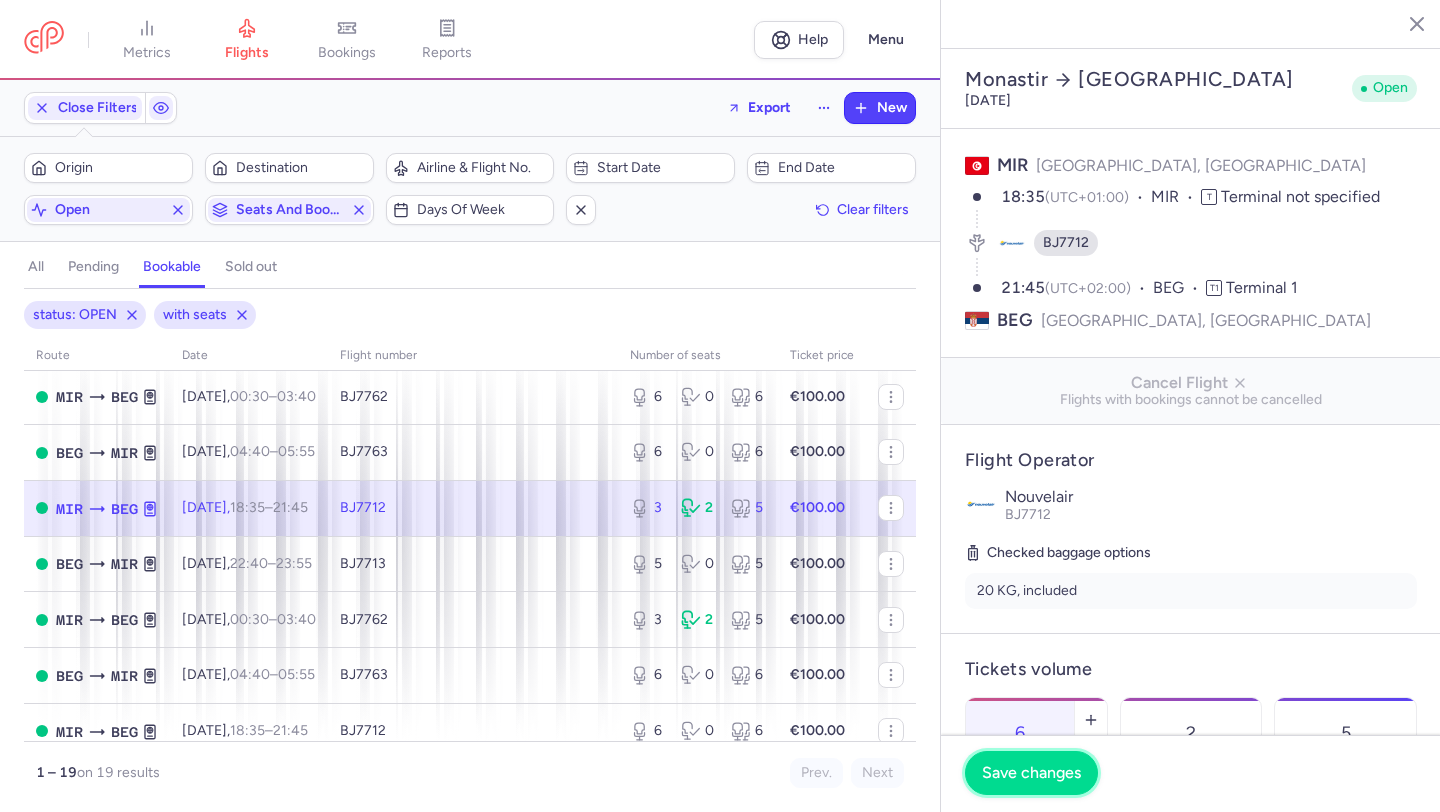 click on "Save changes" at bounding box center (1031, 773) 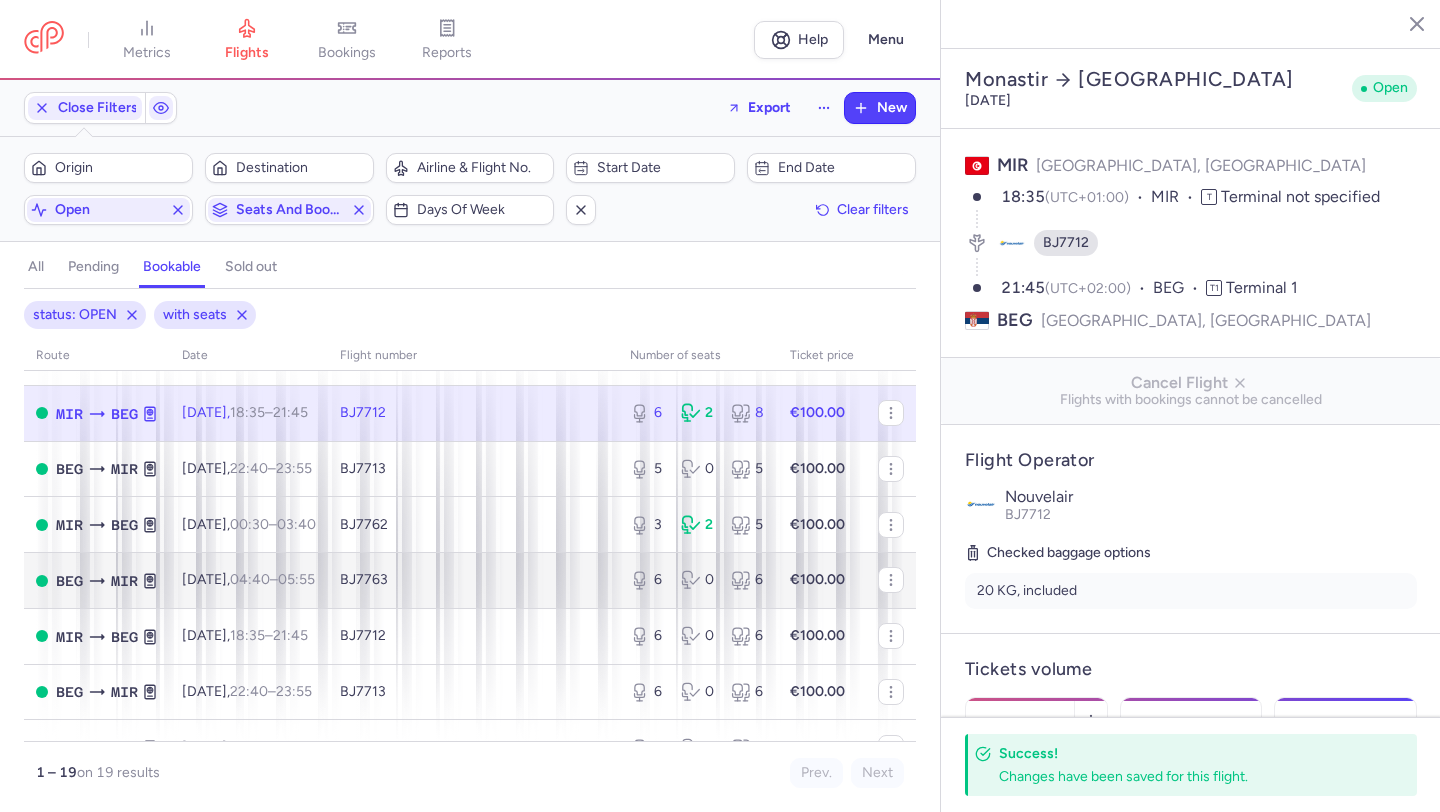 scroll, scrollTop: 509, scrollLeft: 0, axis: vertical 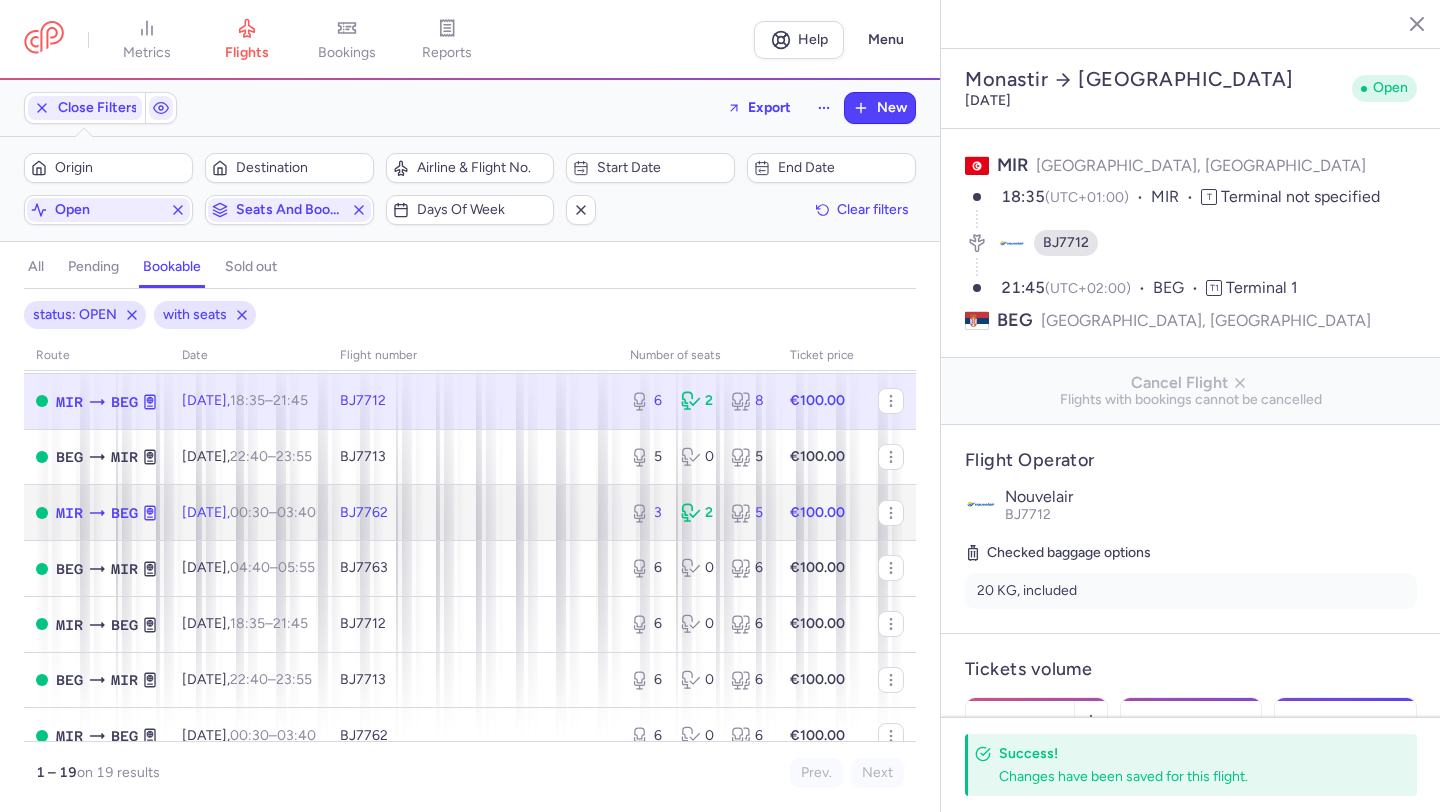 click on "BJ7762" 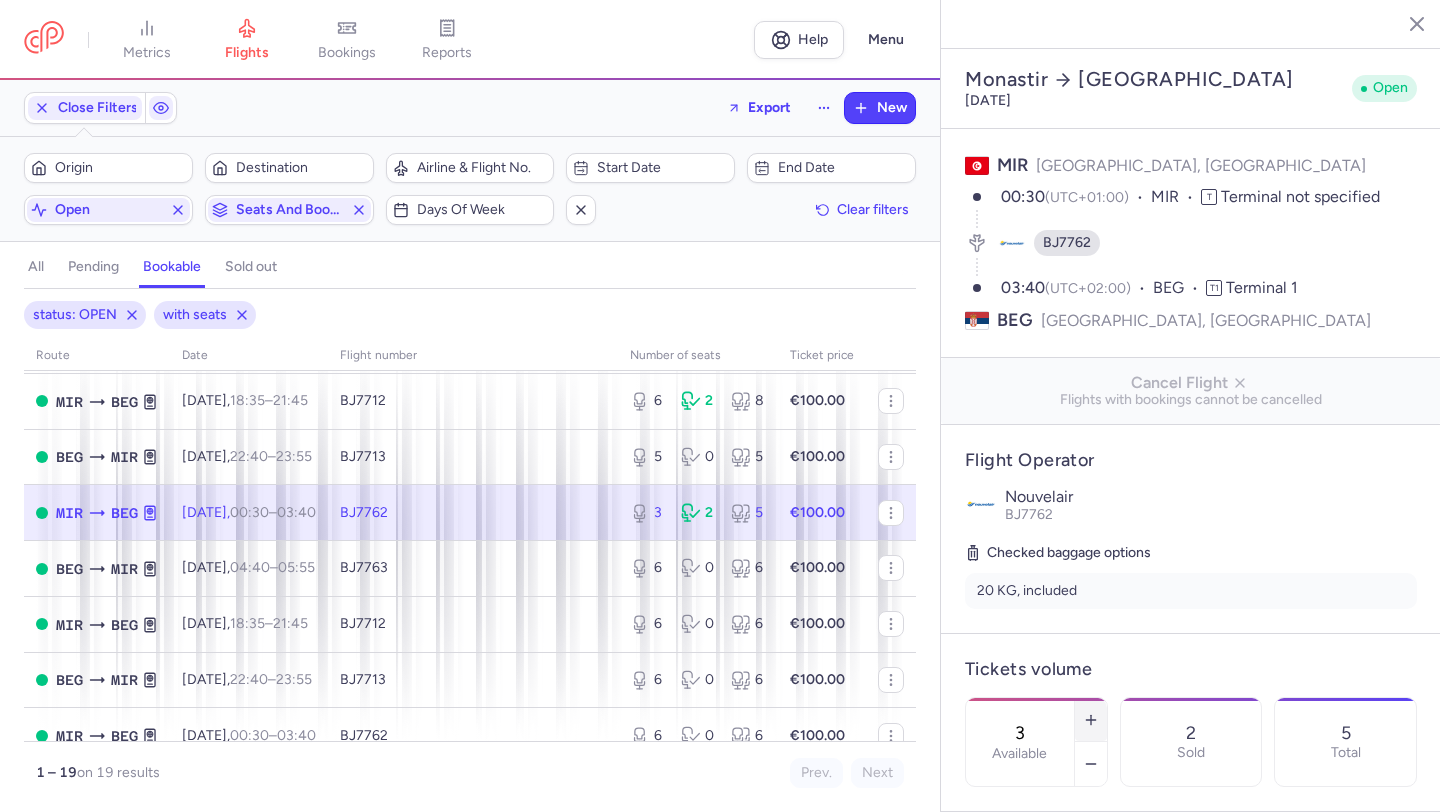 click at bounding box center (1091, 720) 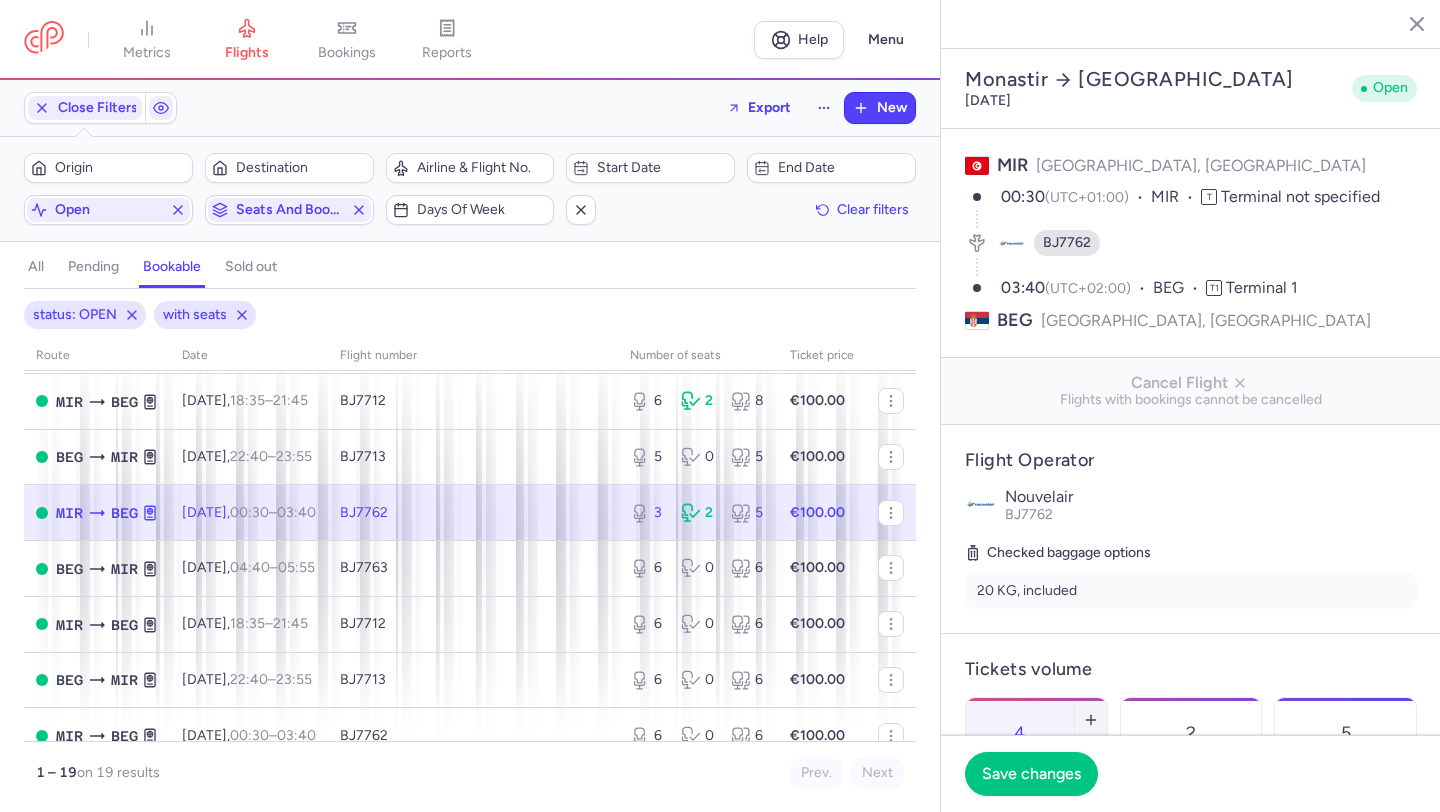 click at bounding box center [1091, 720] 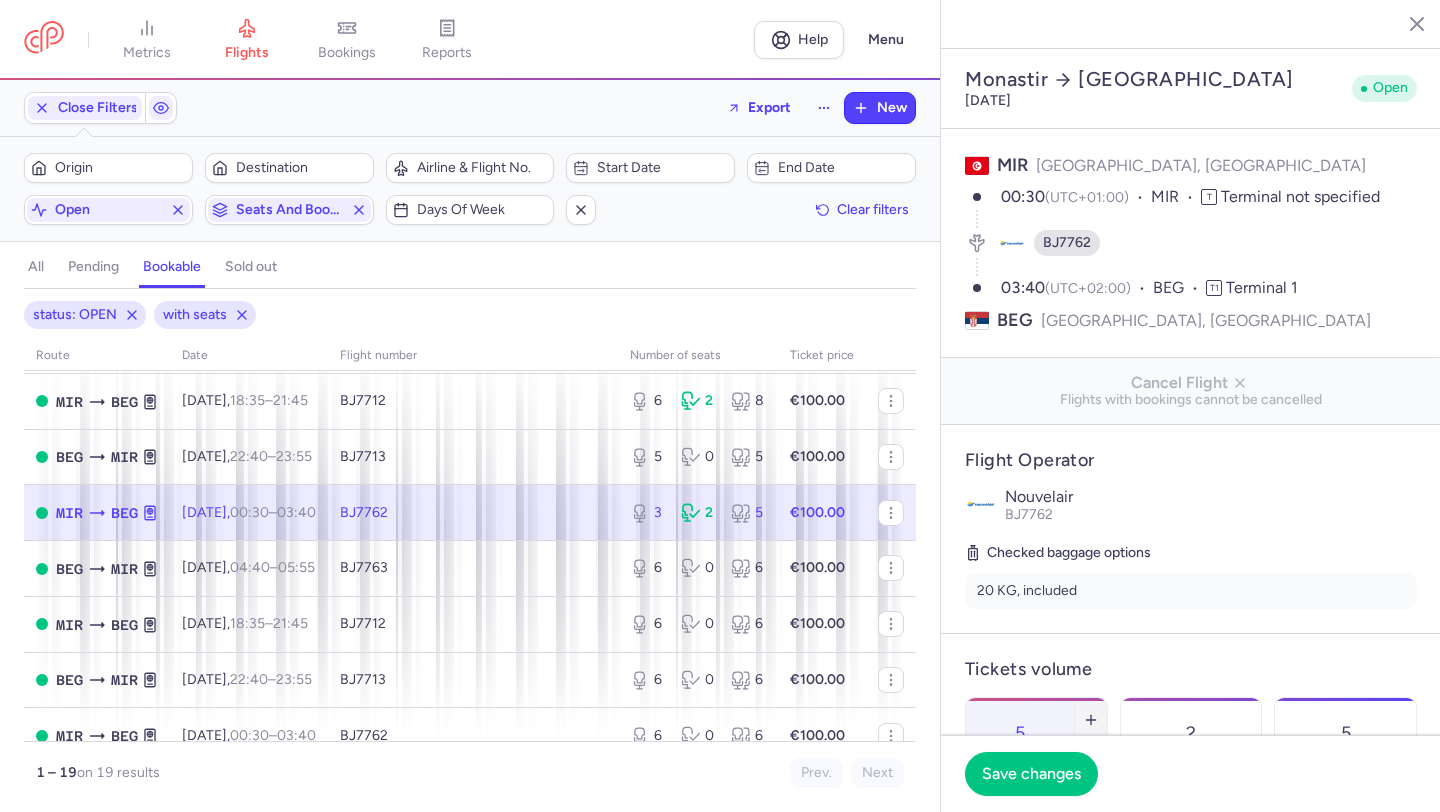 click at bounding box center (1091, 720) 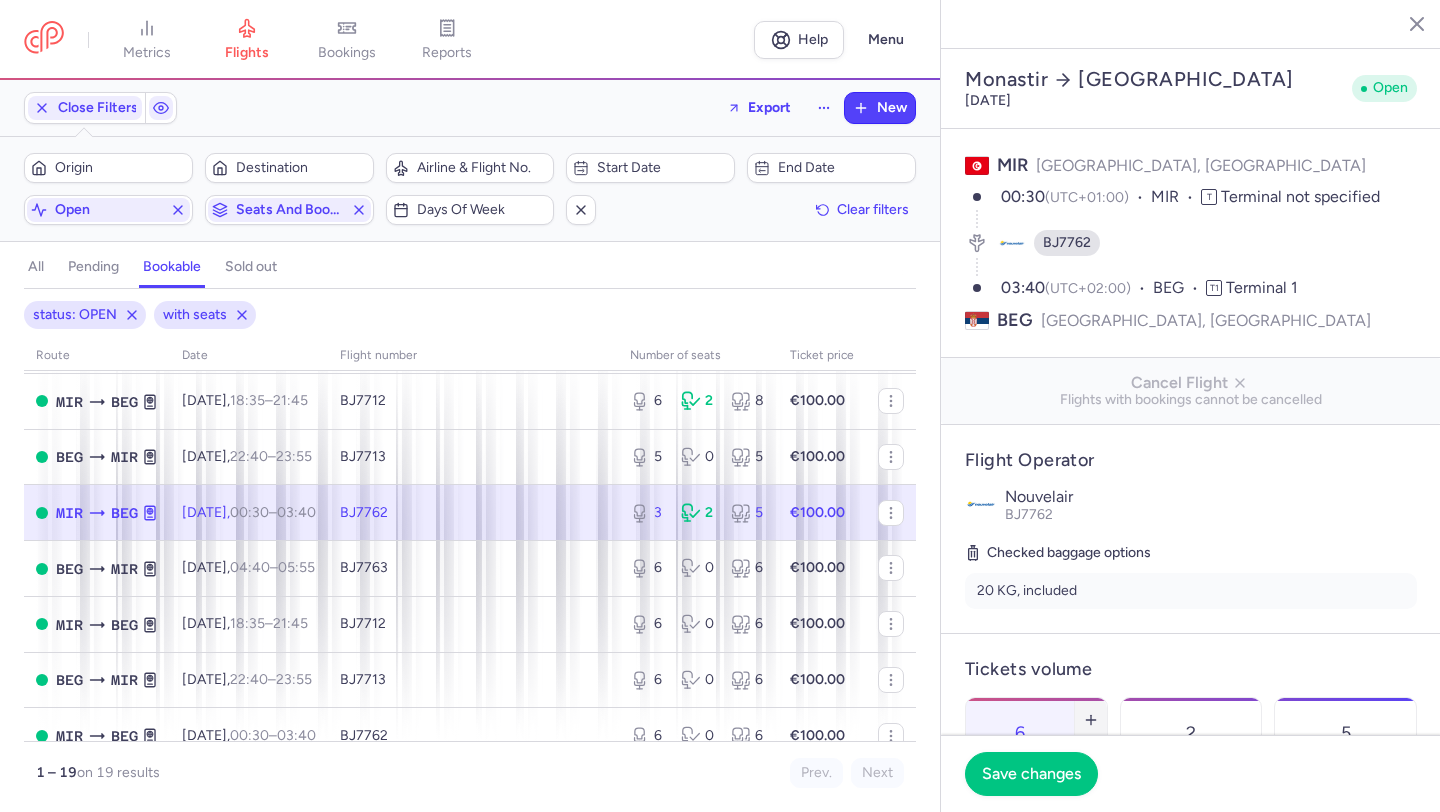 click at bounding box center [1091, 720] 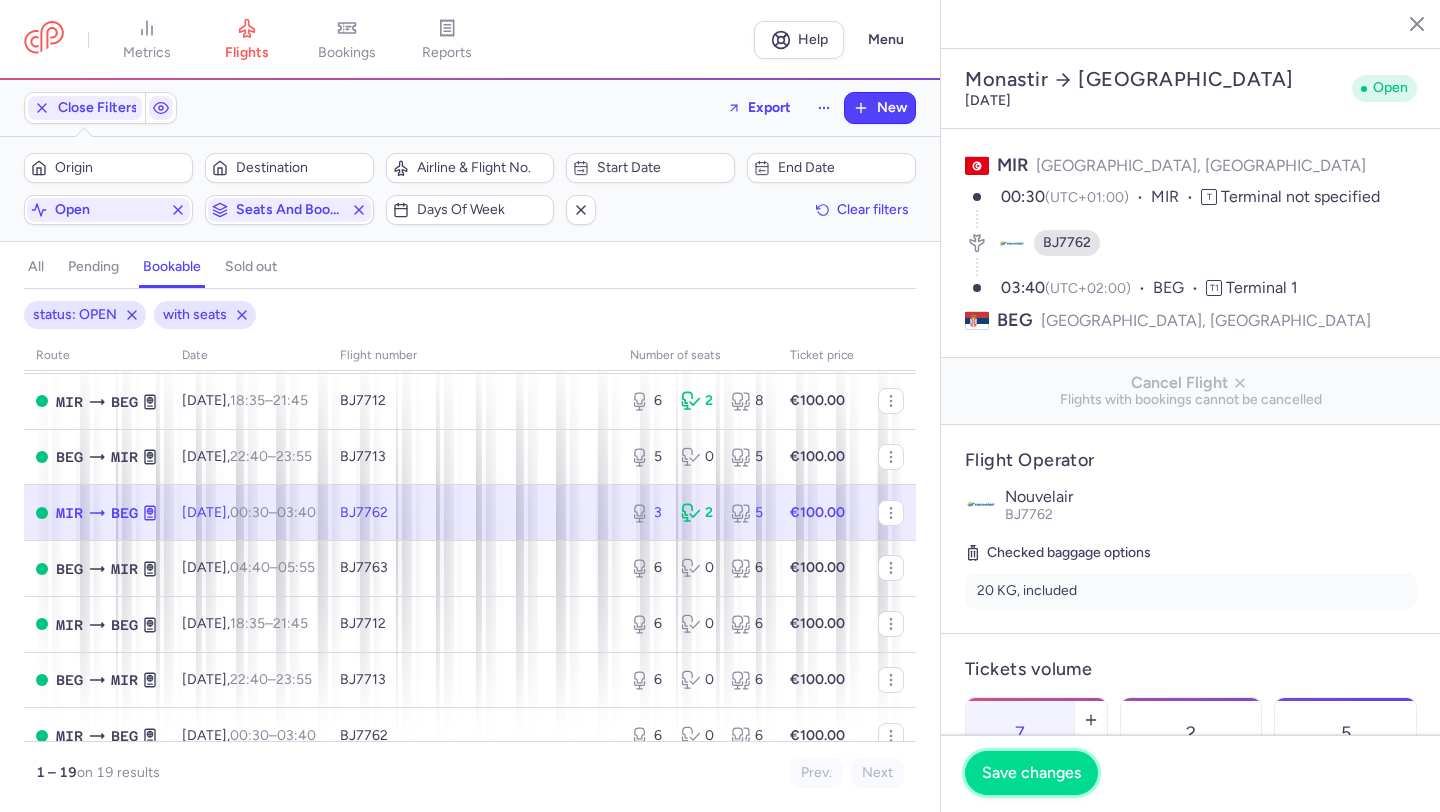 click on "Save changes" at bounding box center (1031, 773) 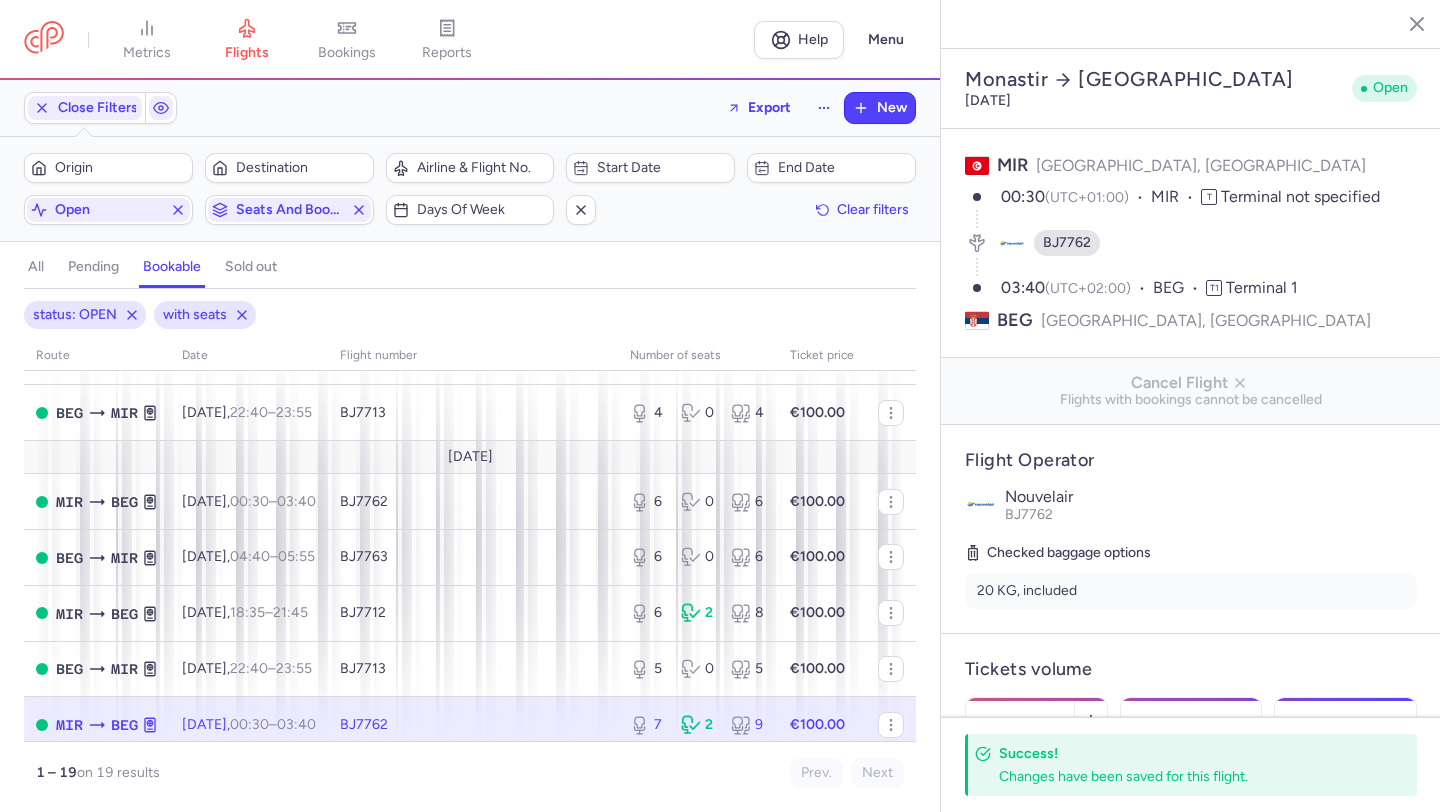 scroll, scrollTop: 304, scrollLeft: 0, axis: vertical 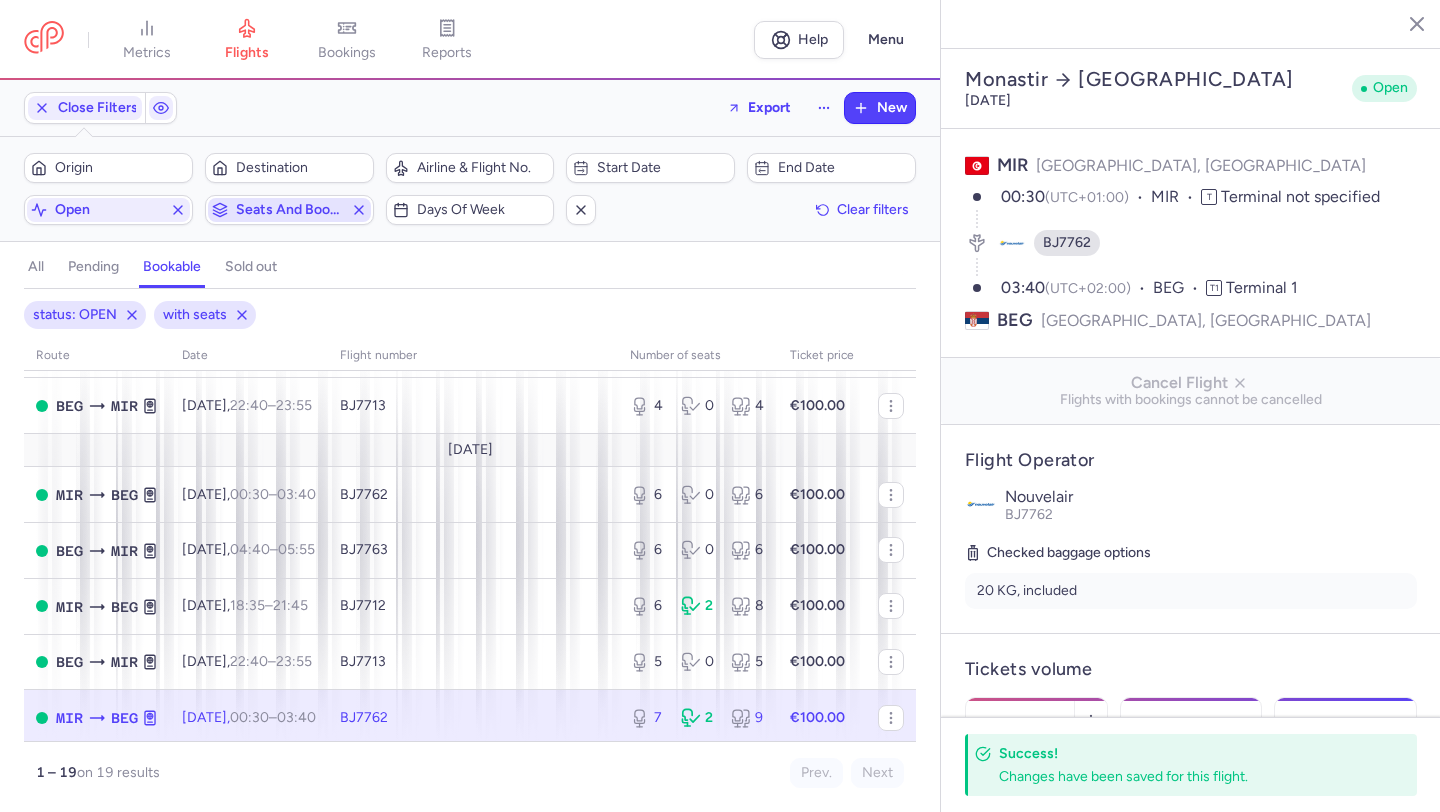 click 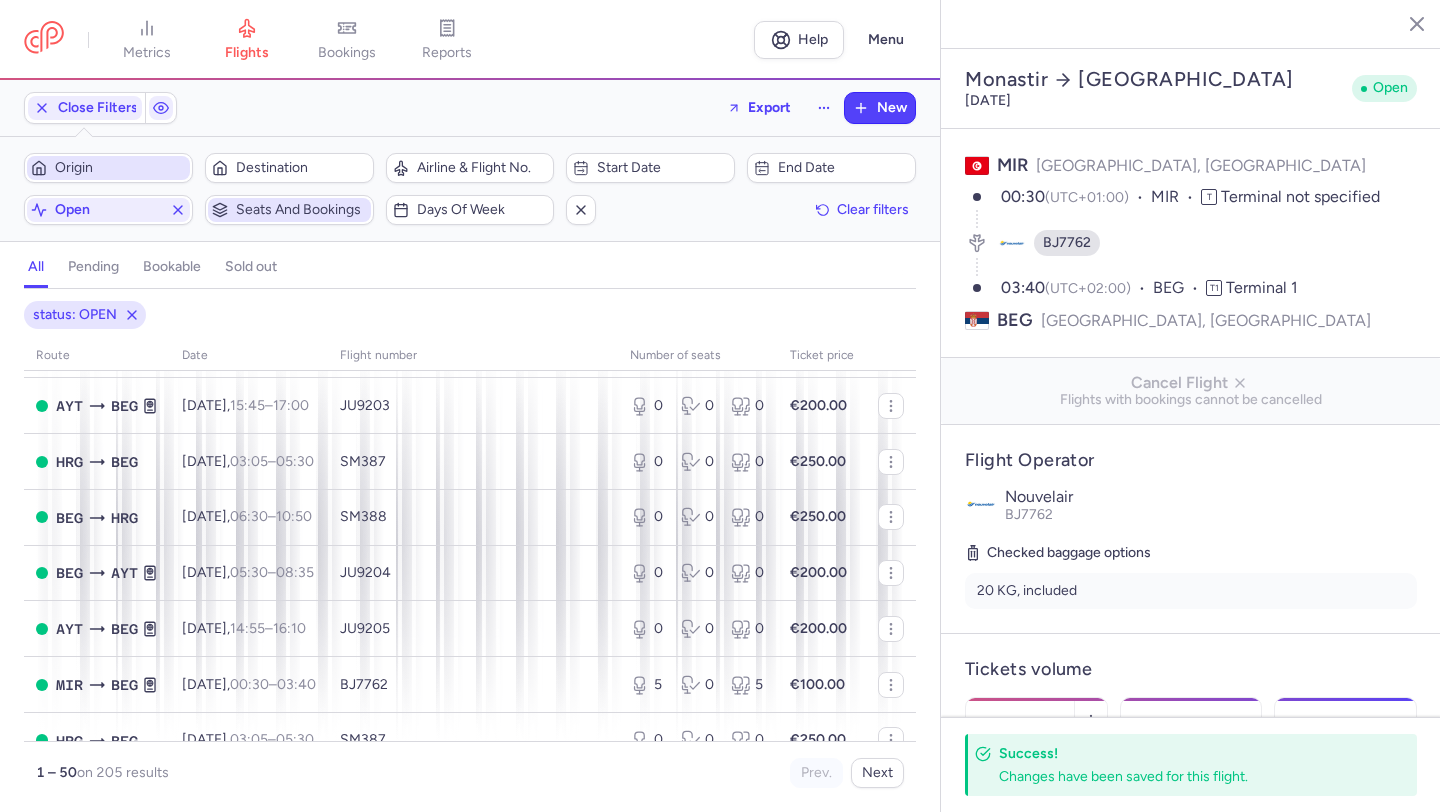 click on "Origin" at bounding box center [120, 168] 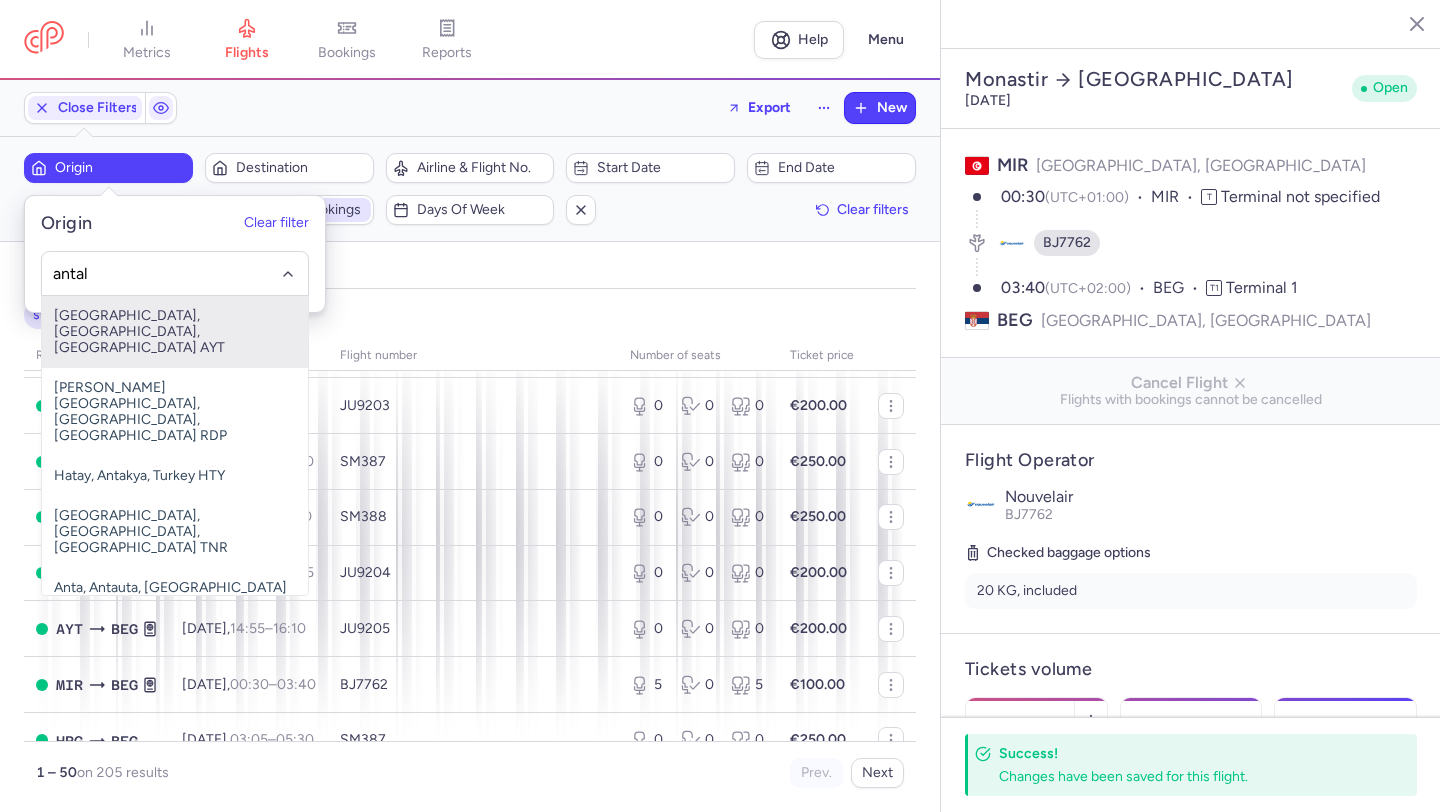 click on "[GEOGRAPHIC_DATA], [GEOGRAPHIC_DATA], [GEOGRAPHIC_DATA] AYT" at bounding box center (175, 332) 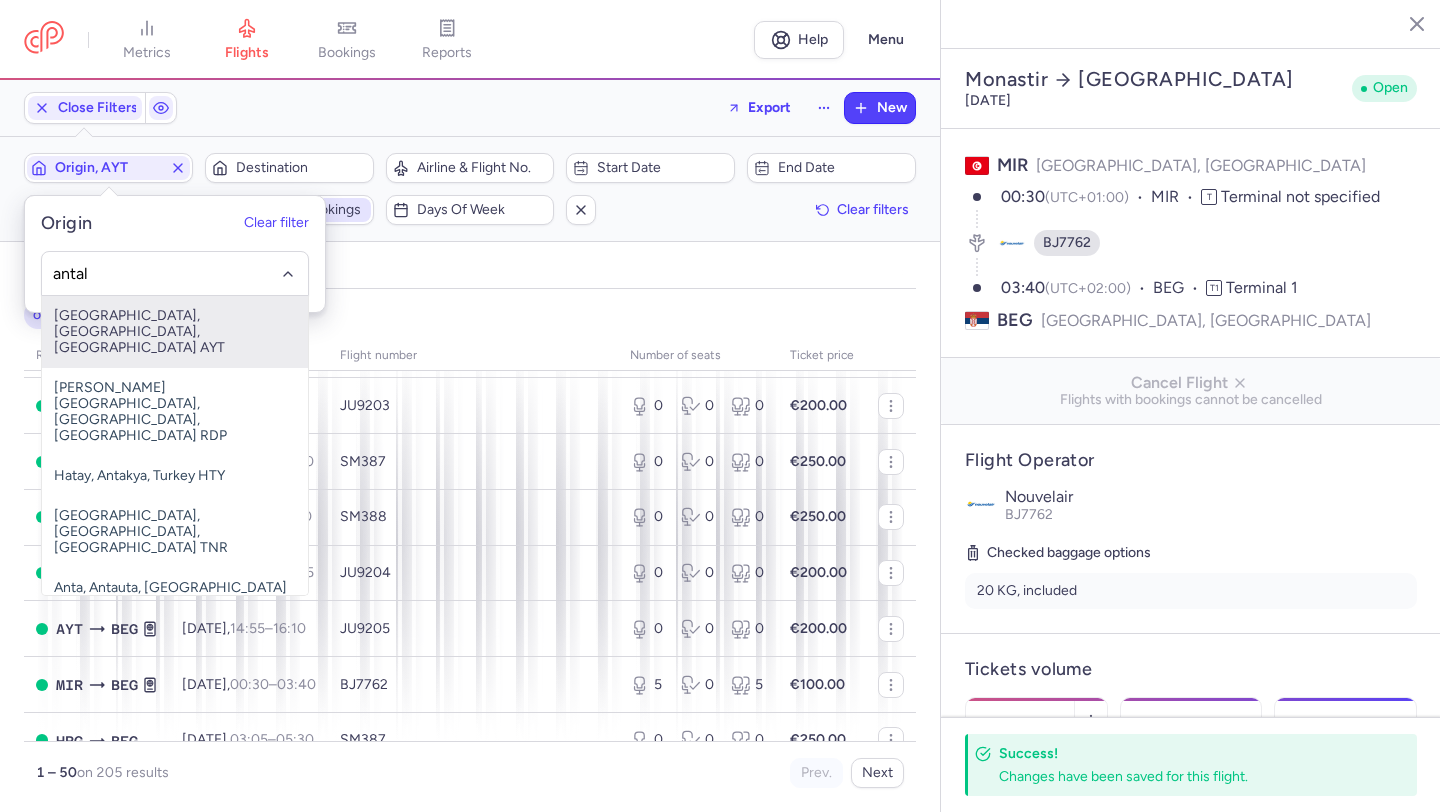 type 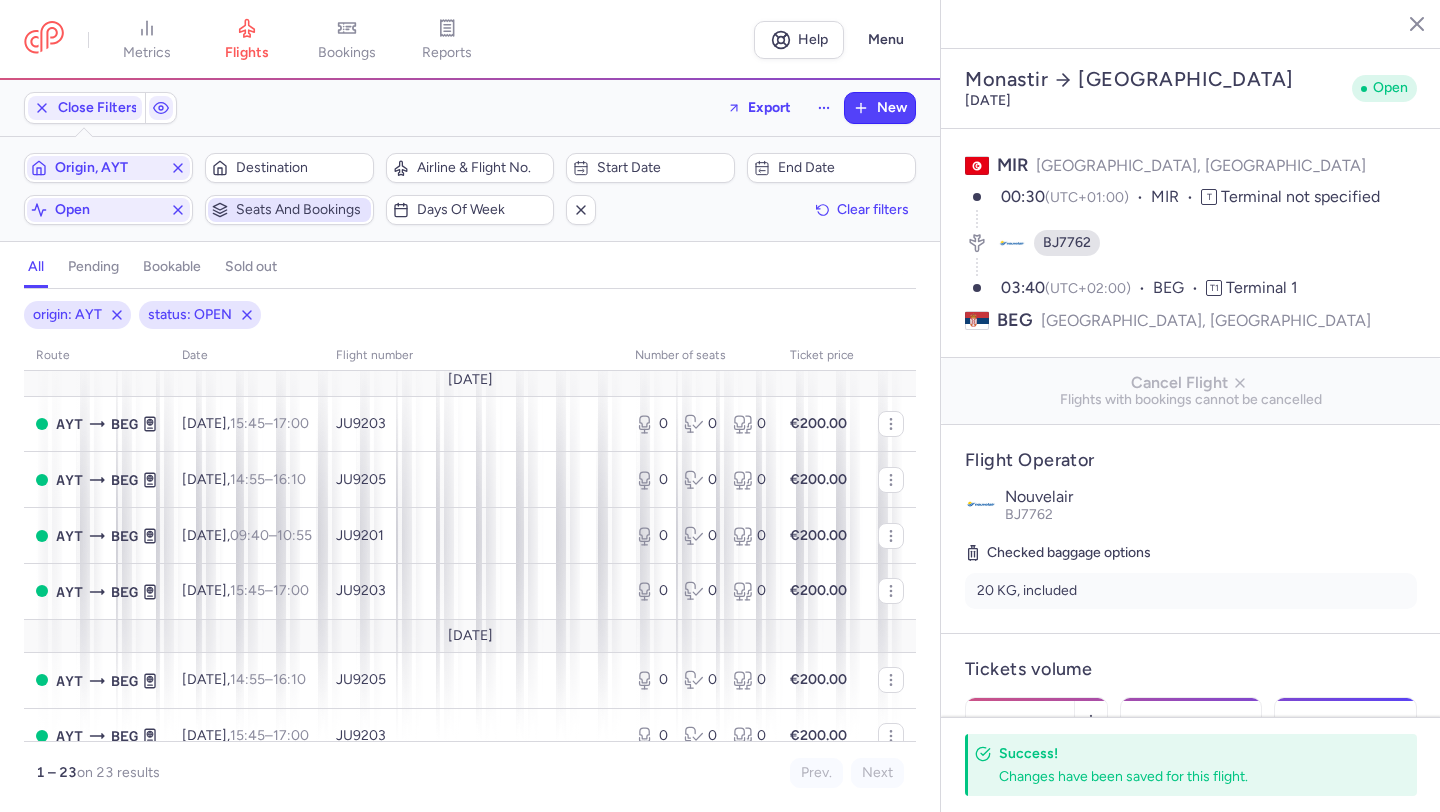 scroll, scrollTop: 0, scrollLeft: 0, axis: both 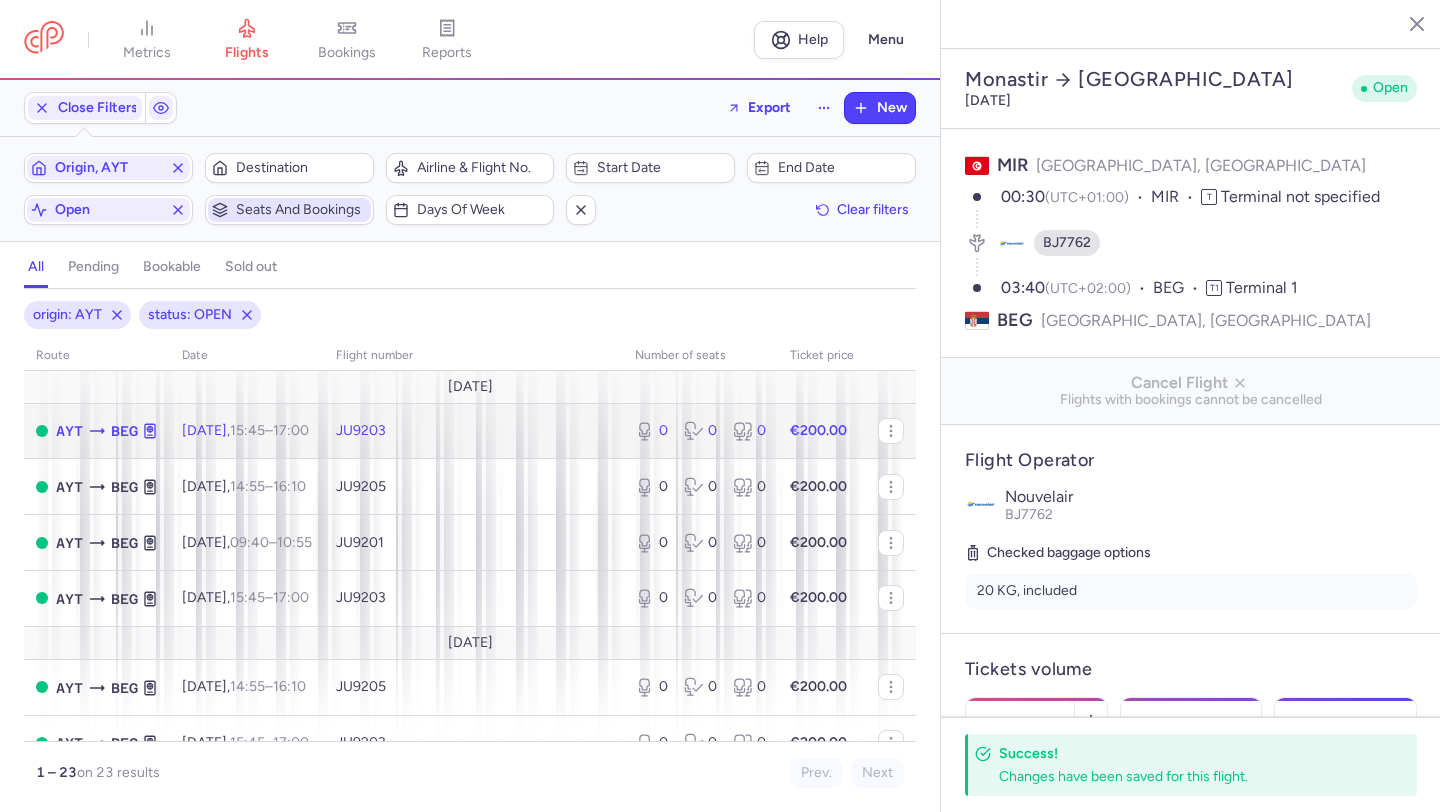click on "JU9203" 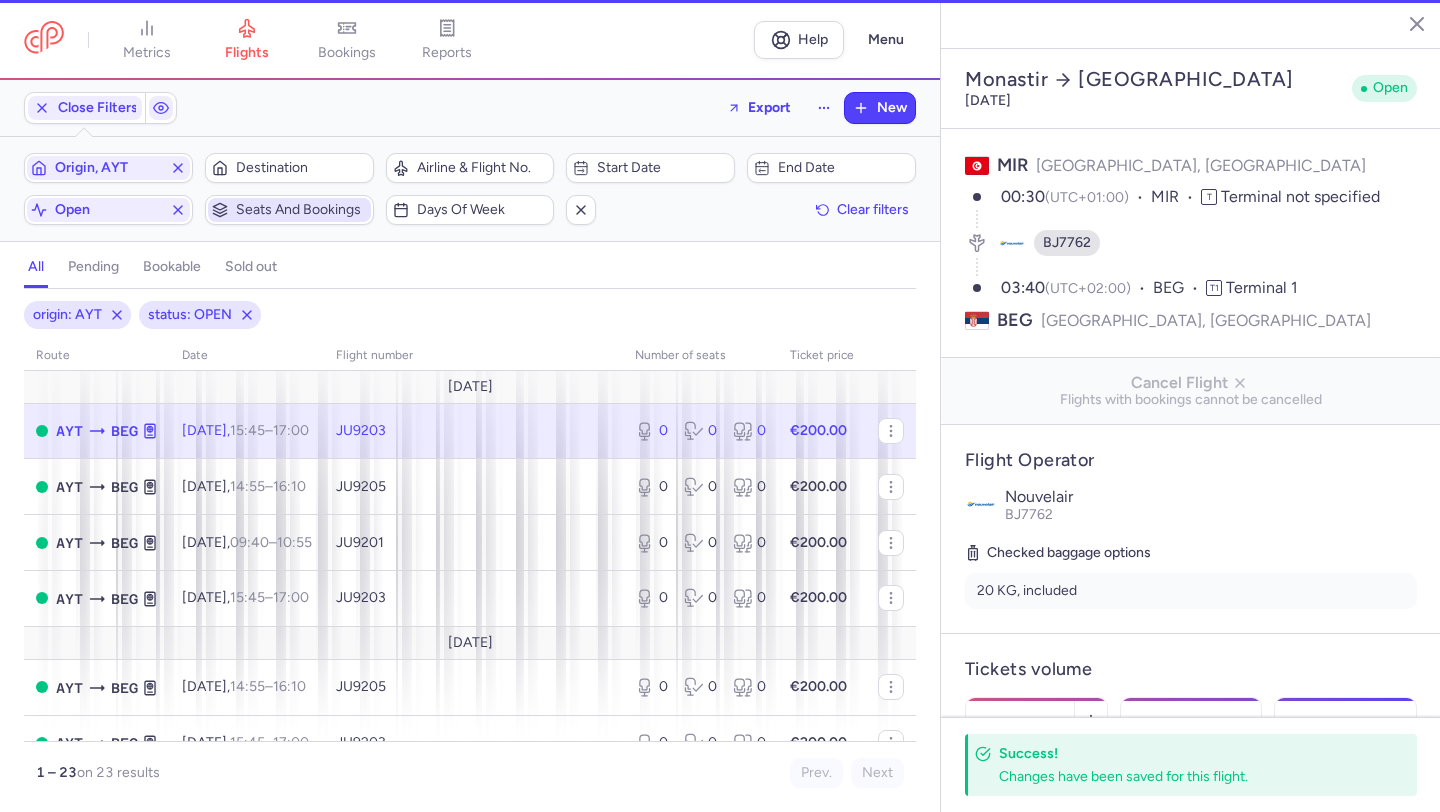type on "0" 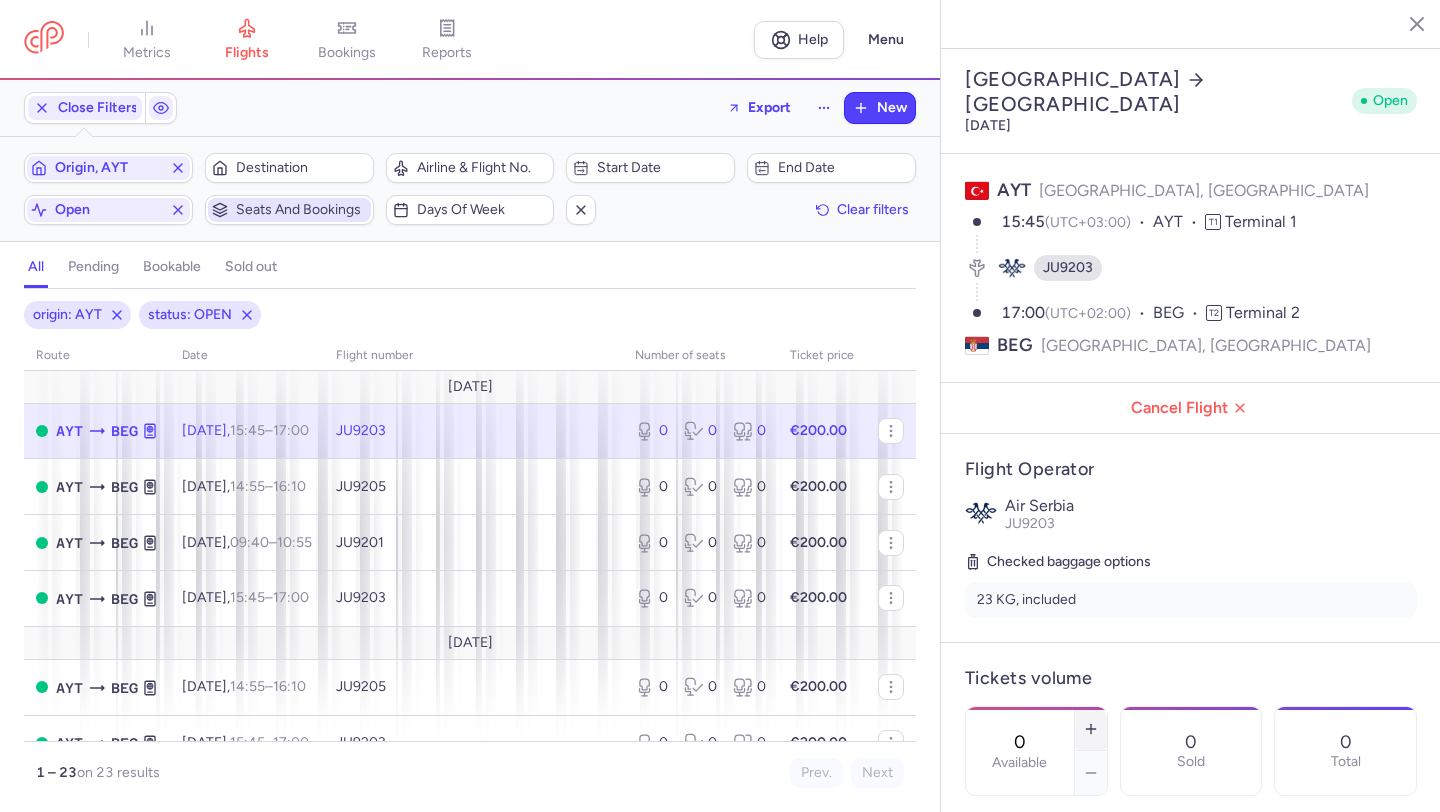click at bounding box center [1091, 729] 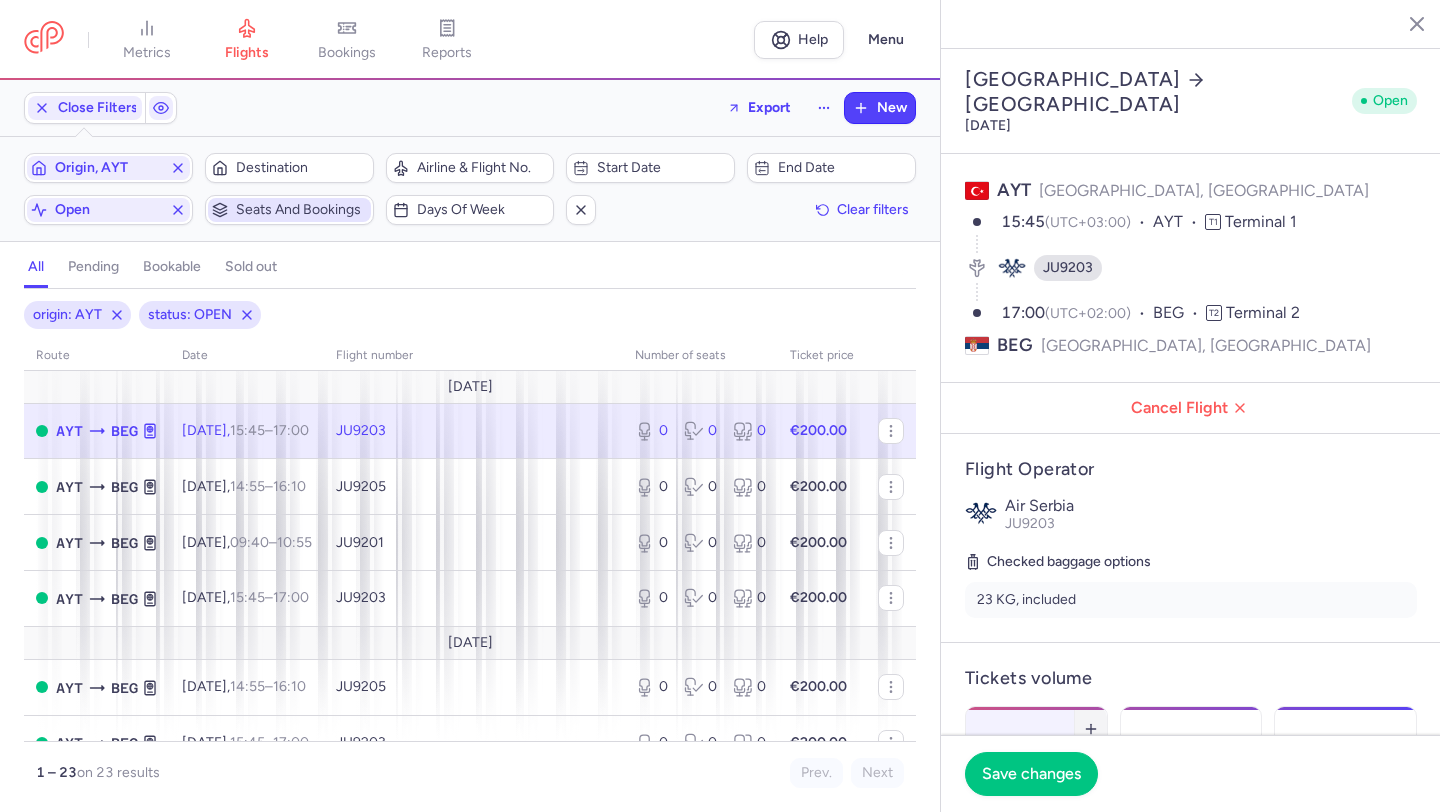 click 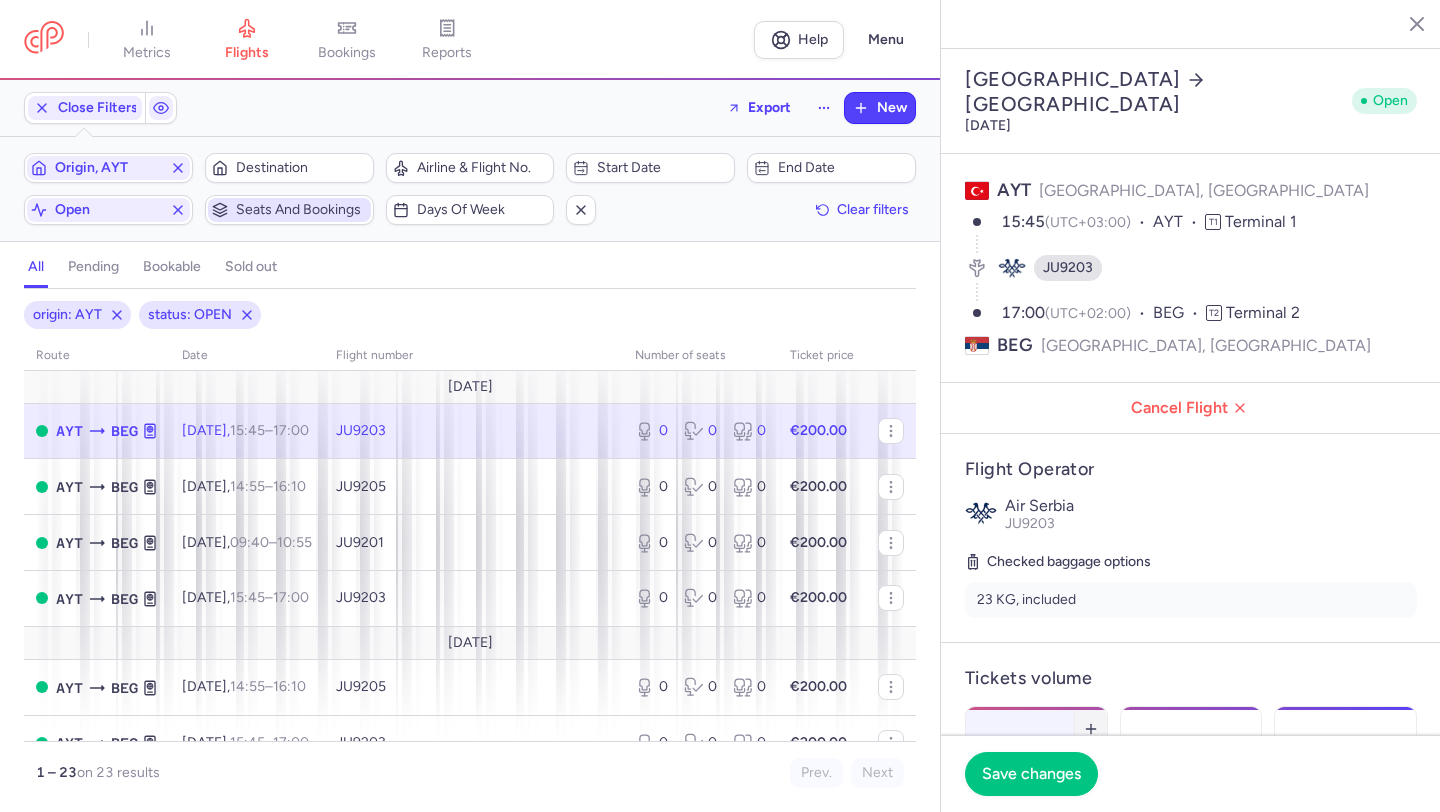 click at bounding box center (1091, 729) 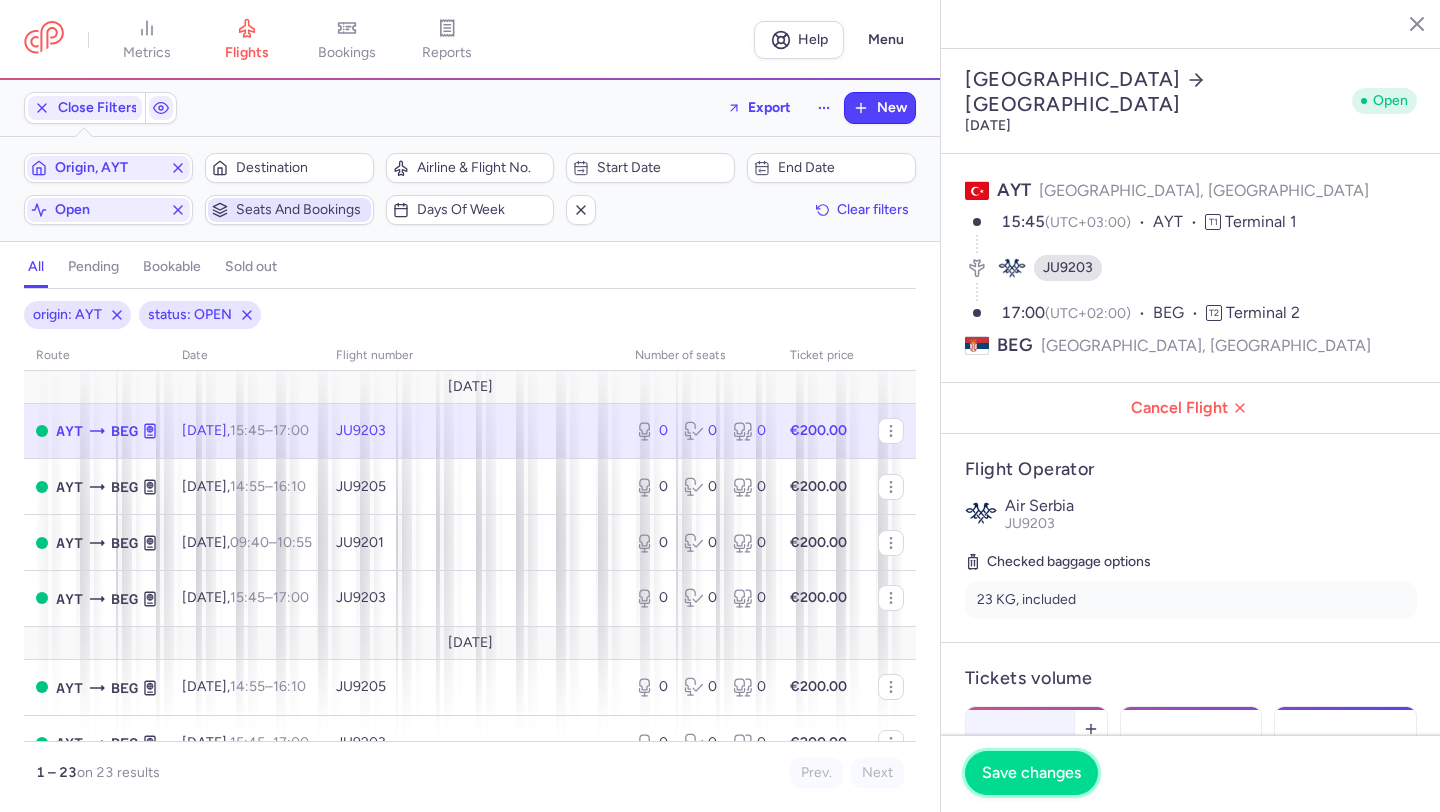 click on "Save changes" at bounding box center [1031, 773] 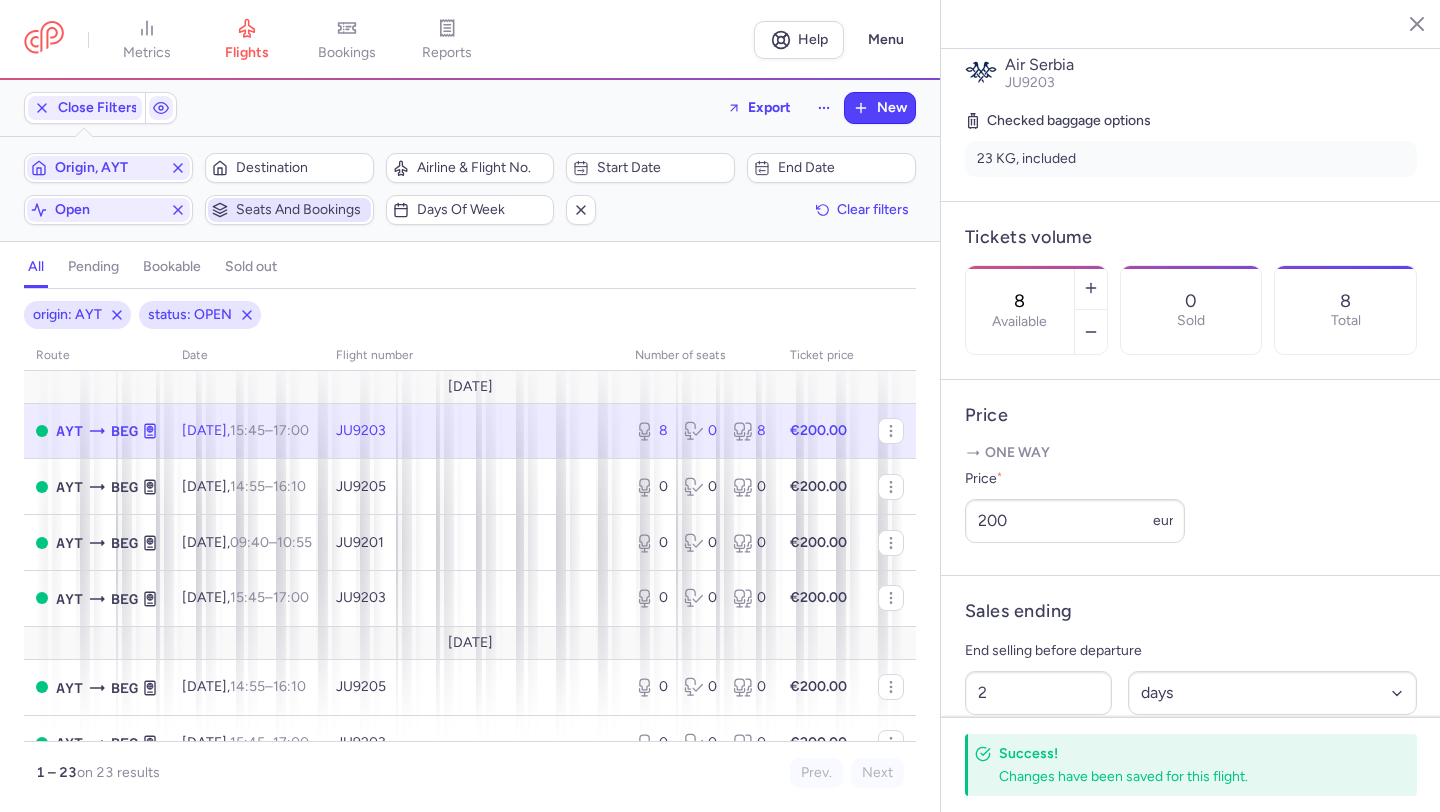 scroll, scrollTop: 493, scrollLeft: 0, axis: vertical 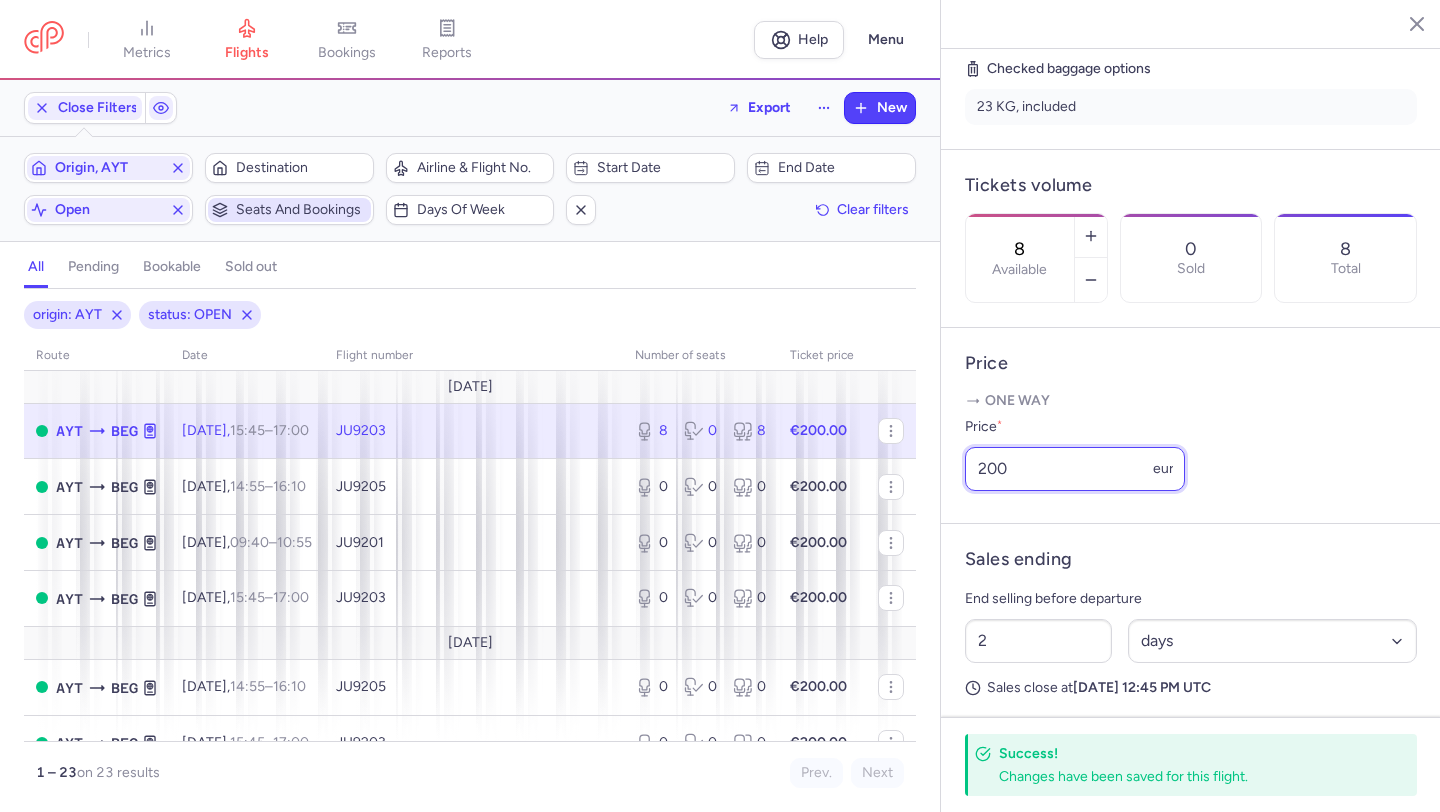 click on "200" at bounding box center [1075, 469] 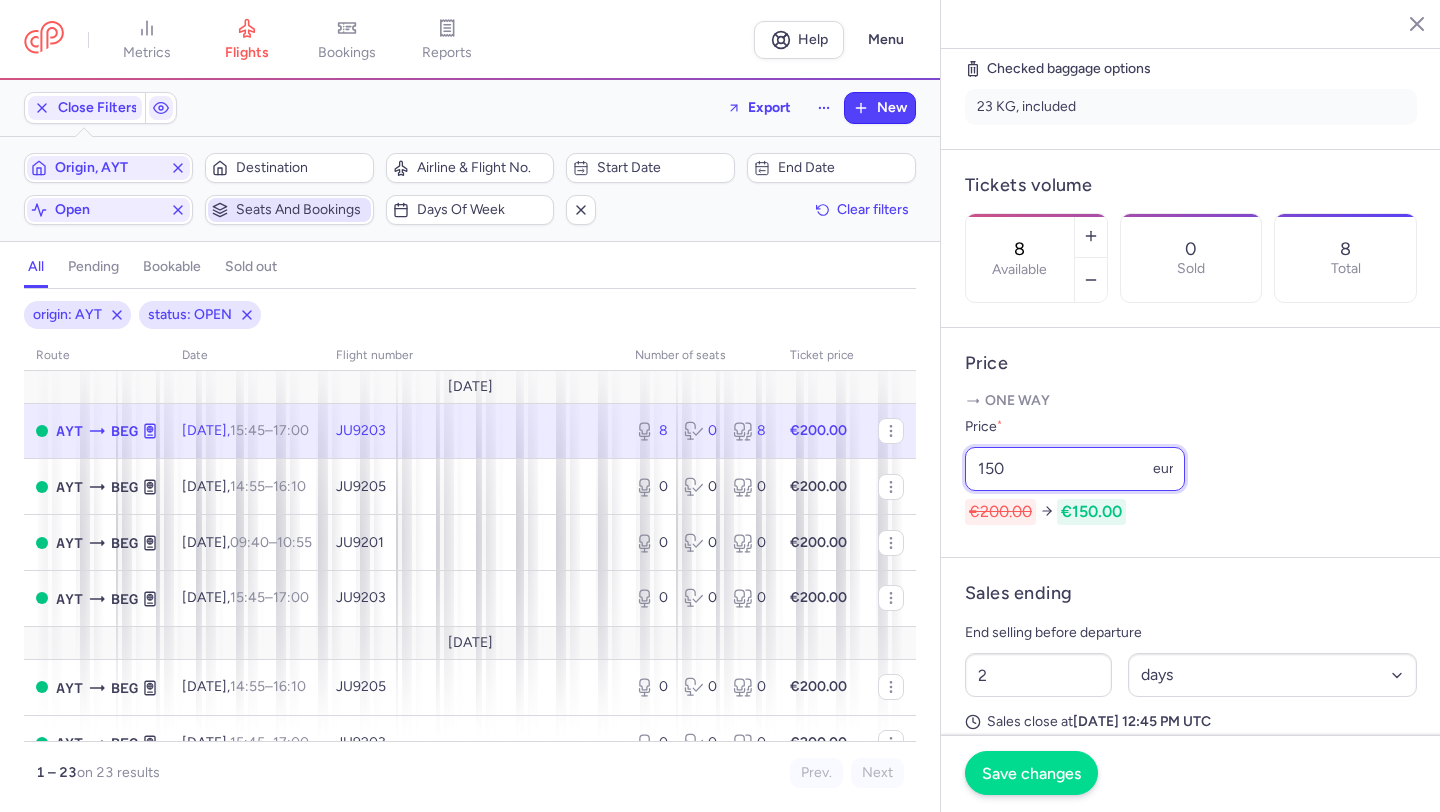 type on "150" 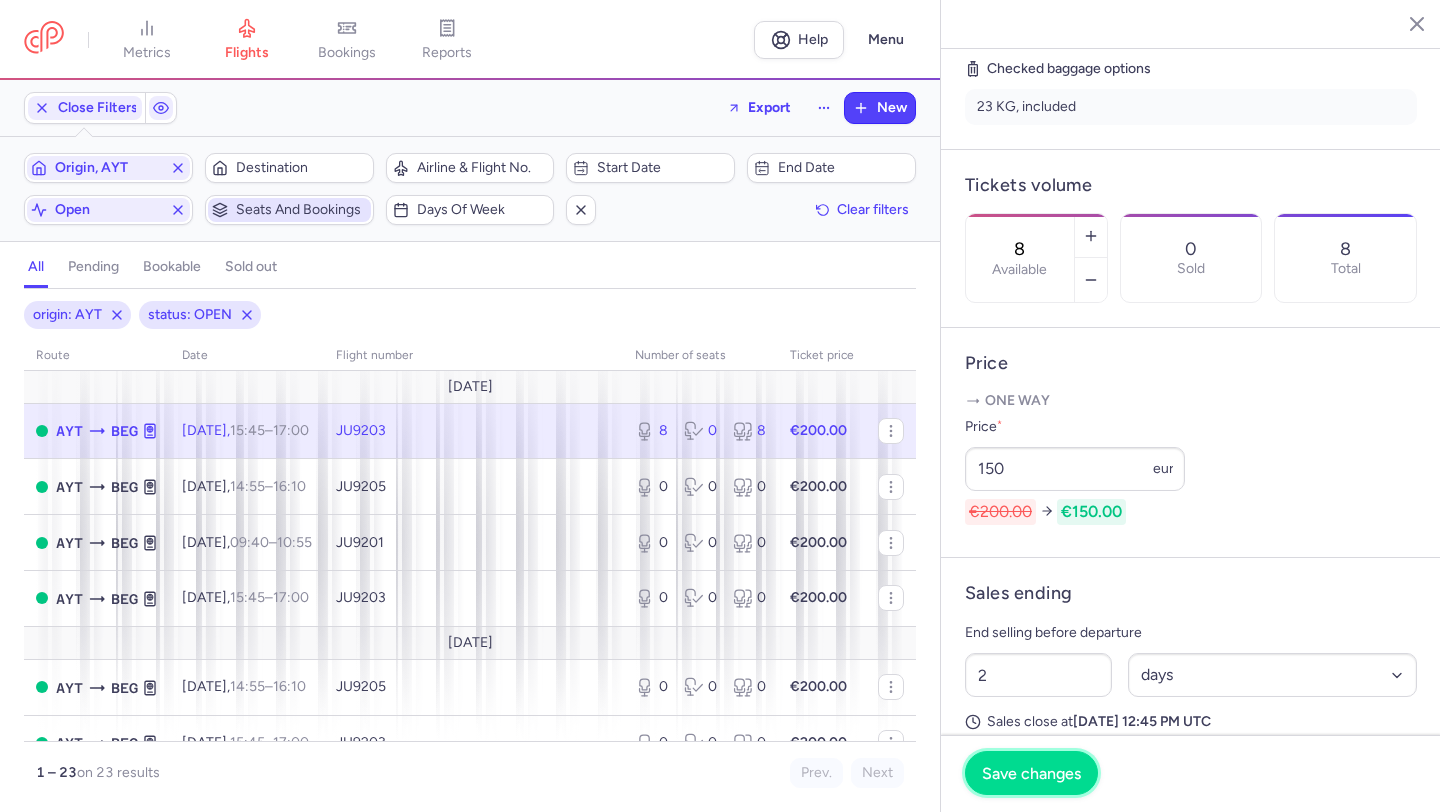 click on "Save changes" at bounding box center (1031, 773) 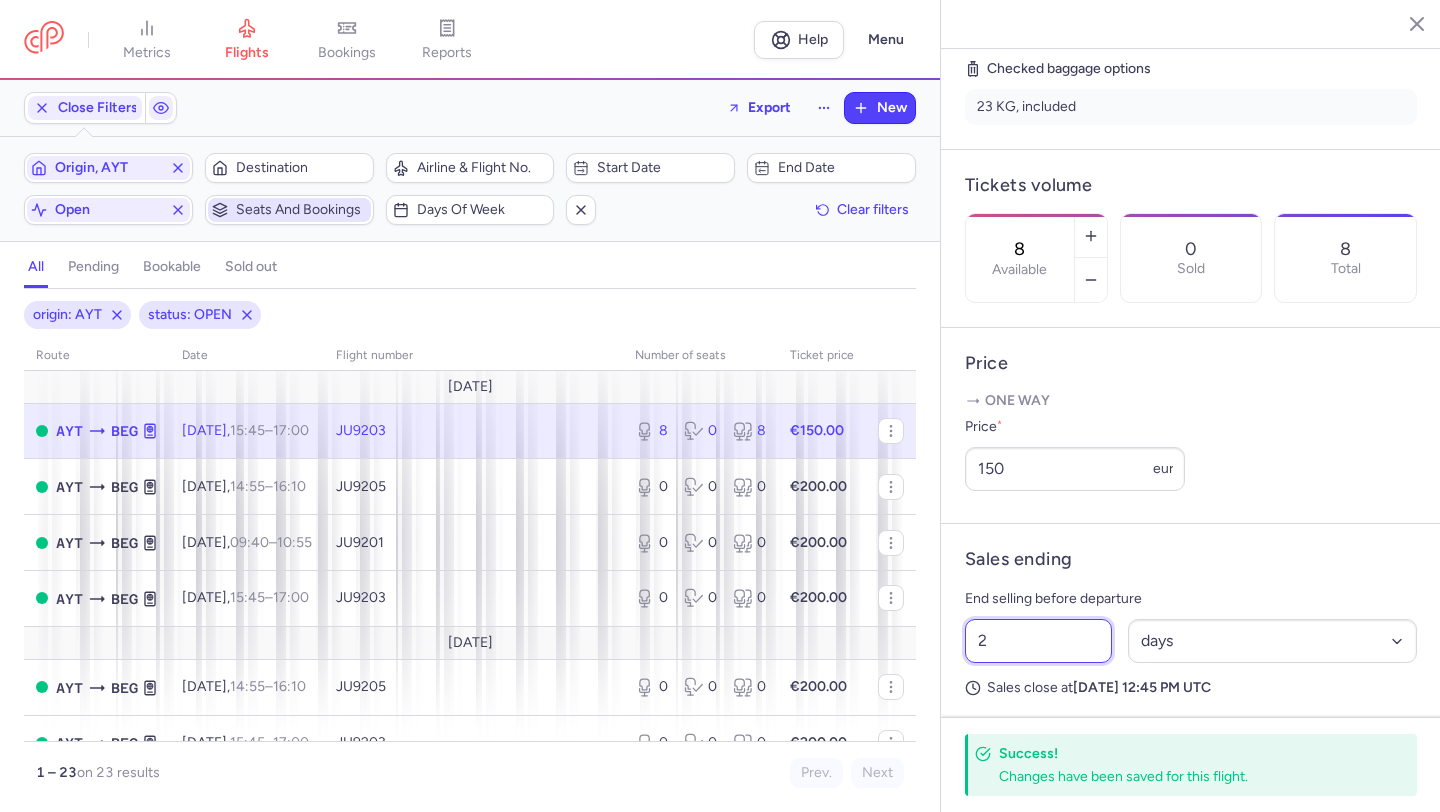 click on "2" at bounding box center (1038, 641) 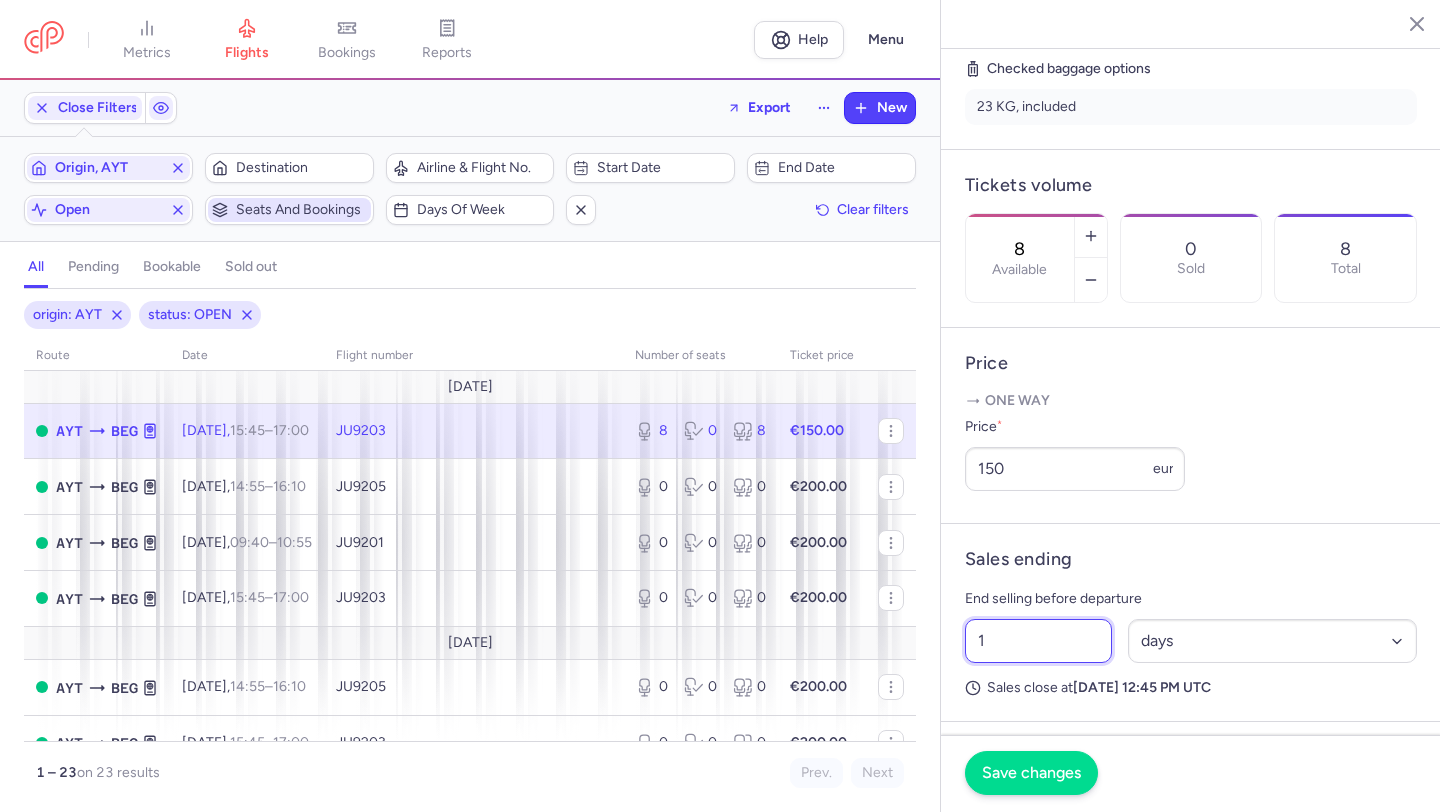 type on "1" 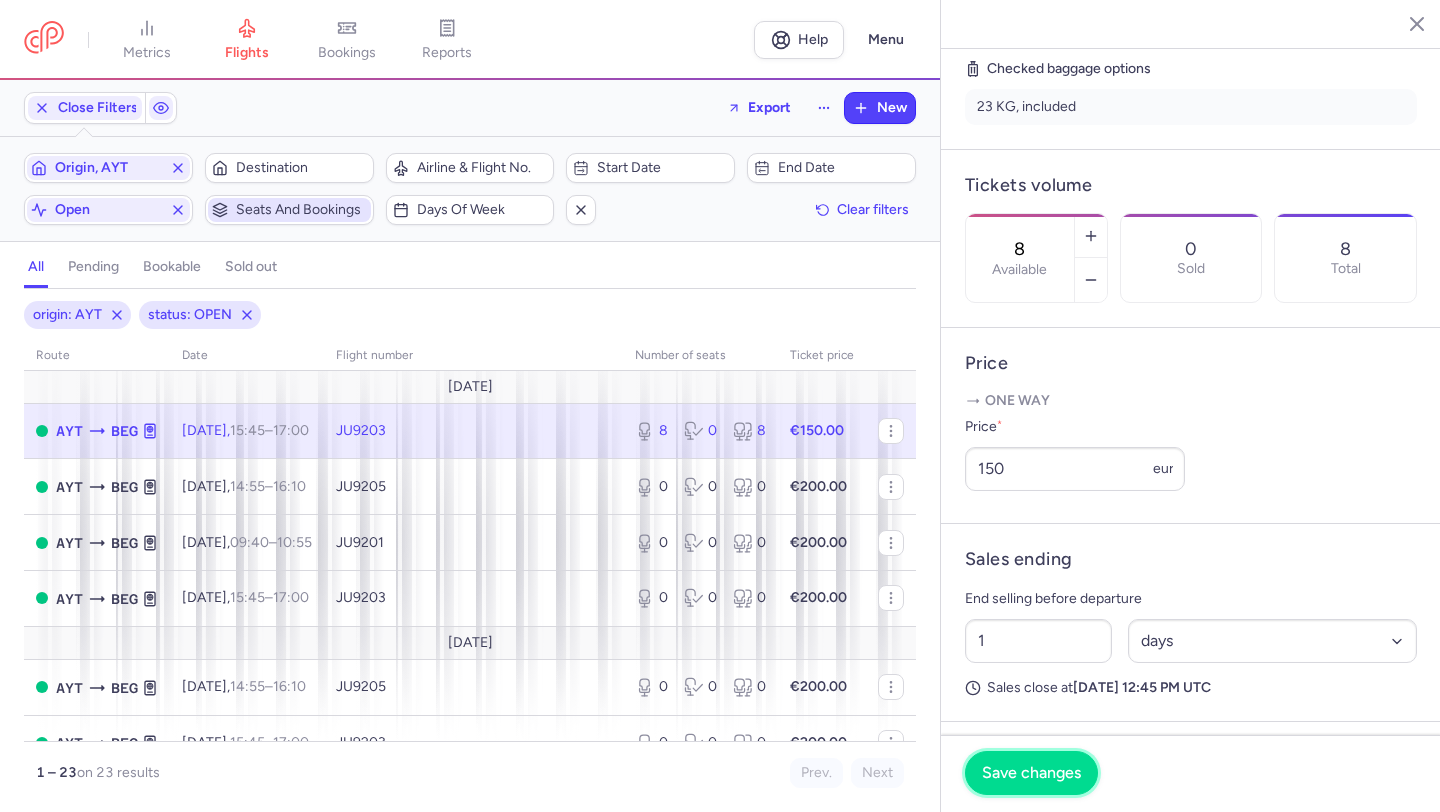 click on "Save changes" at bounding box center (1031, 773) 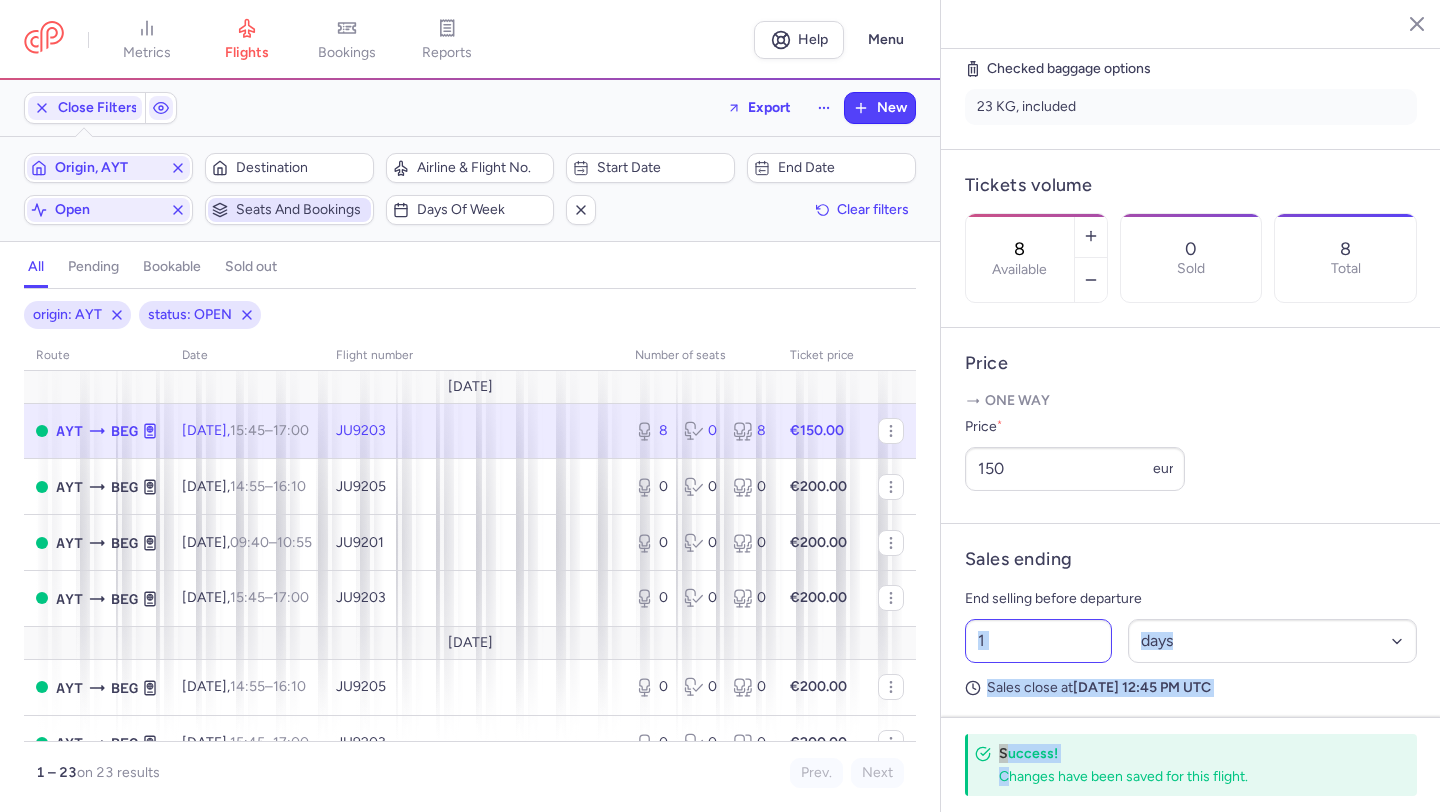 click on "[GEOGRAPHIC_DATA]   [GEOGRAPHIC_DATA] [DATE] Open AYT [GEOGRAPHIC_DATA], [GEOGRAPHIC_DATA] 15:45  (UTC+03:00) AYT T1 Terminal 1 JU9203 17:00  (UTC+02:00) [GEOGRAPHIC_DATA], [GEOGRAPHIC_DATA] Cancel Flight  Flight Operator Air [GEOGRAPHIC_DATA] JU9203  Checked baggage options  23 KG, included Tickets volume 8  Available  0 Sold 8 Total Price  One way  Price  * 150 eur Sales ending End selling before departure 1 Select an option hours days Sales close at  [DATE]	12:45 PM UTC  Booking (0) This flight has no booking at this time. Success! Changes have been saved for this flight." 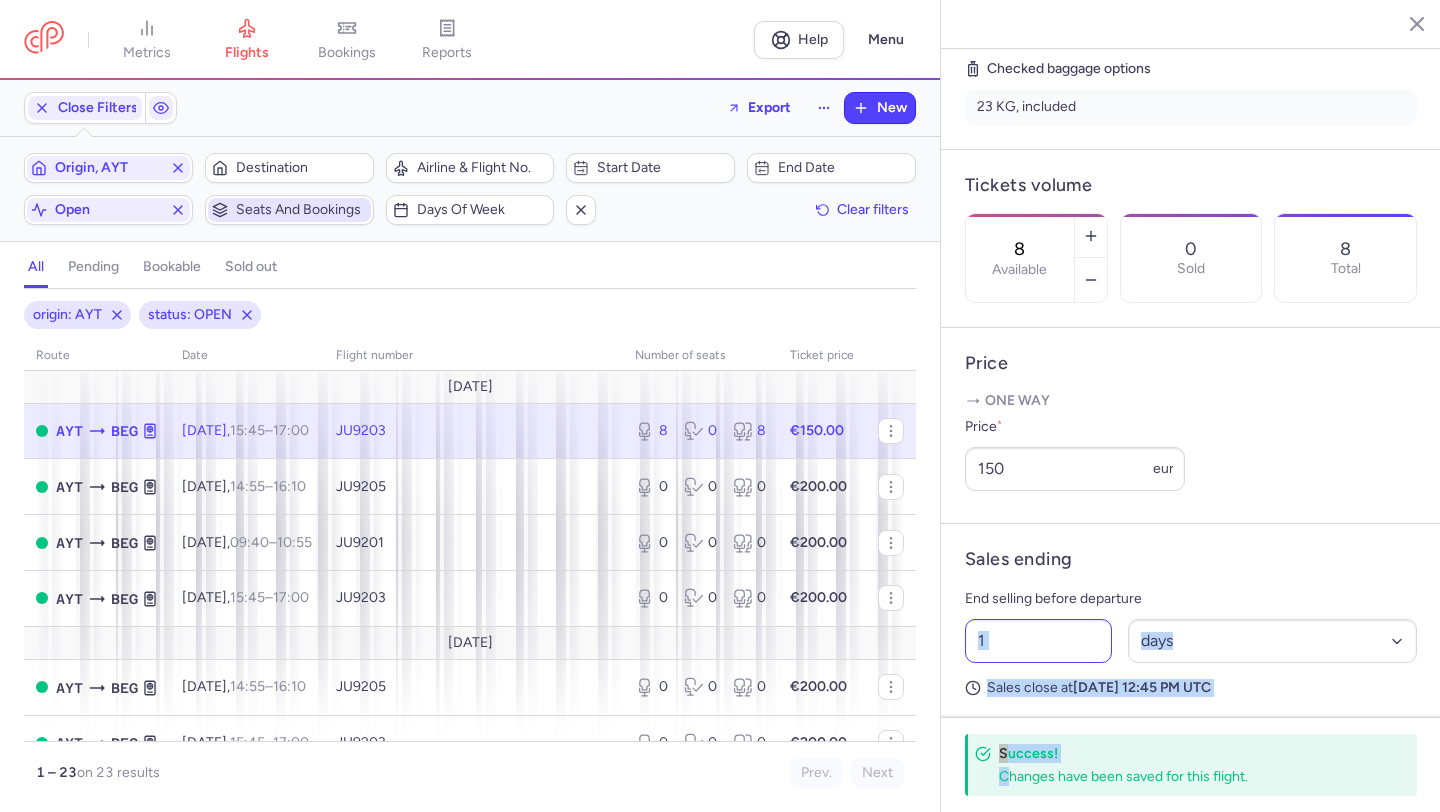 scroll, scrollTop: 560, scrollLeft: 0, axis: vertical 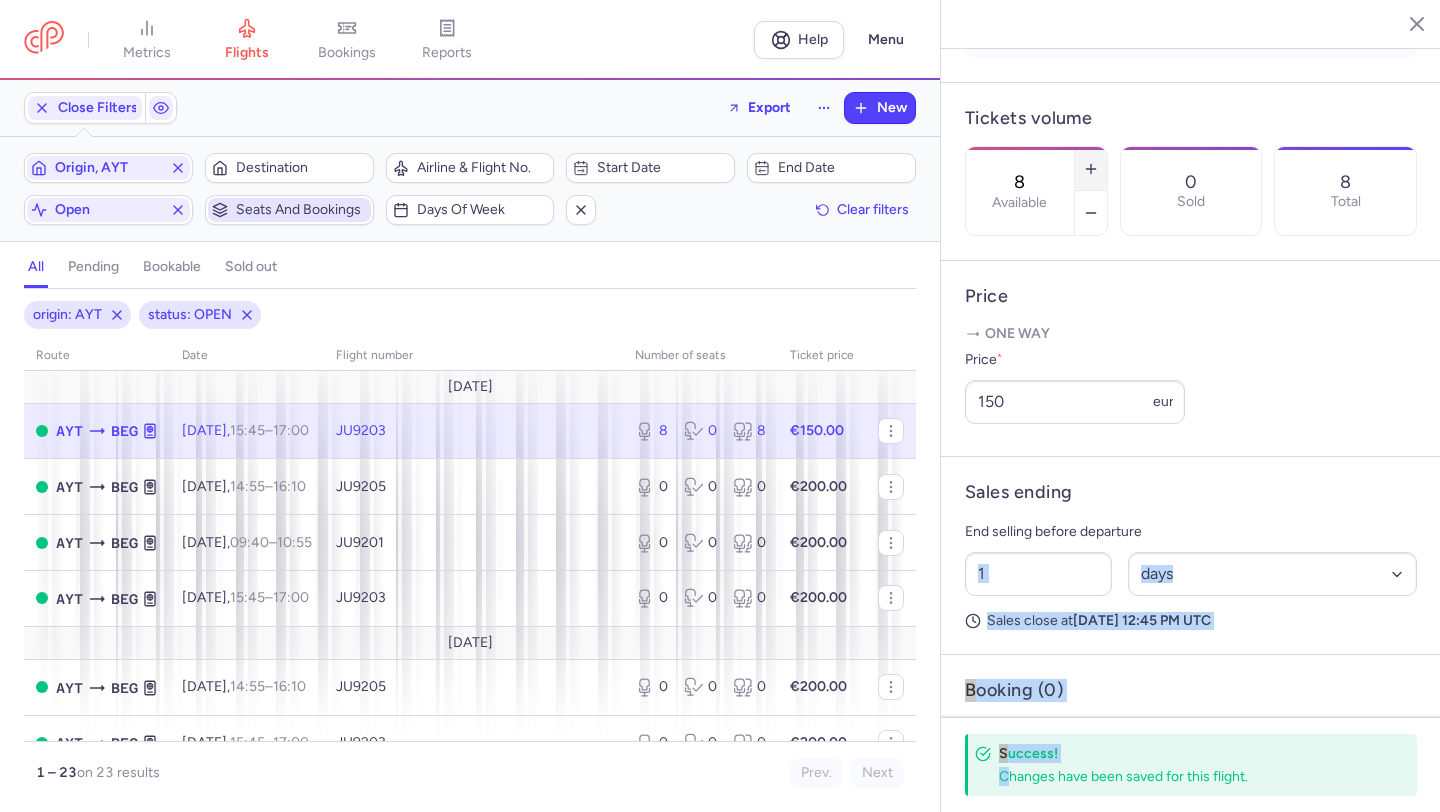 click at bounding box center [1091, 169] 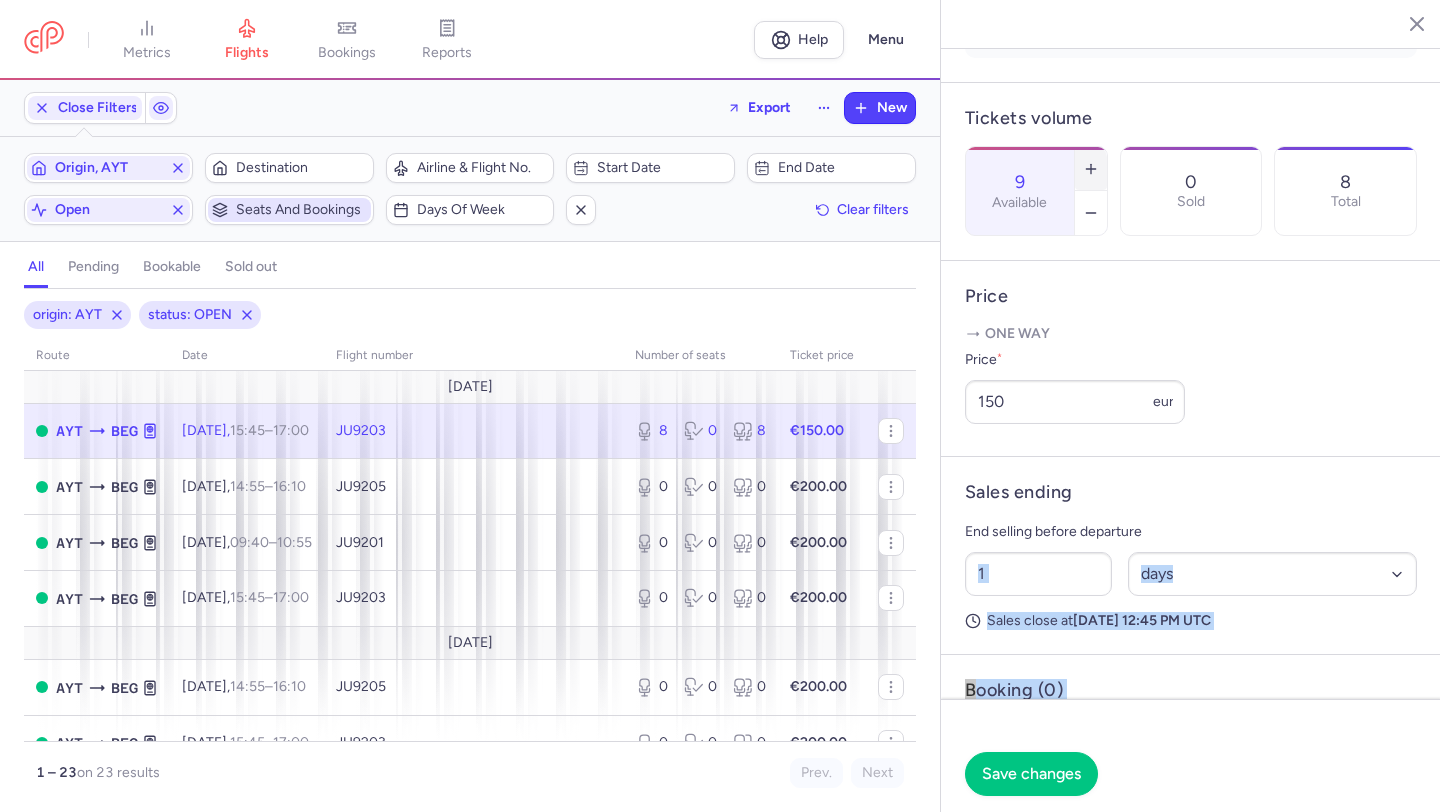 click at bounding box center [1091, 169] 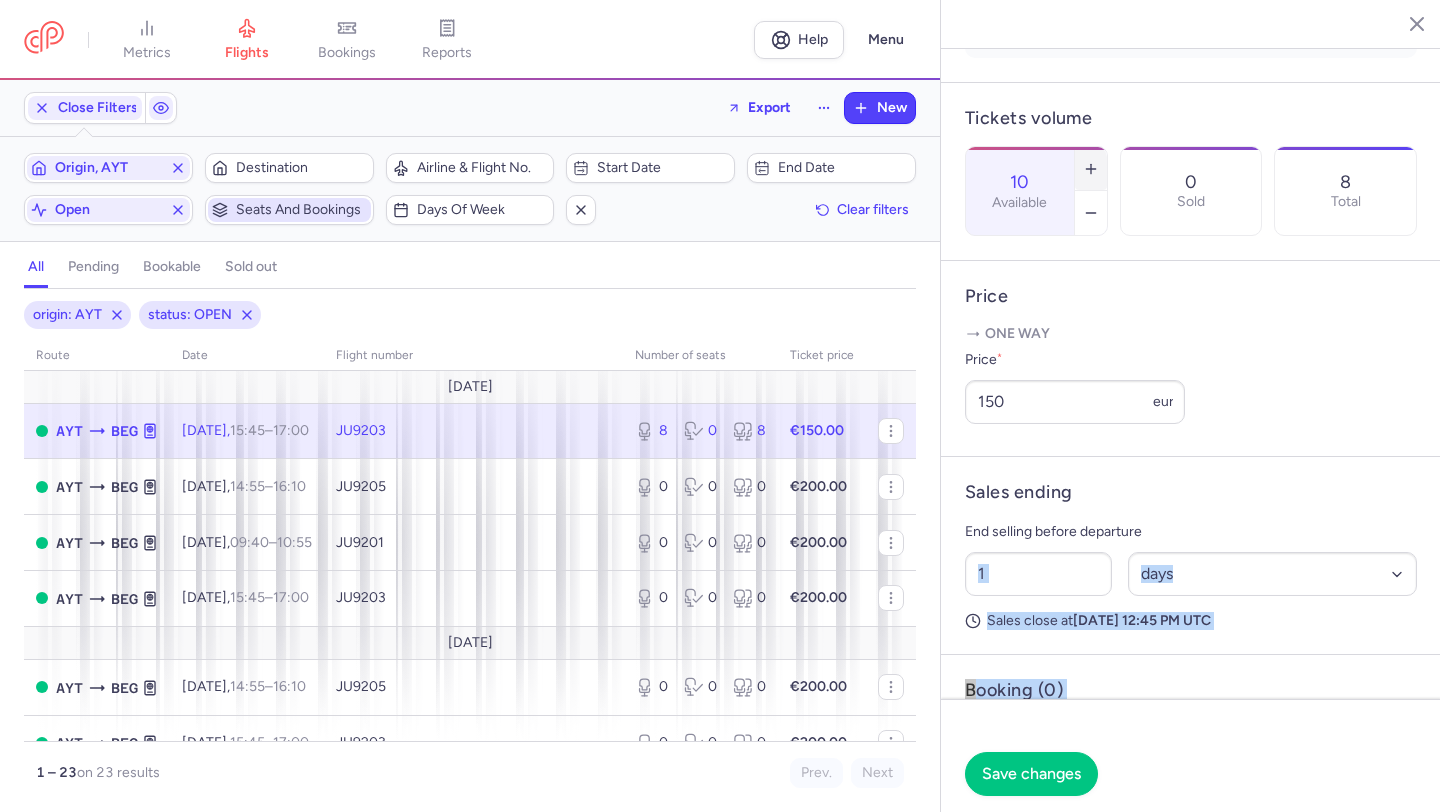 scroll, scrollTop: 542, scrollLeft: 0, axis: vertical 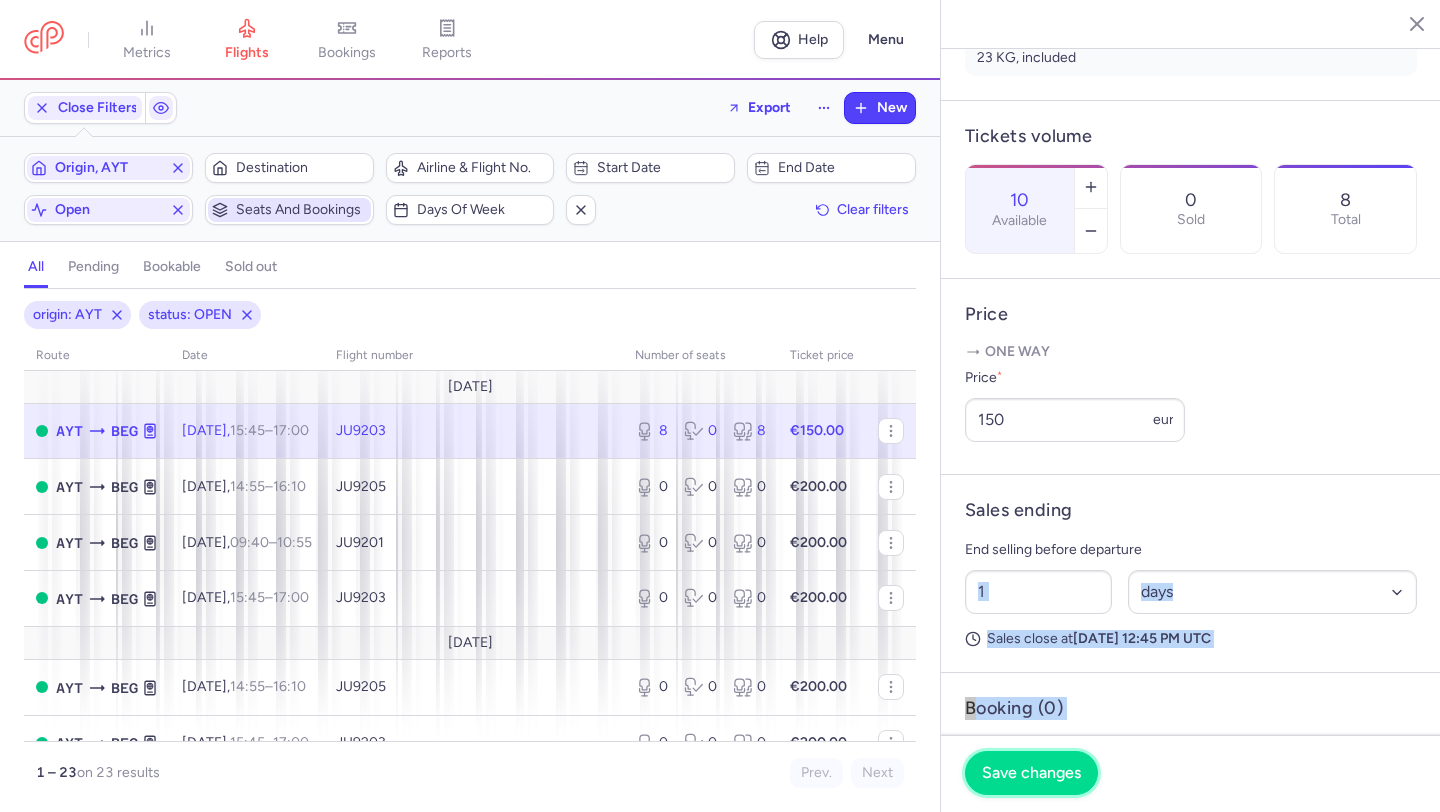 click on "Save changes" at bounding box center (1031, 773) 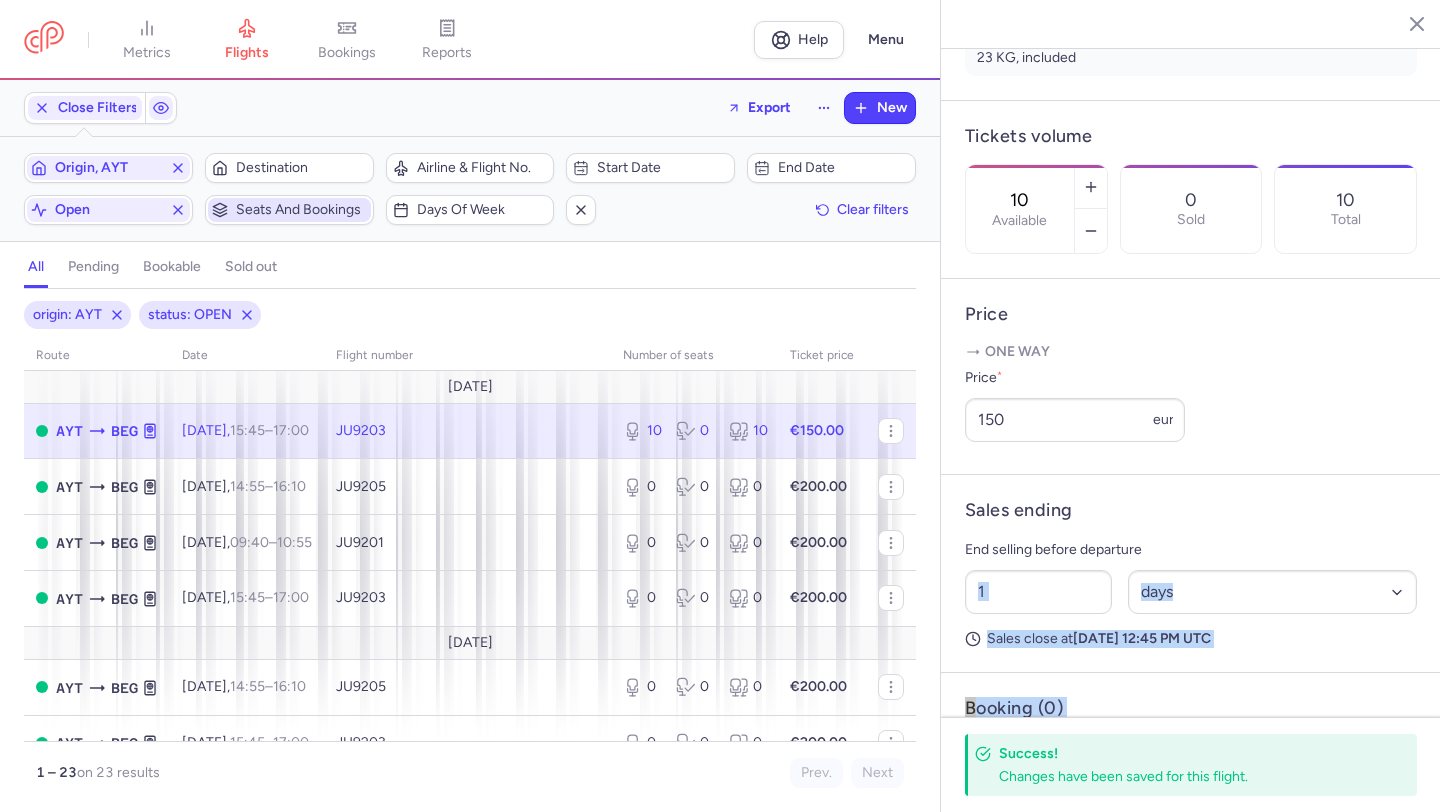 scroll, scrollTop: 518, scrollLeft: 0, axis: vertical 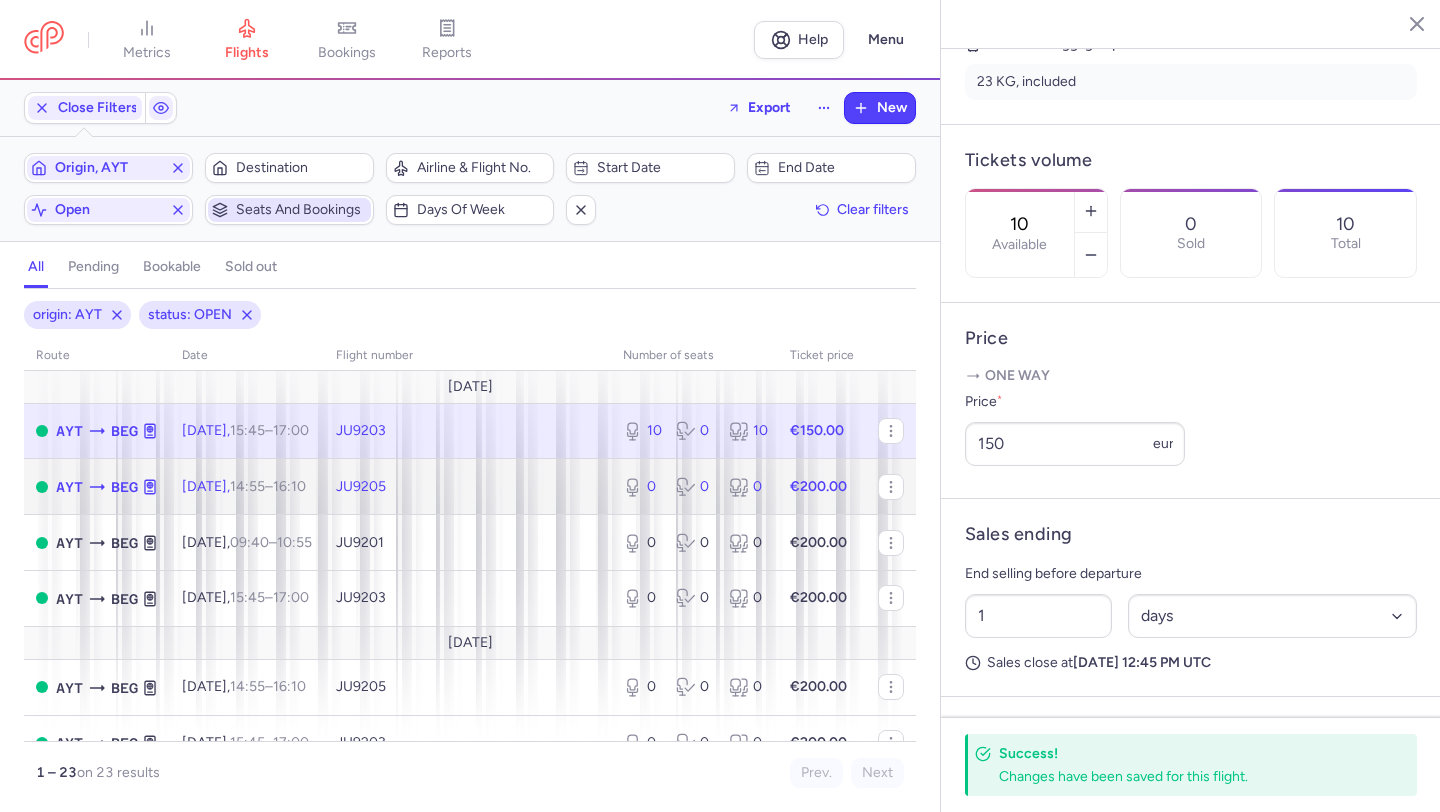 click on "JU9205" 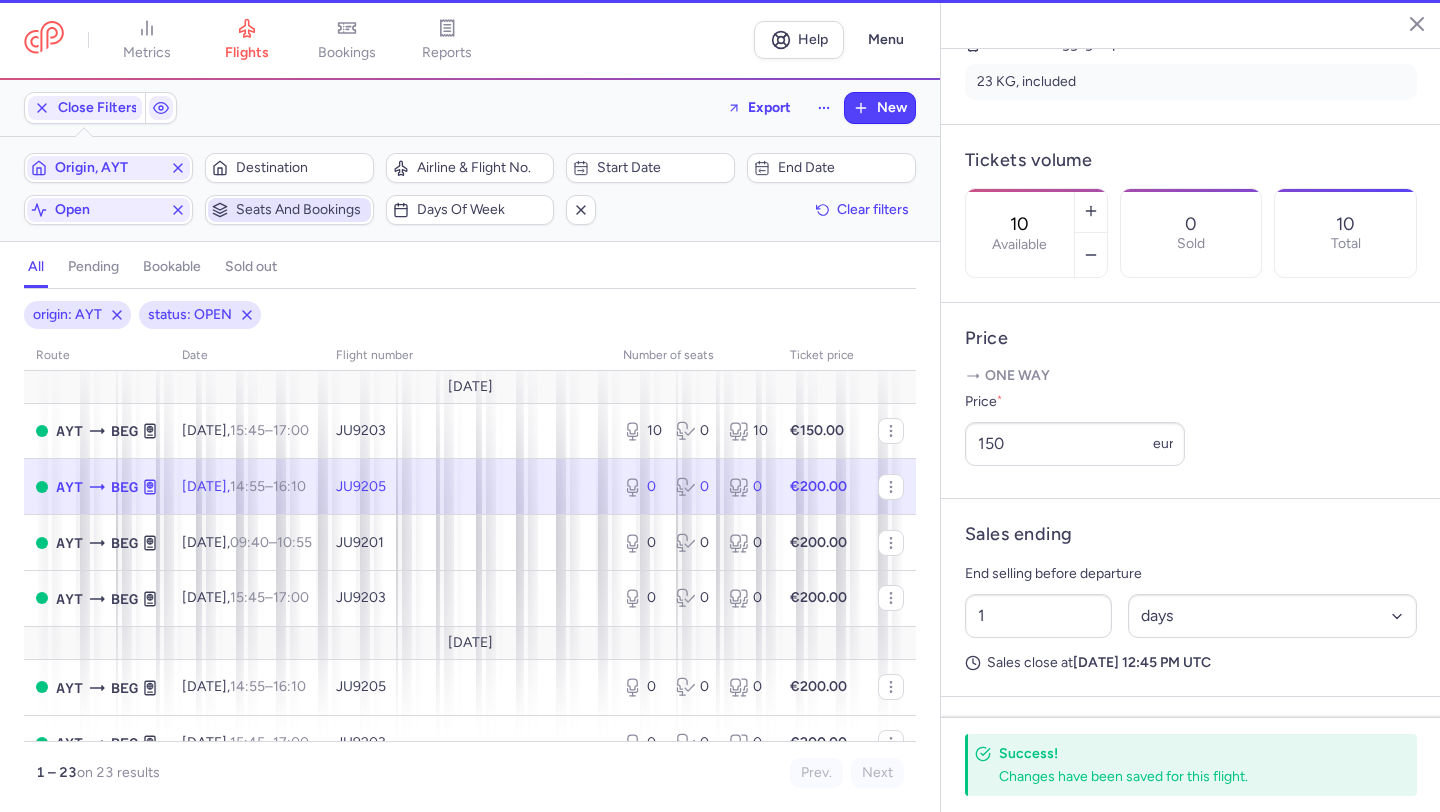 type on "0" 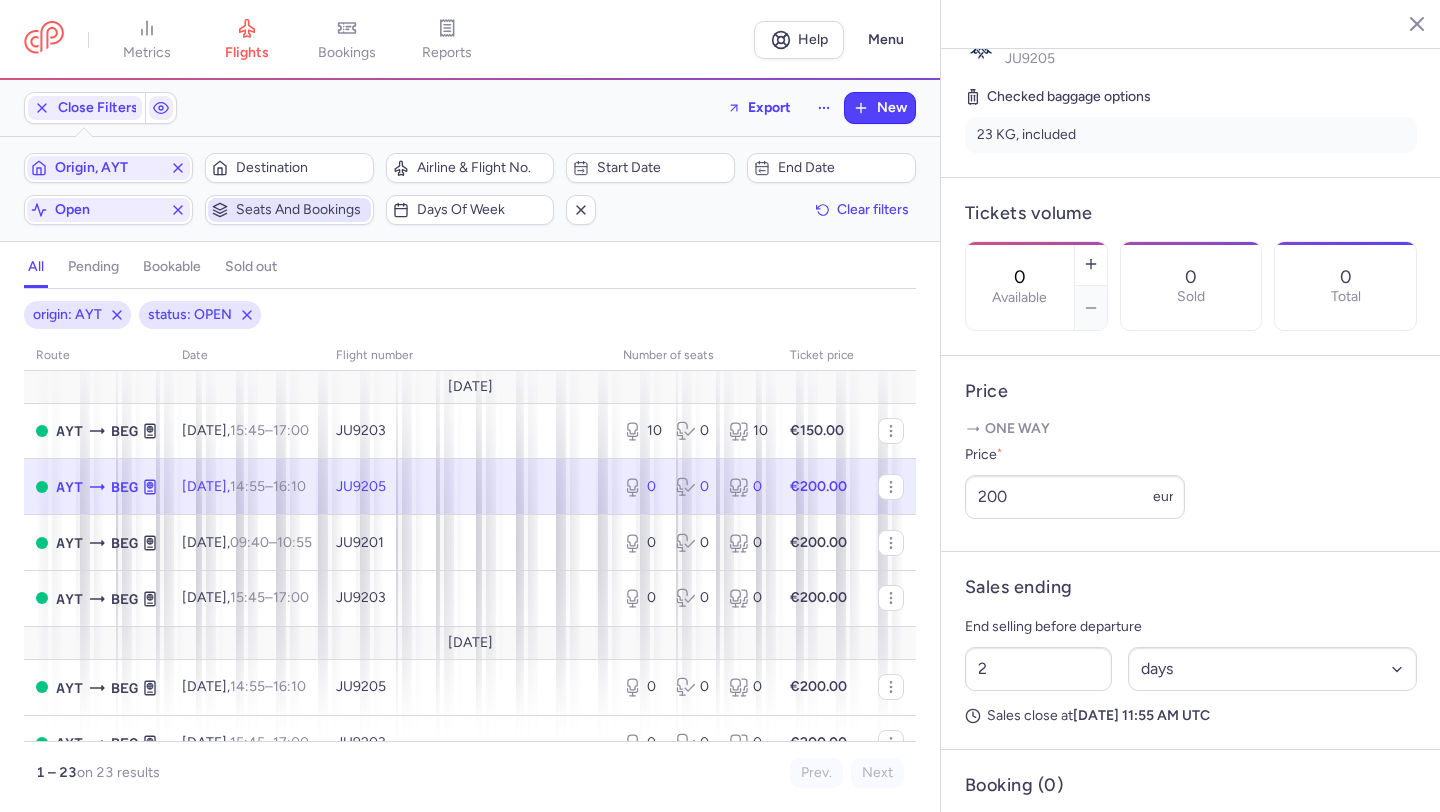scroll, scrollTop: 465, scrollLeft: 0, axis: vertical 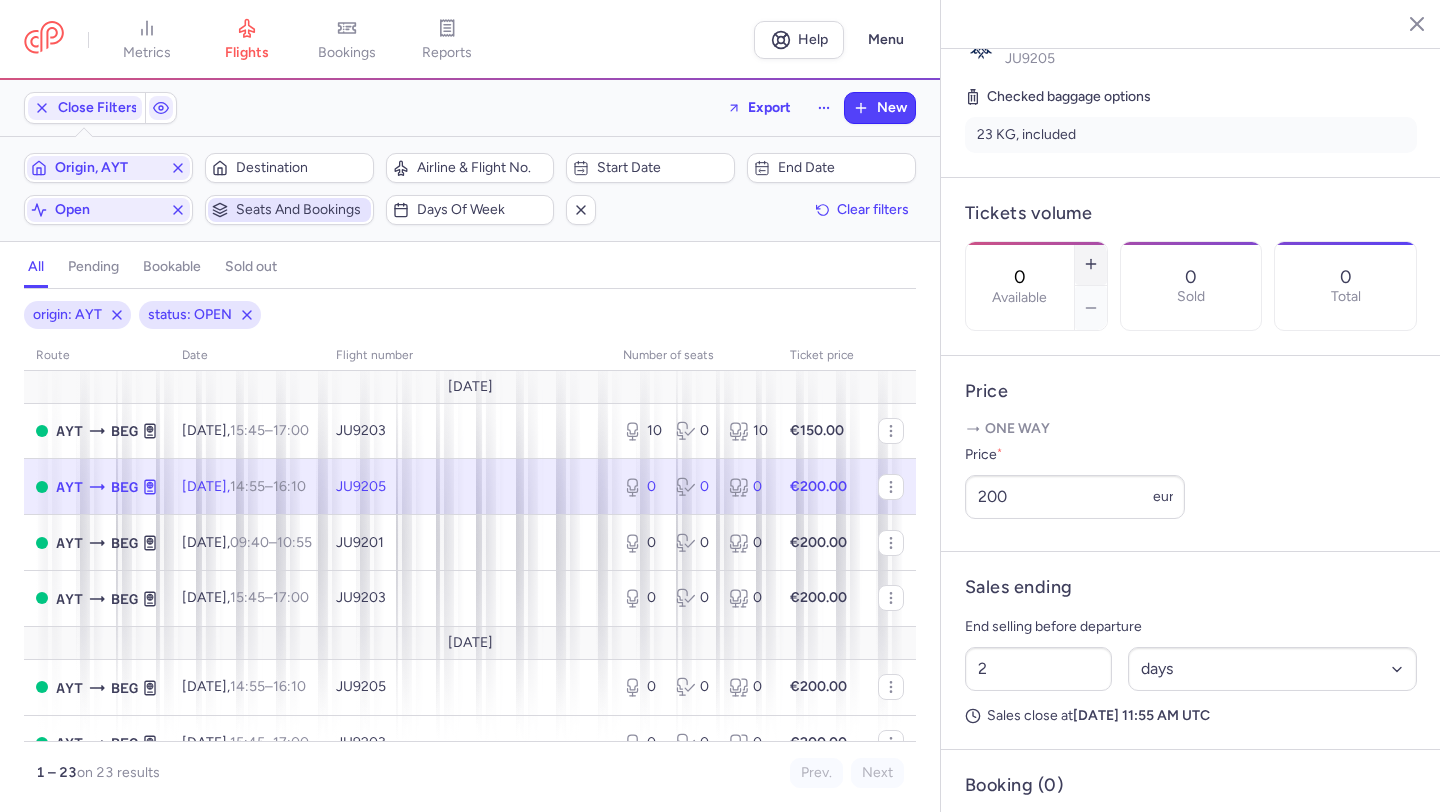 click 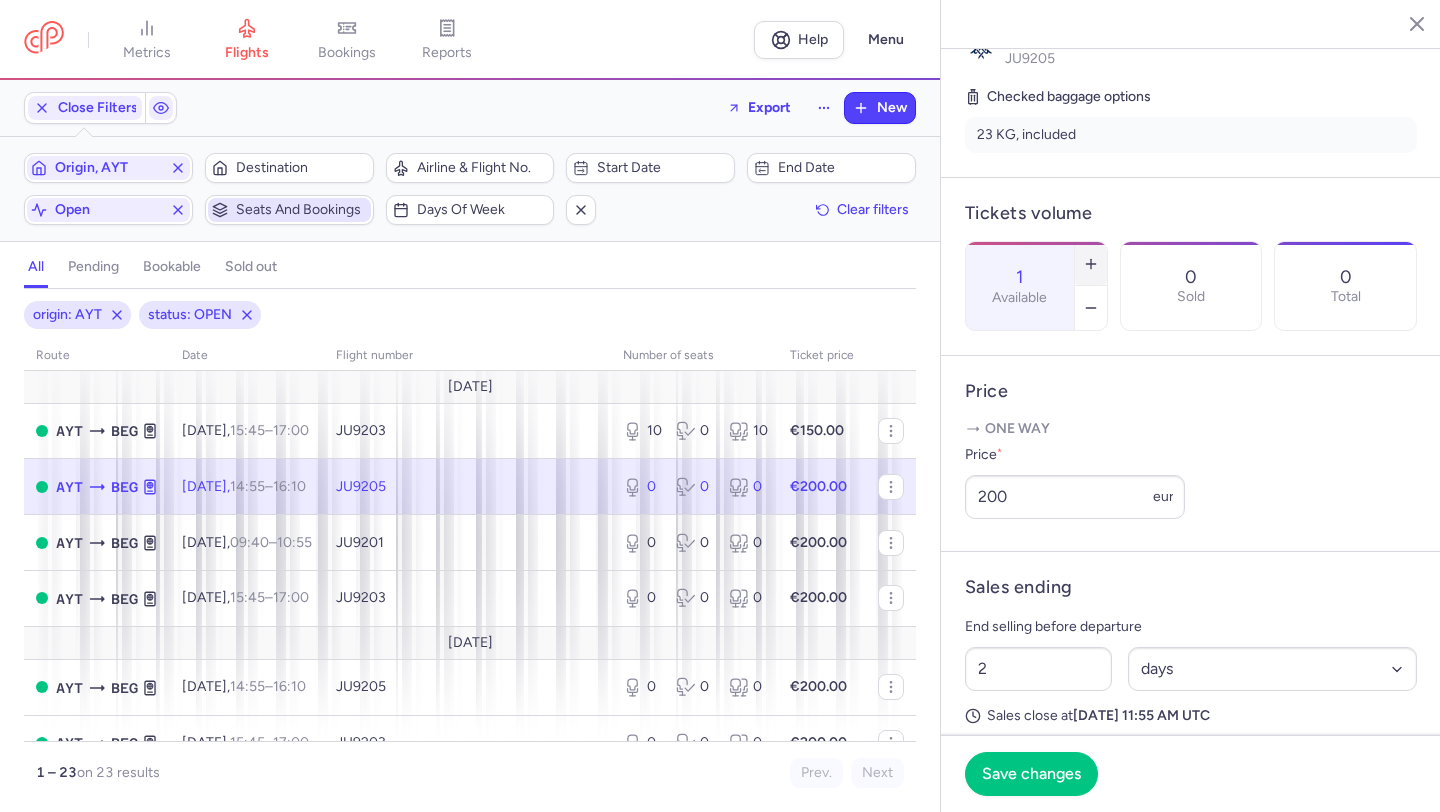 click 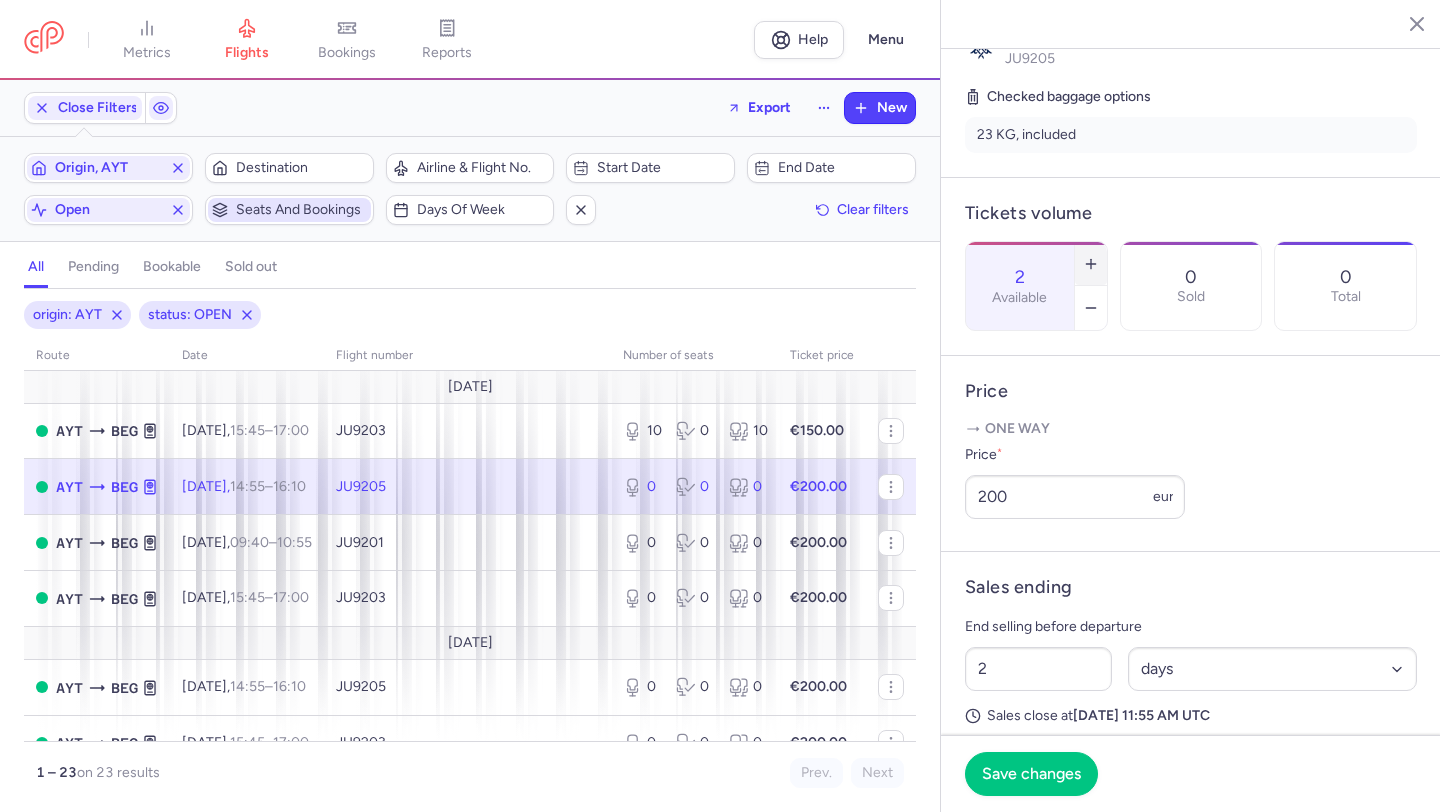 click 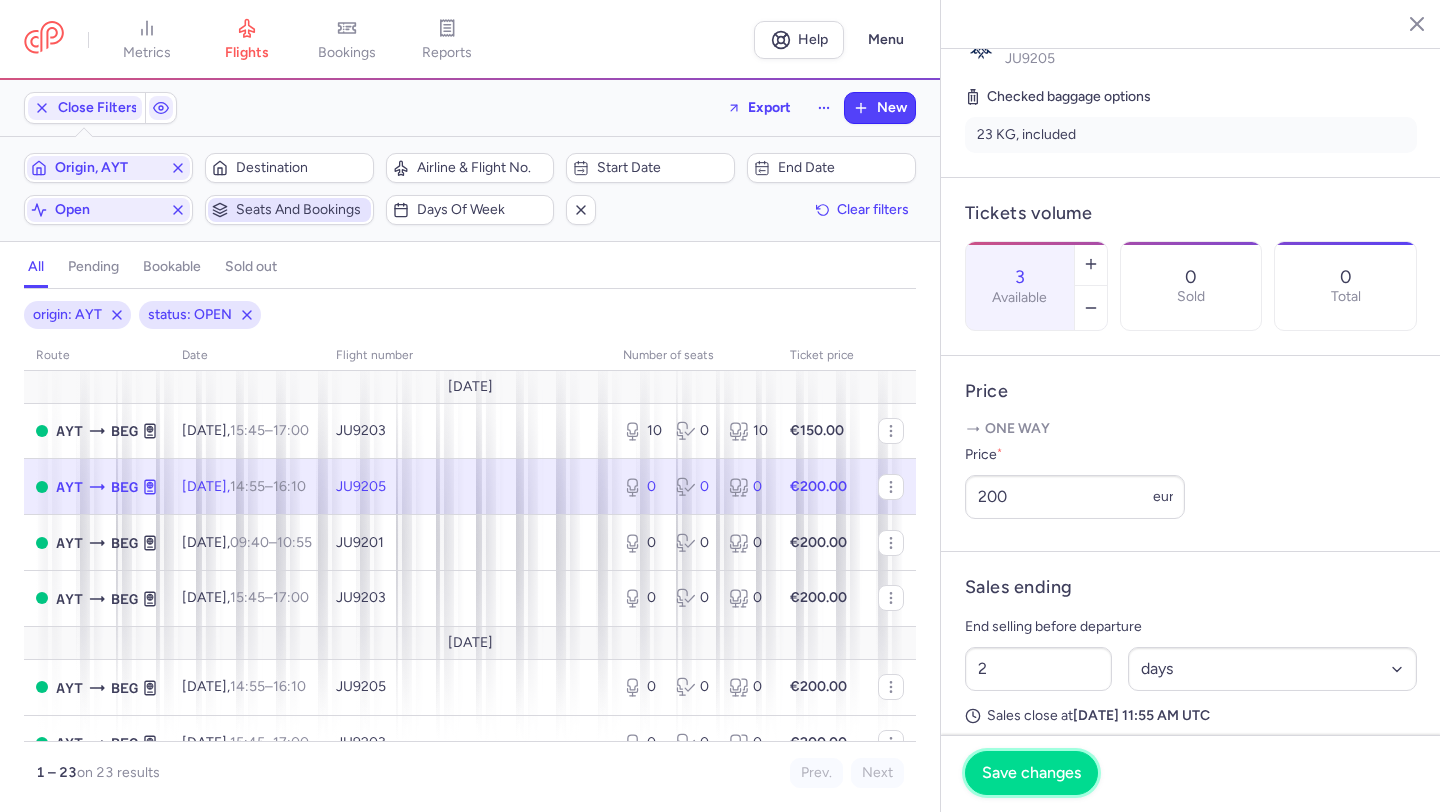 click on "Save changes" at bounding box center [1031, 773] 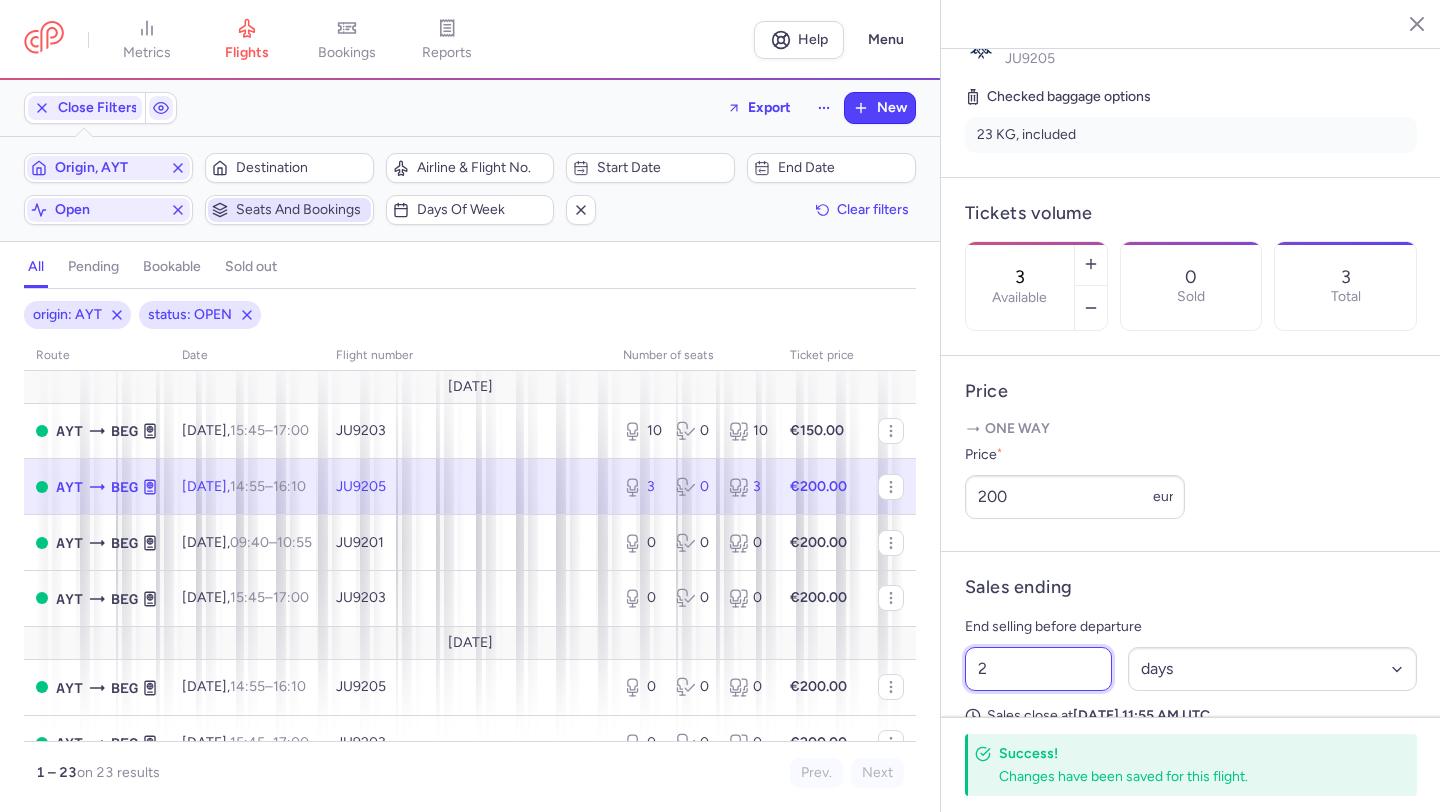 click on "2" at bounding box center (1038, 669) 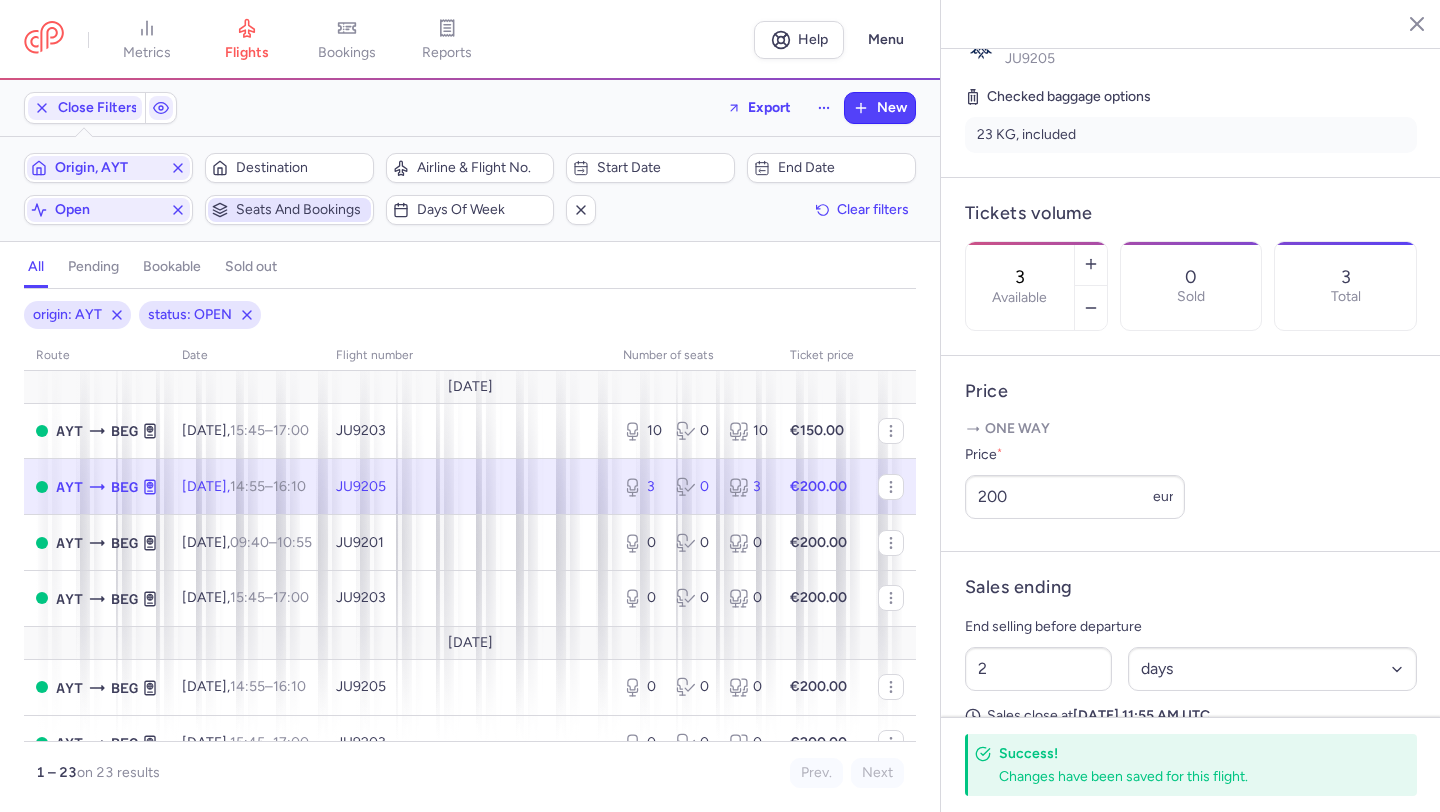 click on "One way" at bounding box center (1191, 429) 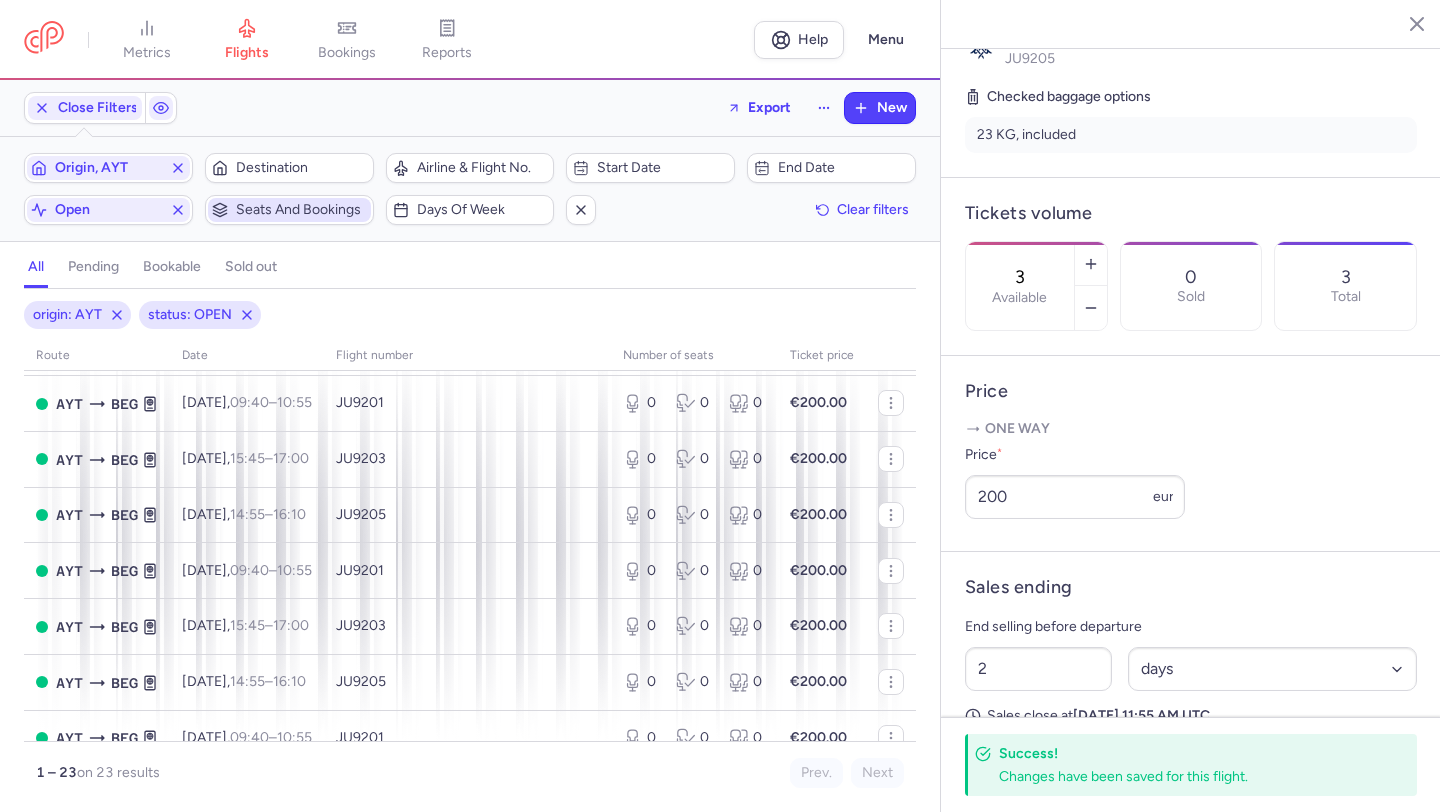 scroll, scrollTop: 0, scrollLeft: 0, axis: both 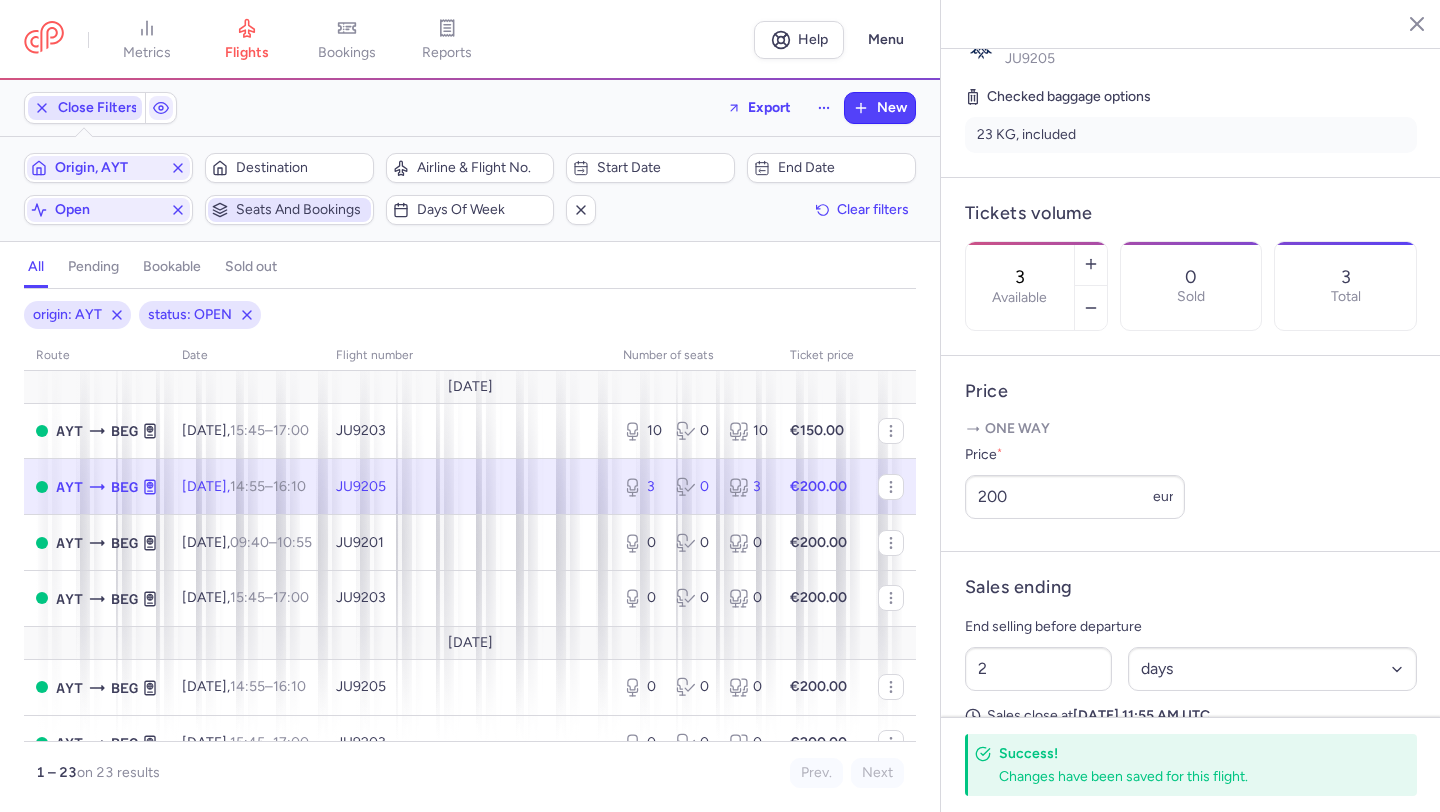 click 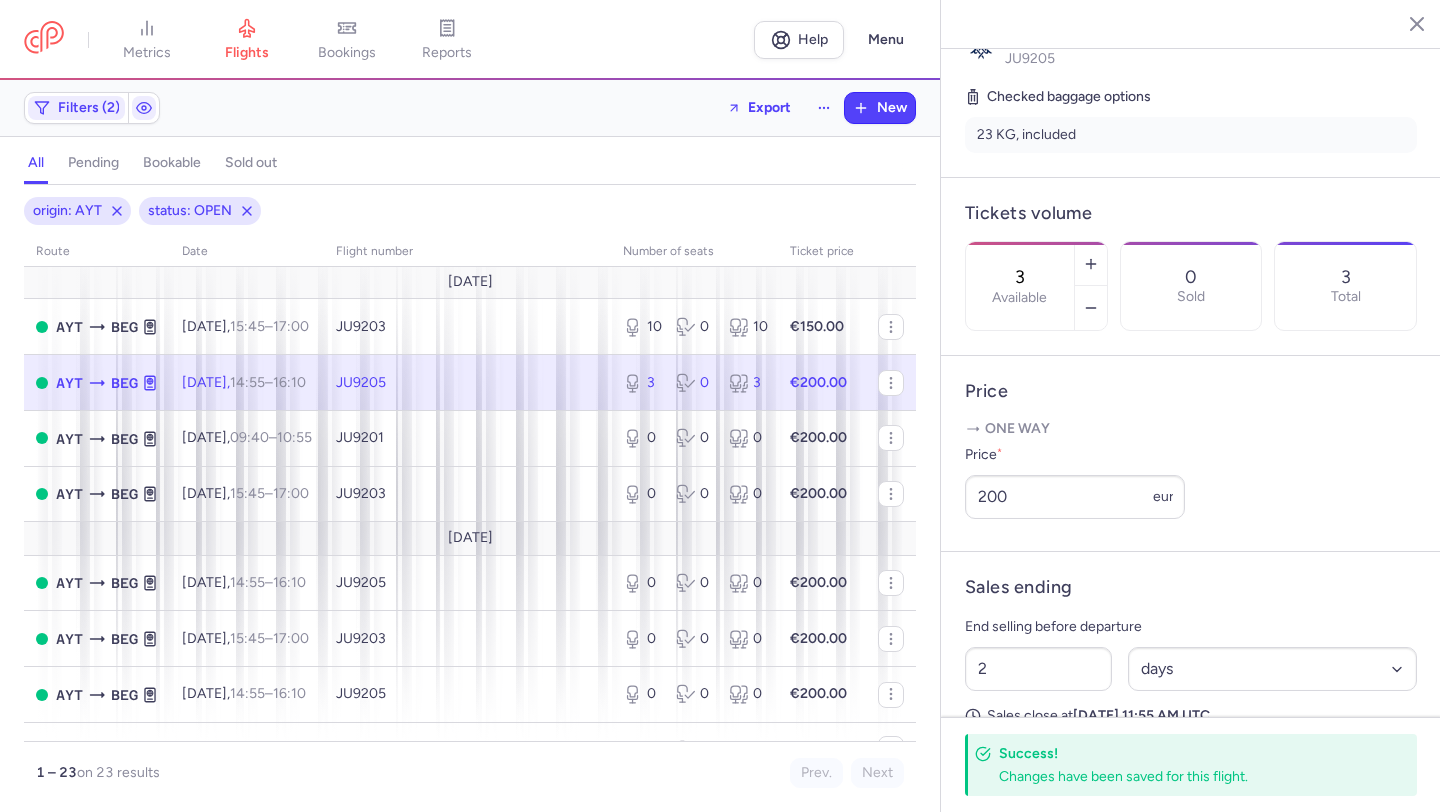 type 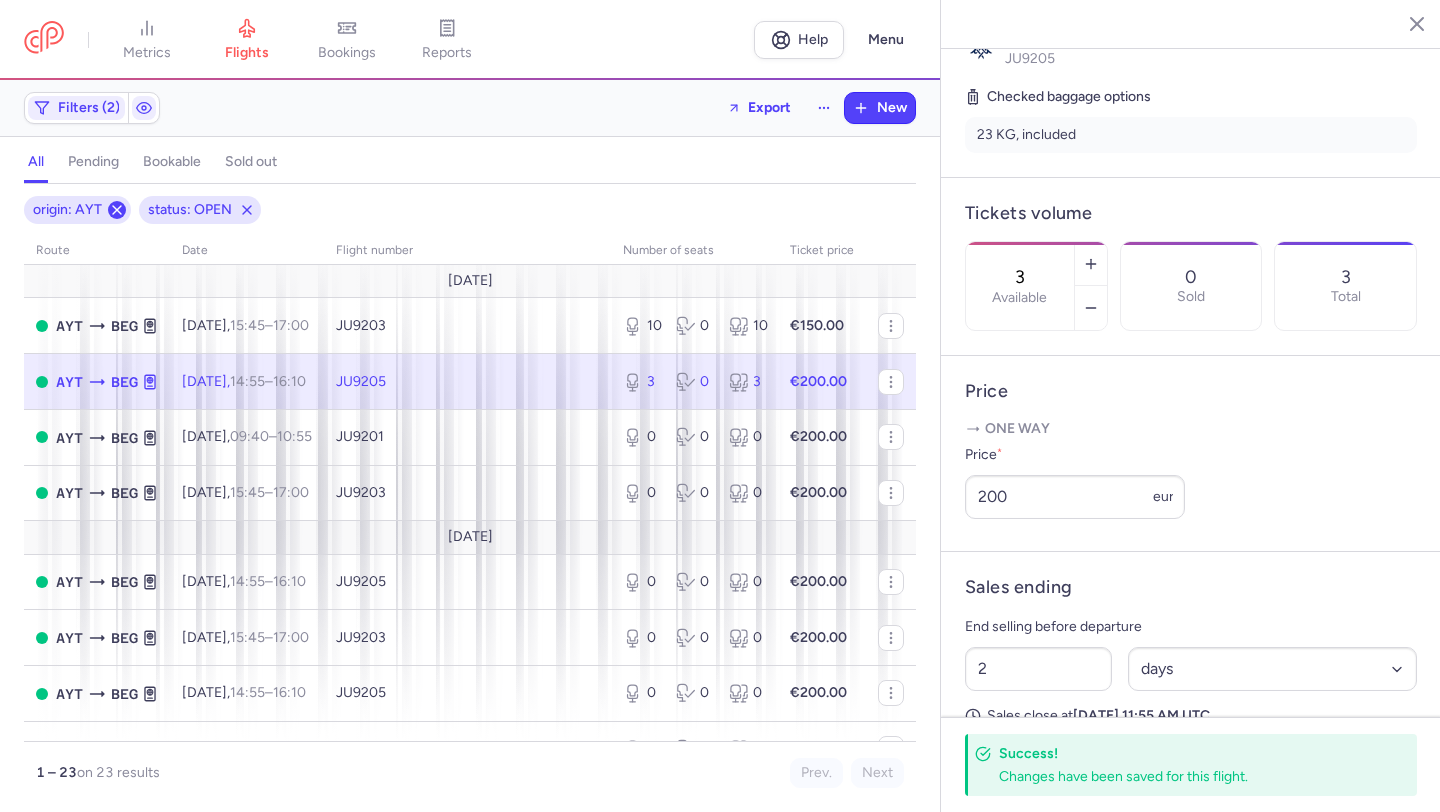 click 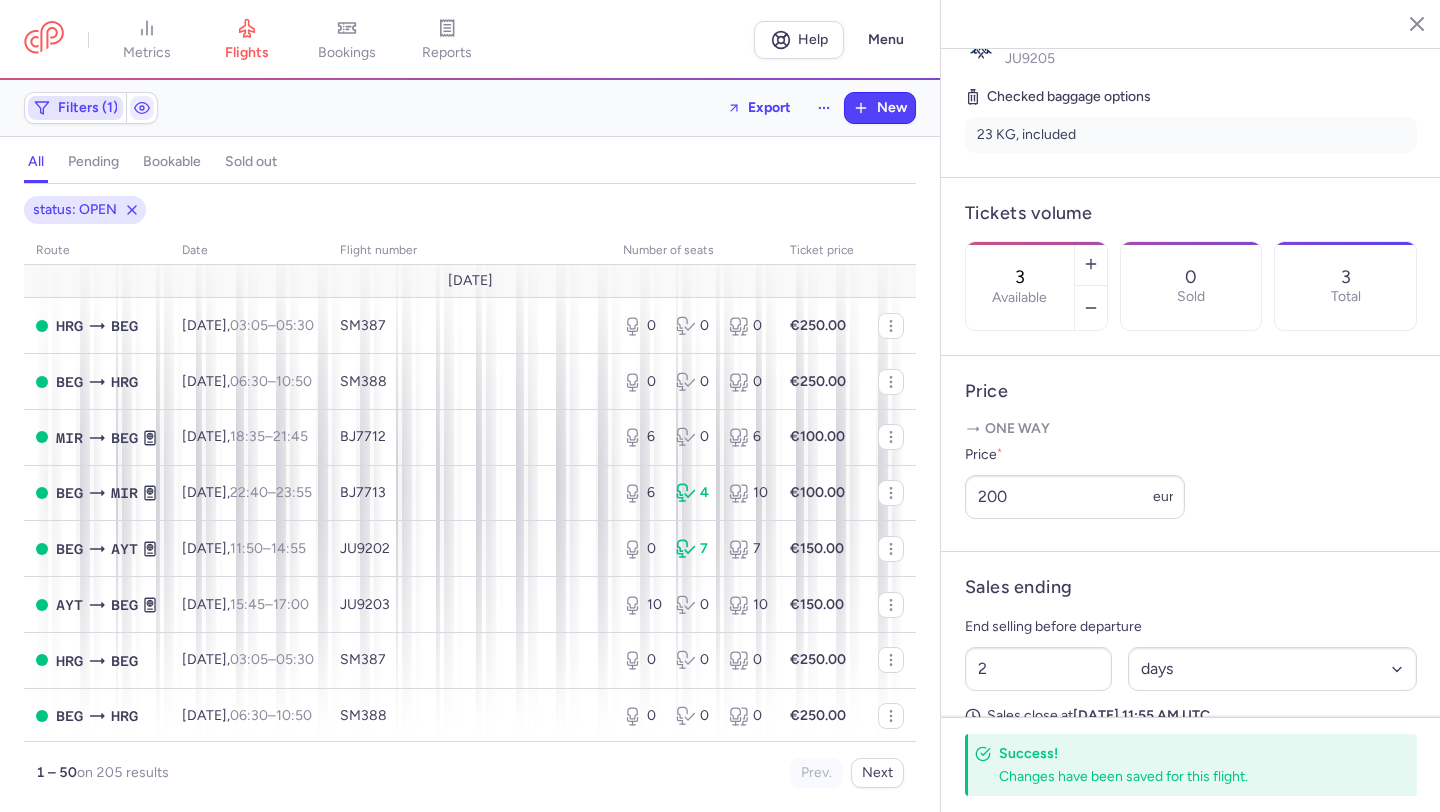click on "Filters (1)" 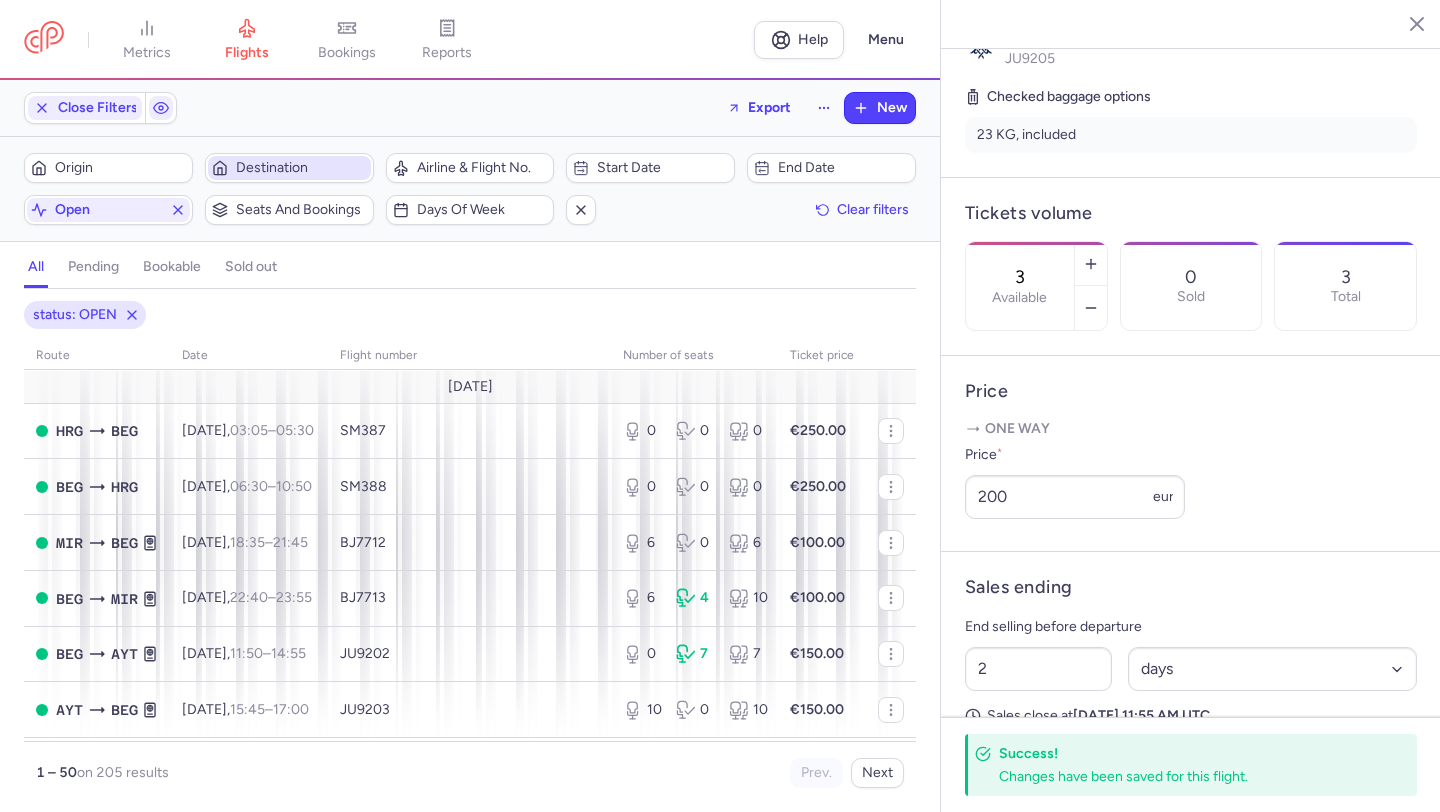 scroll, scrollTop: 0, scrollLeft: 0, axis: both 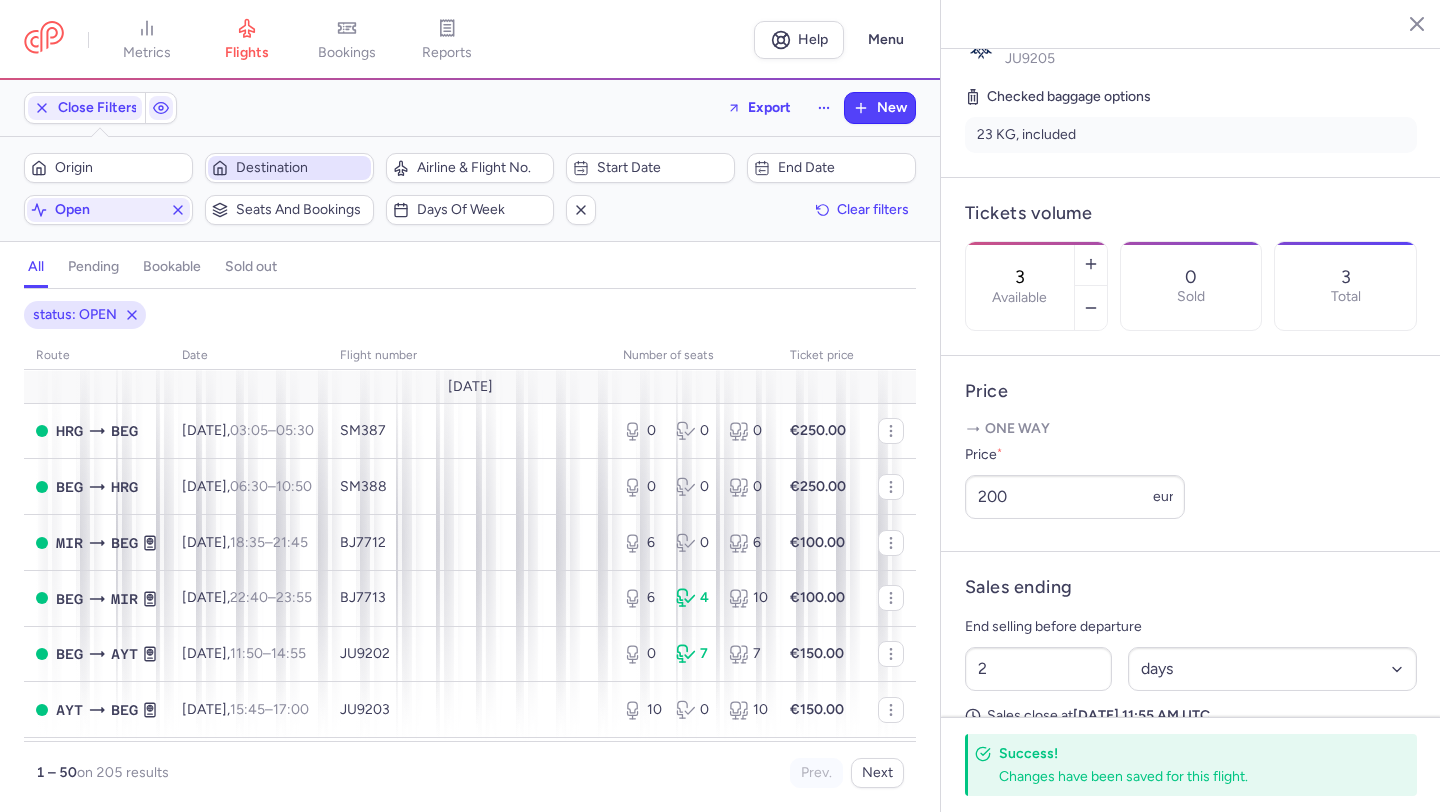 click on "Destination" at bounding box center (301, 168) 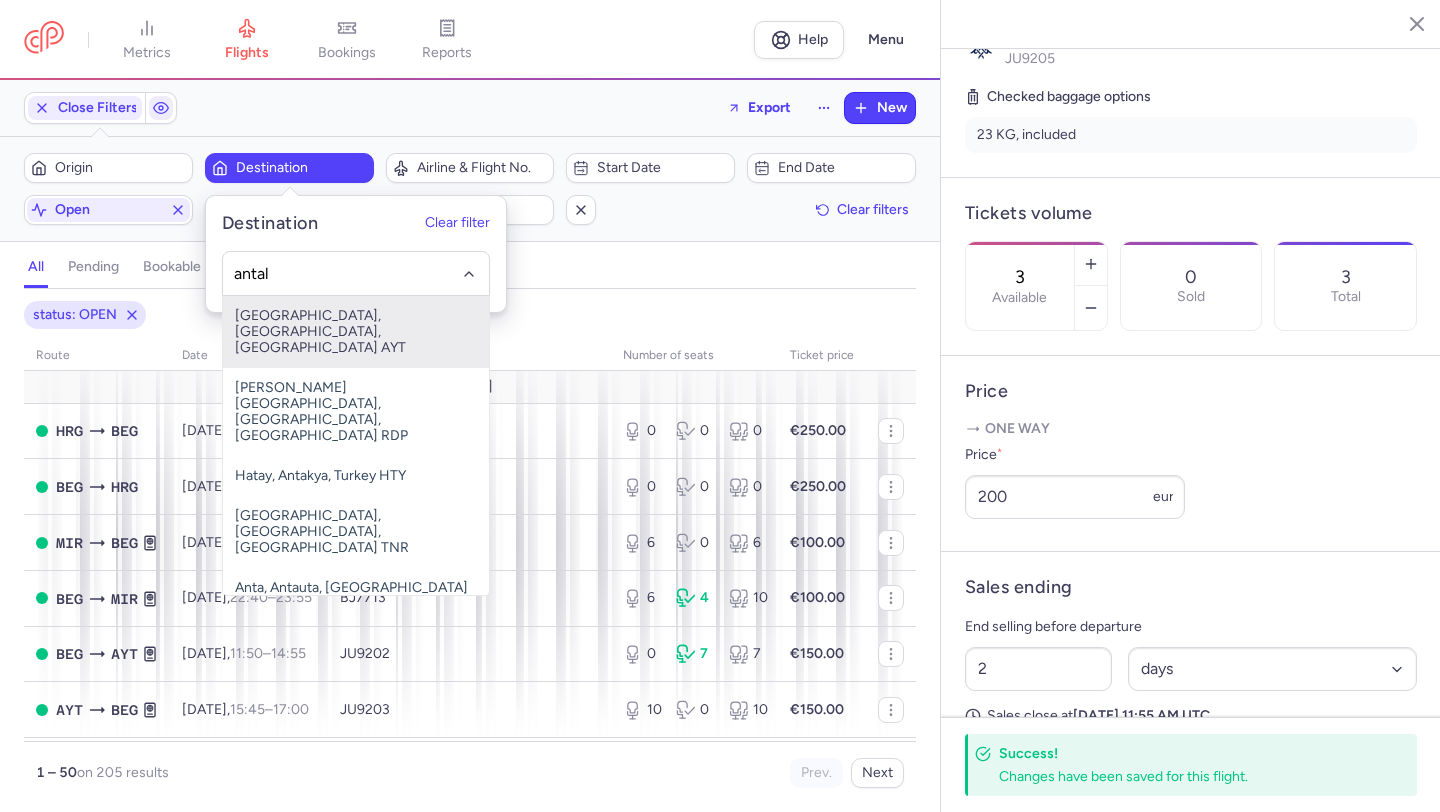 click on "[GEOGRAPHIC_DATA], [GEOGRAPHIC_DATA], [GEOGRAPHIC_DATA] AYT" at bounding box center [356, 332] 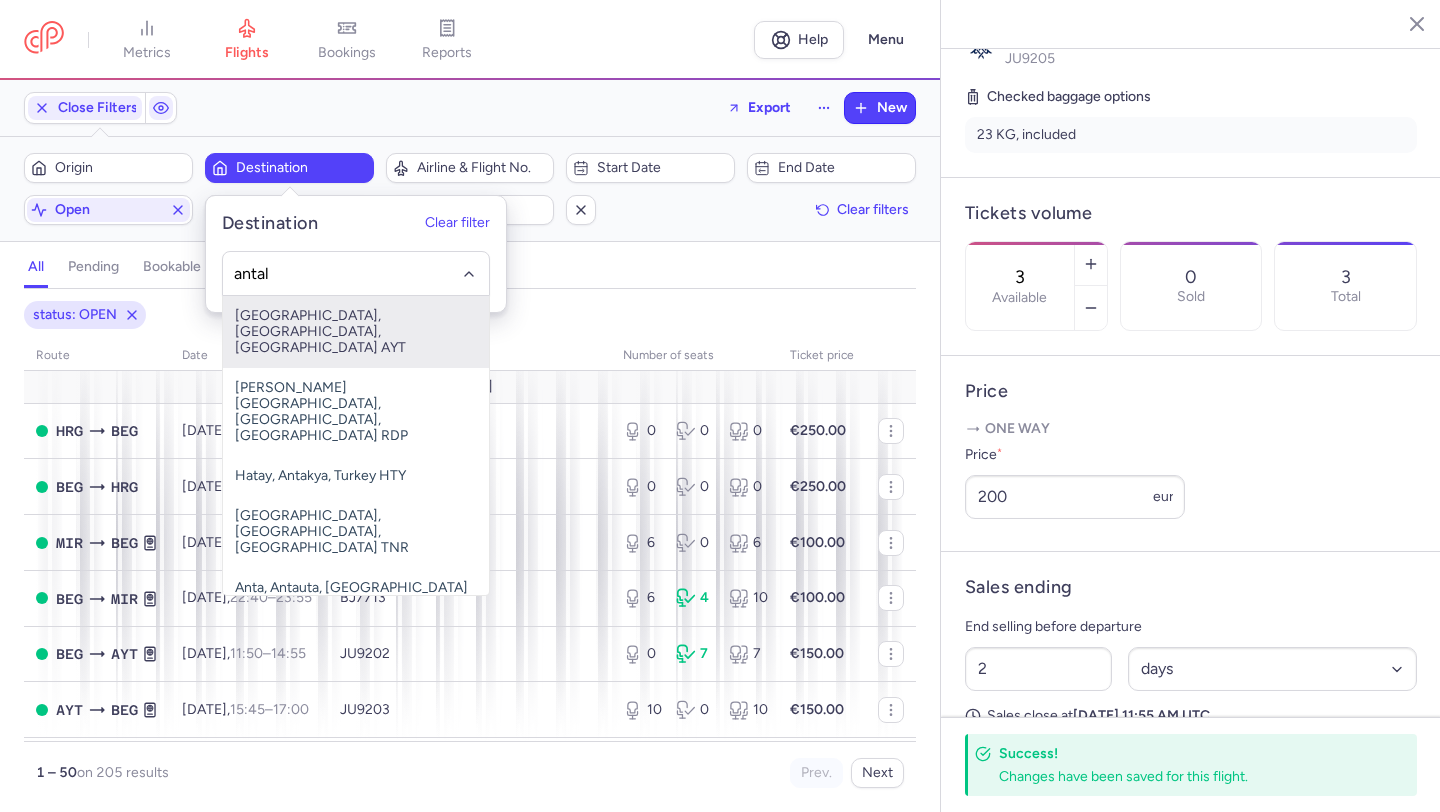 type on "antal" 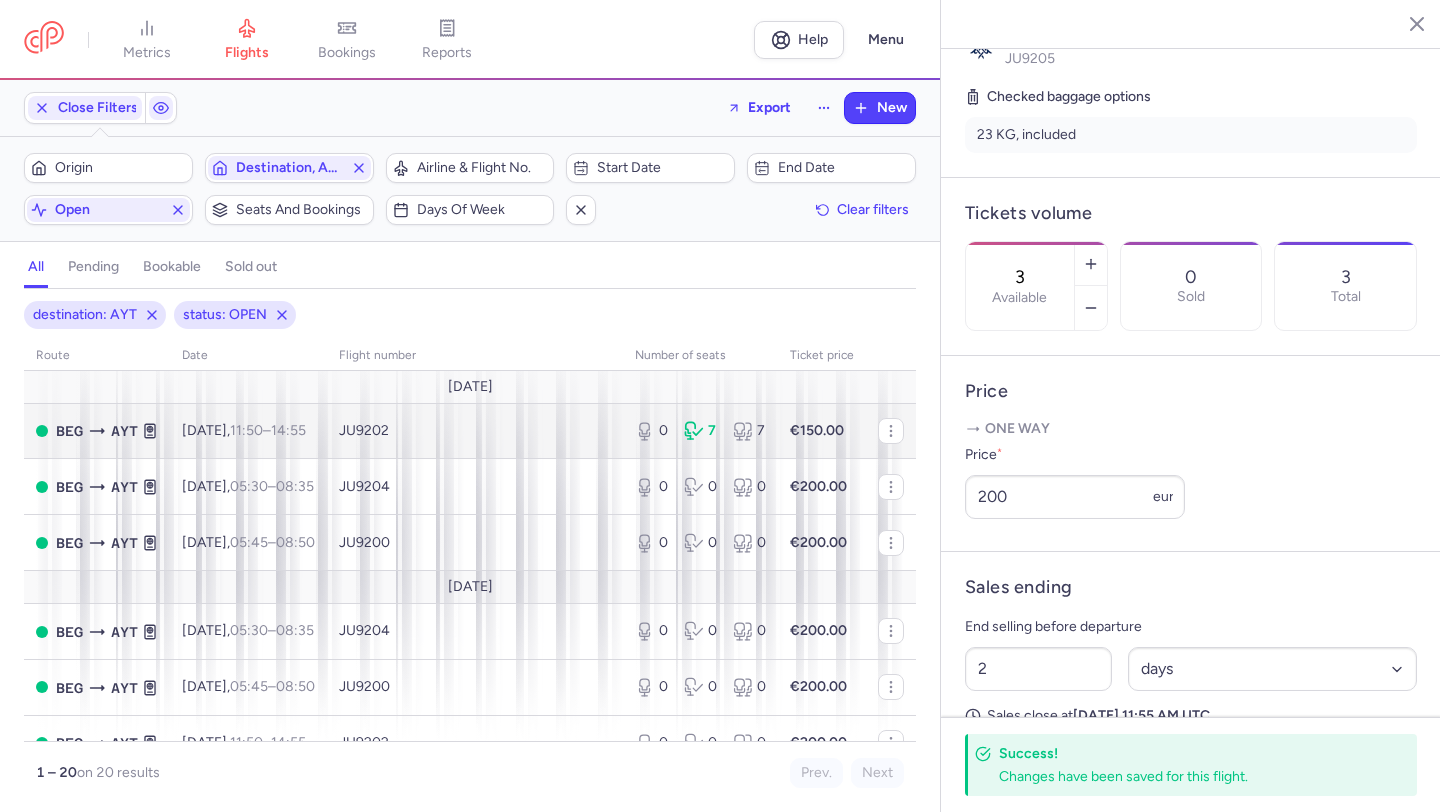 type 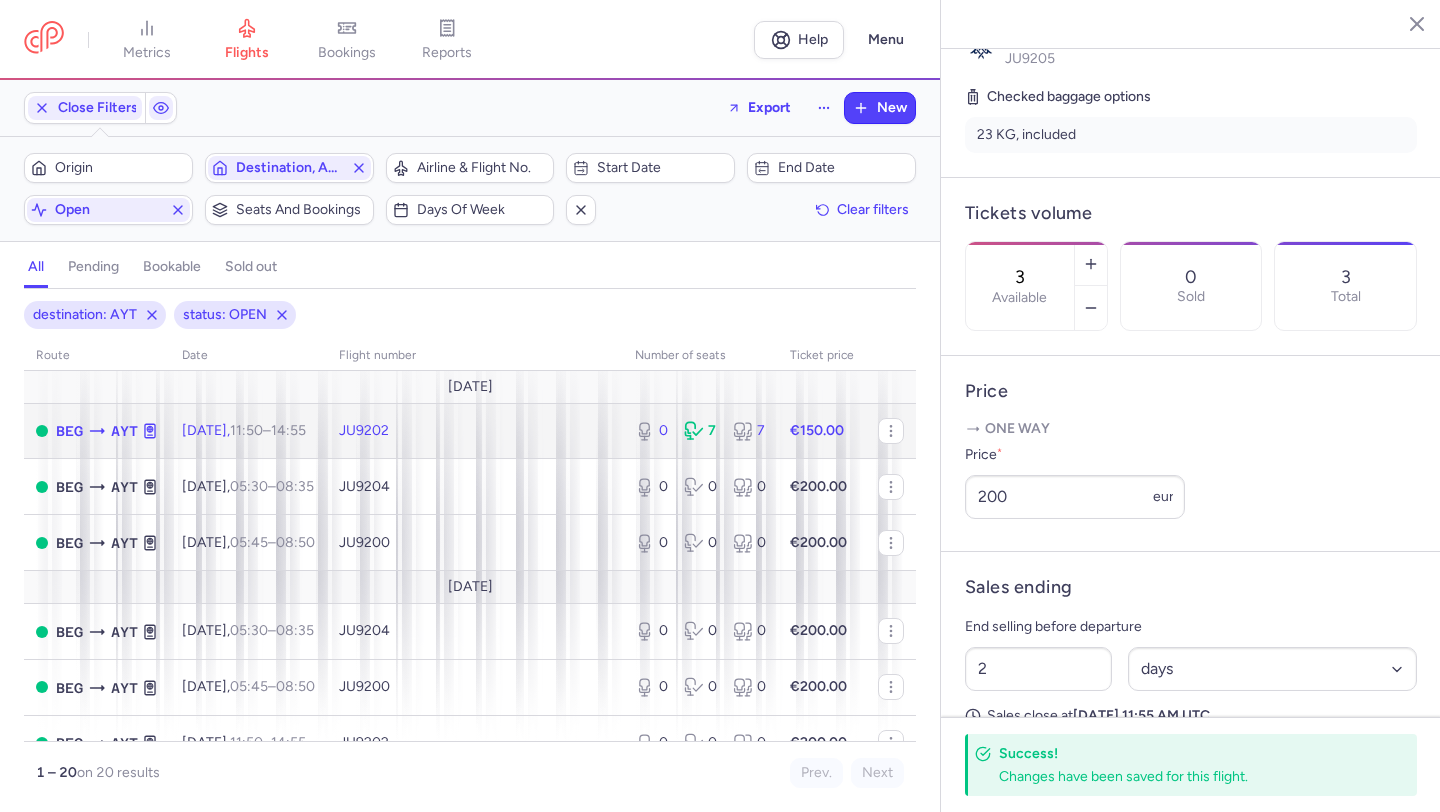 click on "JU9202" 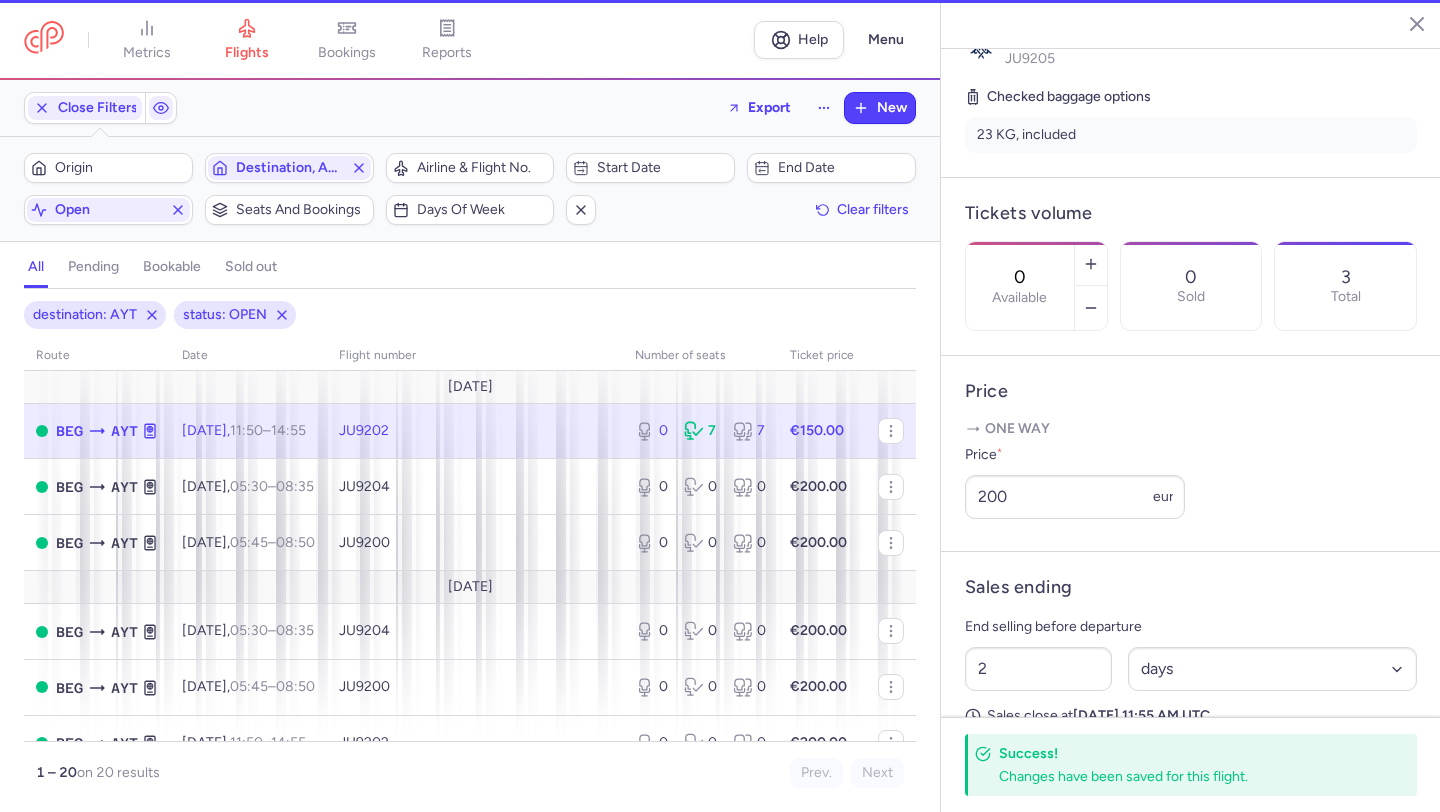 scroll, scrollTop: 481, scrollLeft: 0, axis: vertical 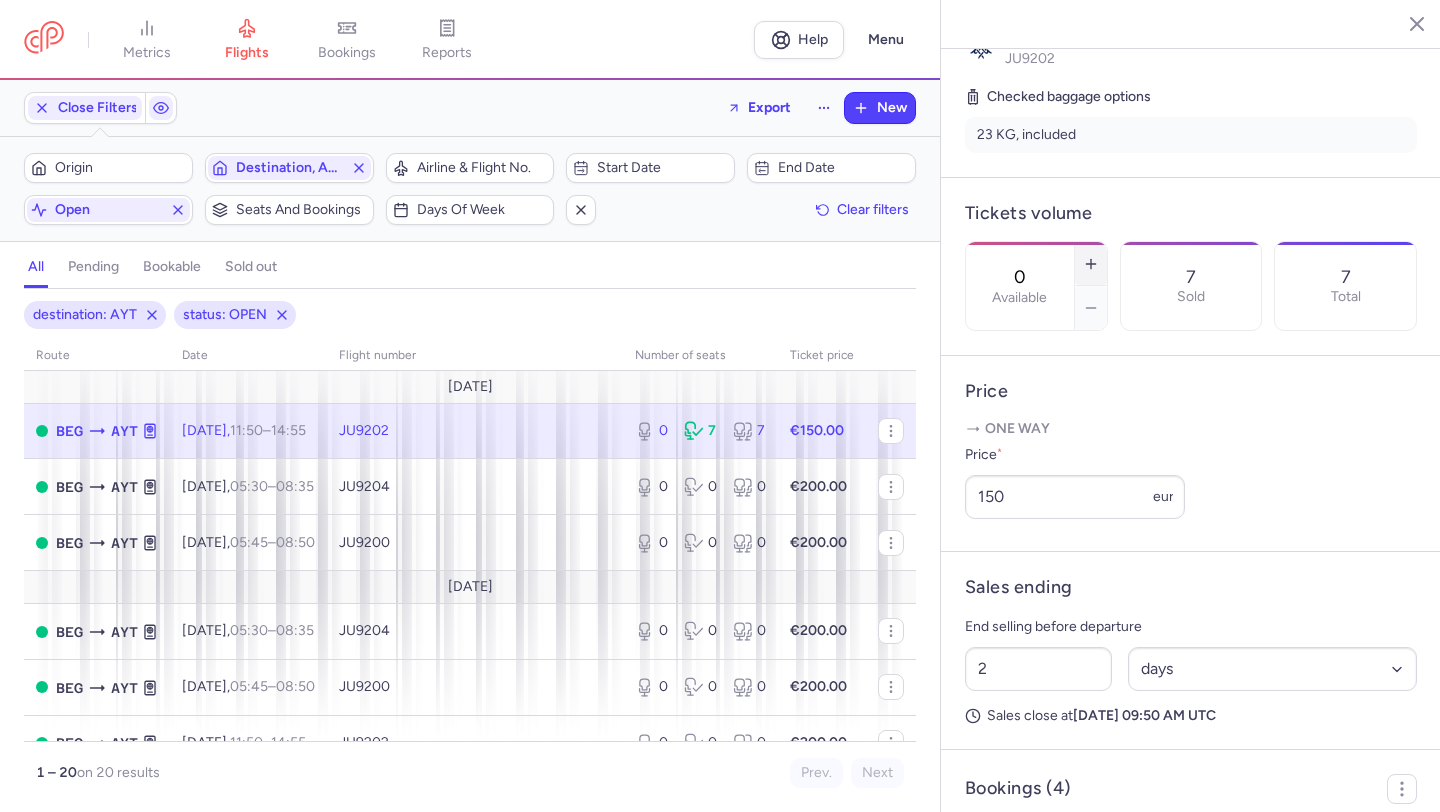 click at bounding box center (1091, 264) 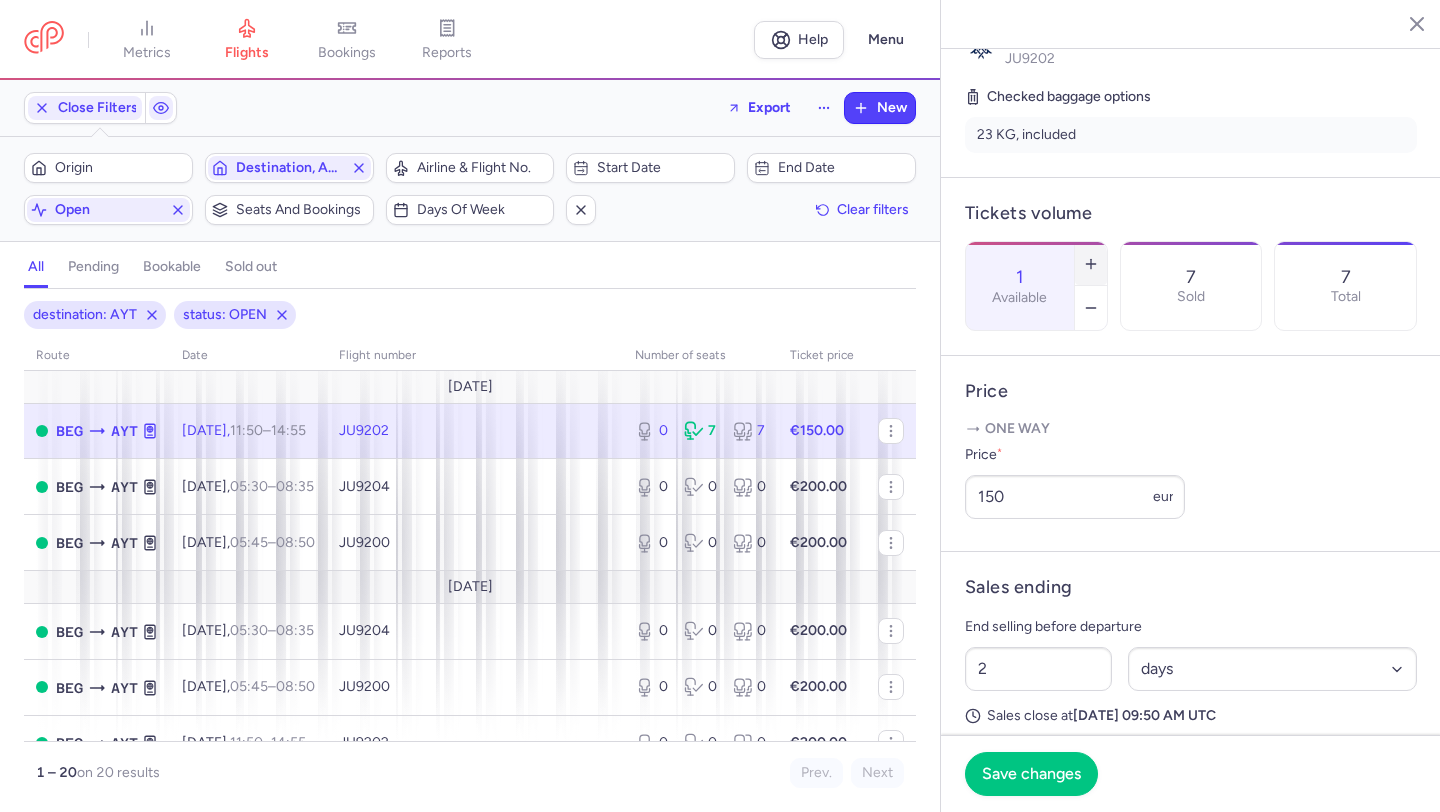 click at bounding box center (1091, 264) 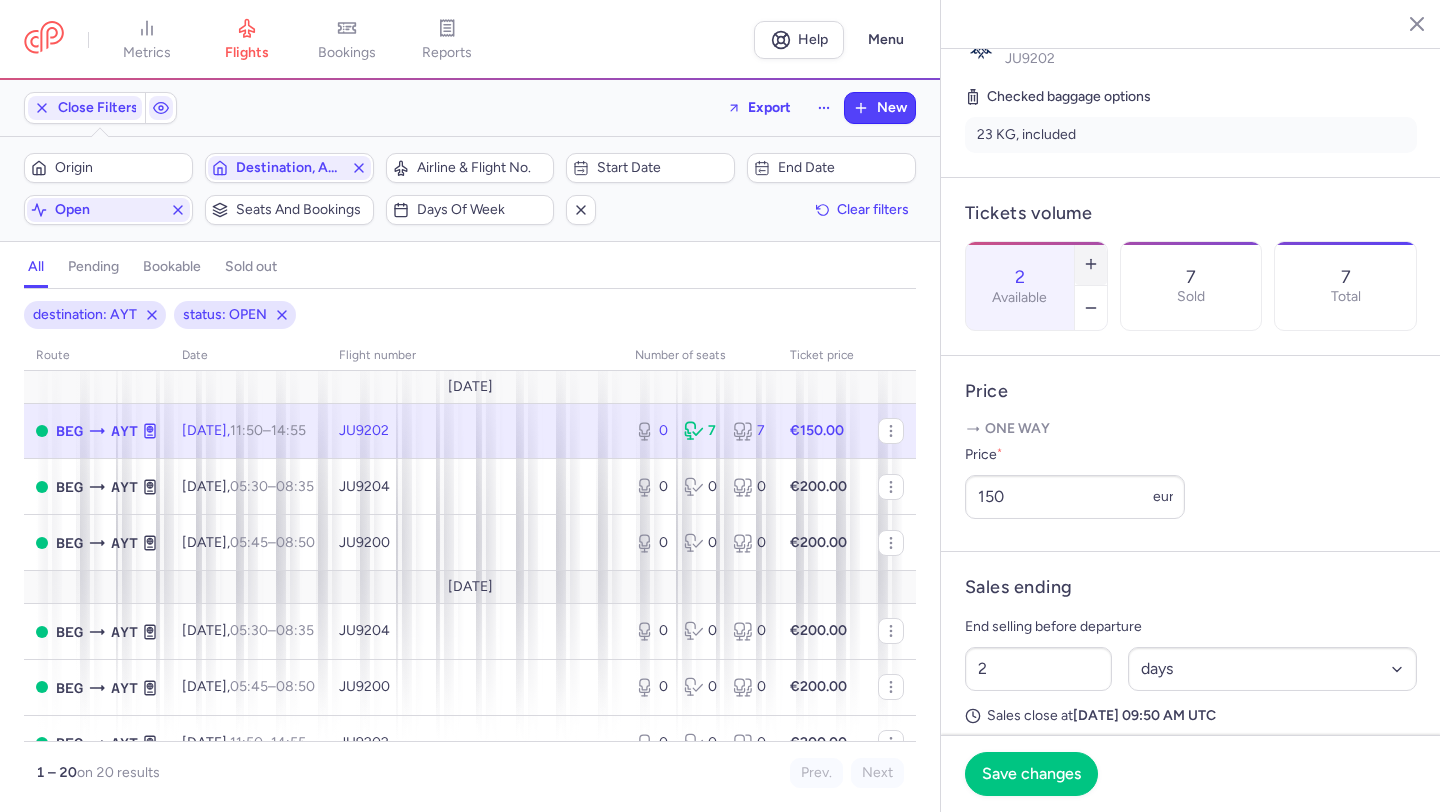 click at bounding box center (1091, 264) 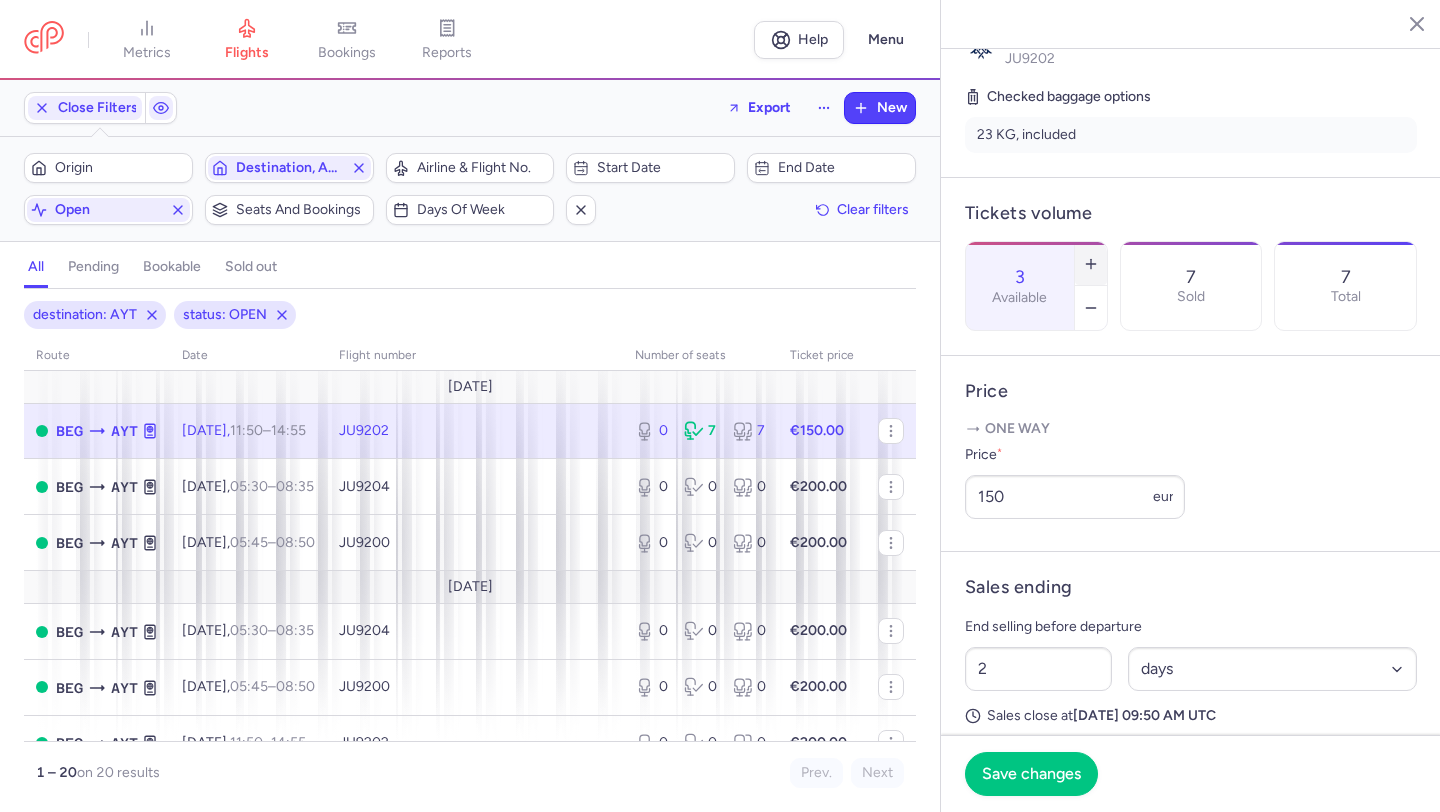 click at bounding box center [1091, 264] 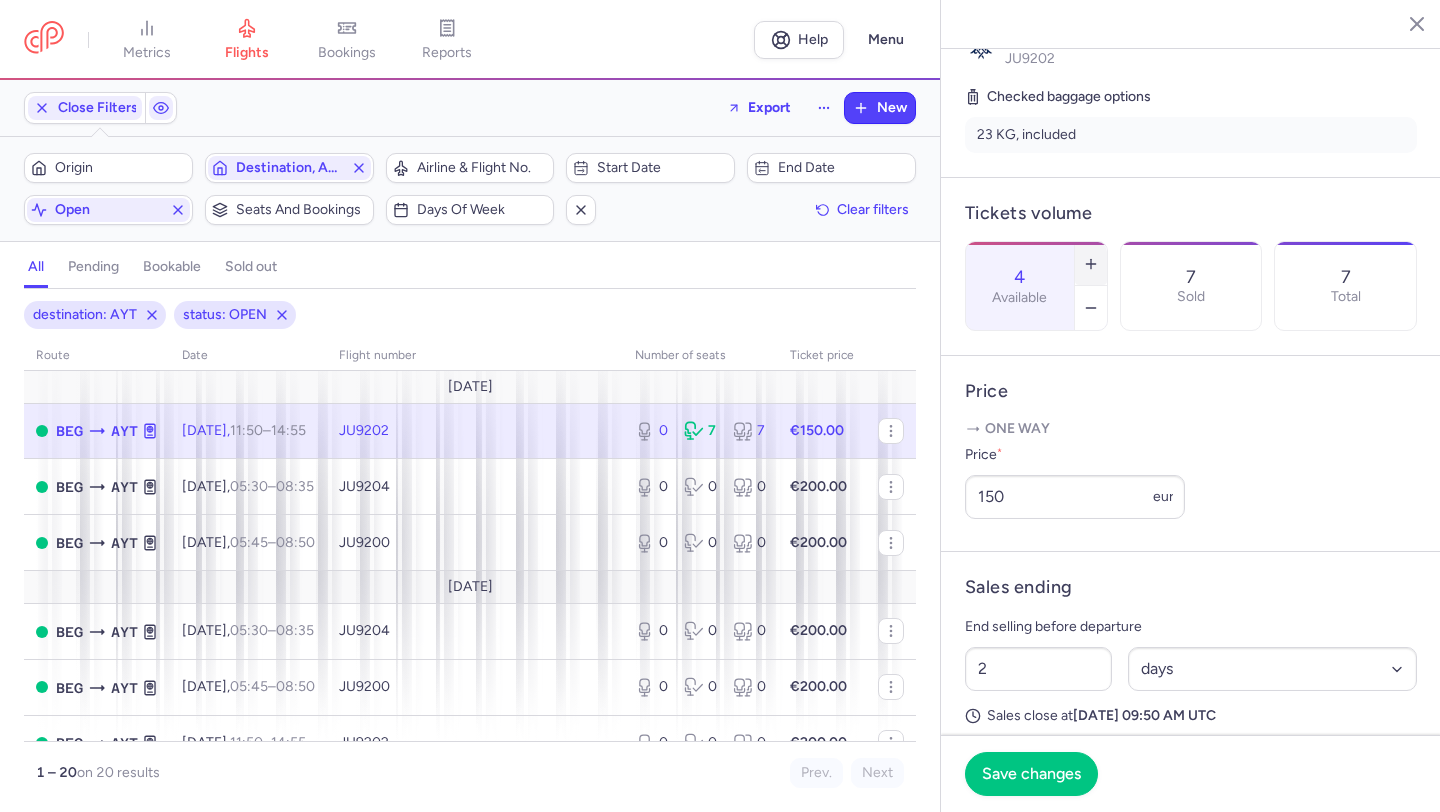 click at bounding box center (1091, 264) 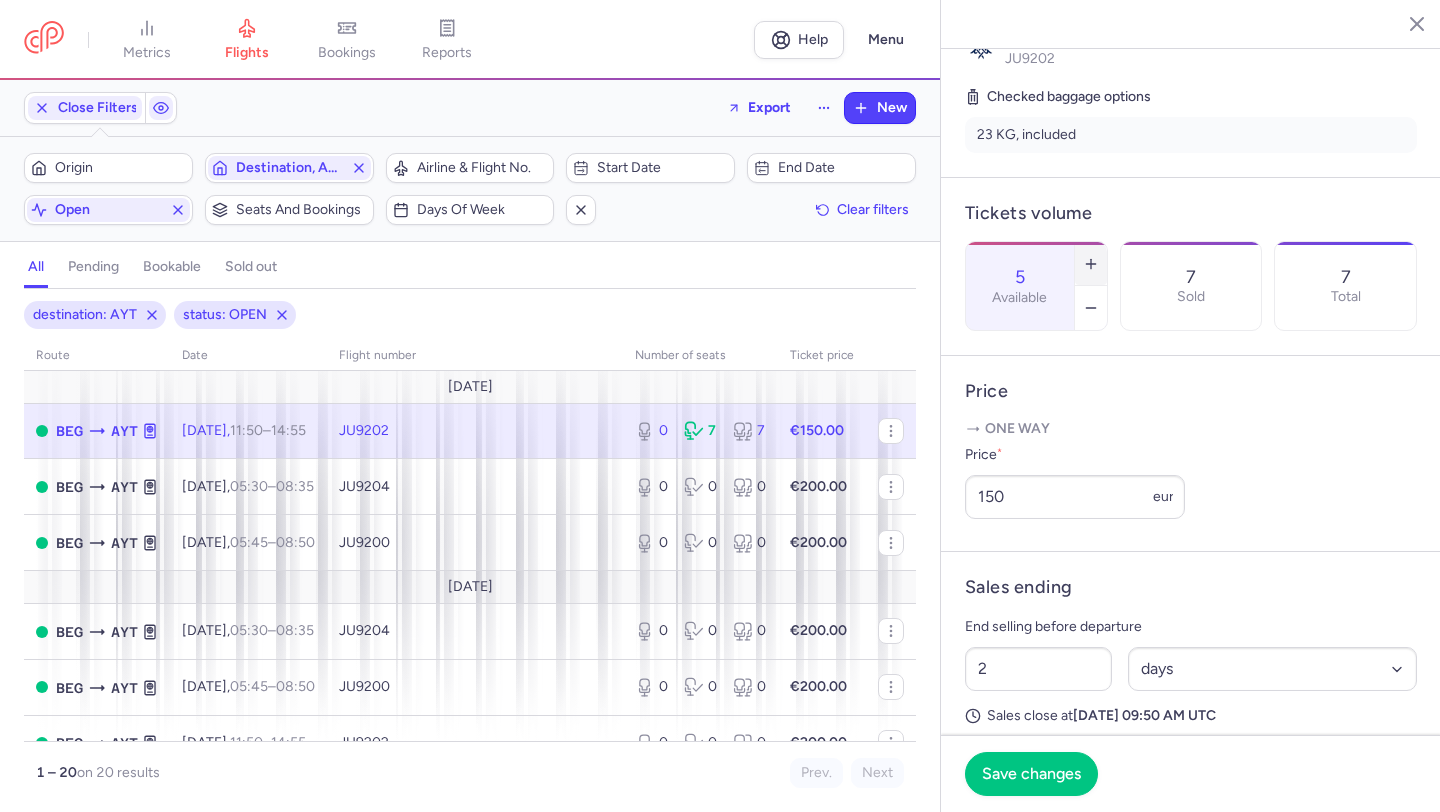 click at bounding box center [1091, 264] 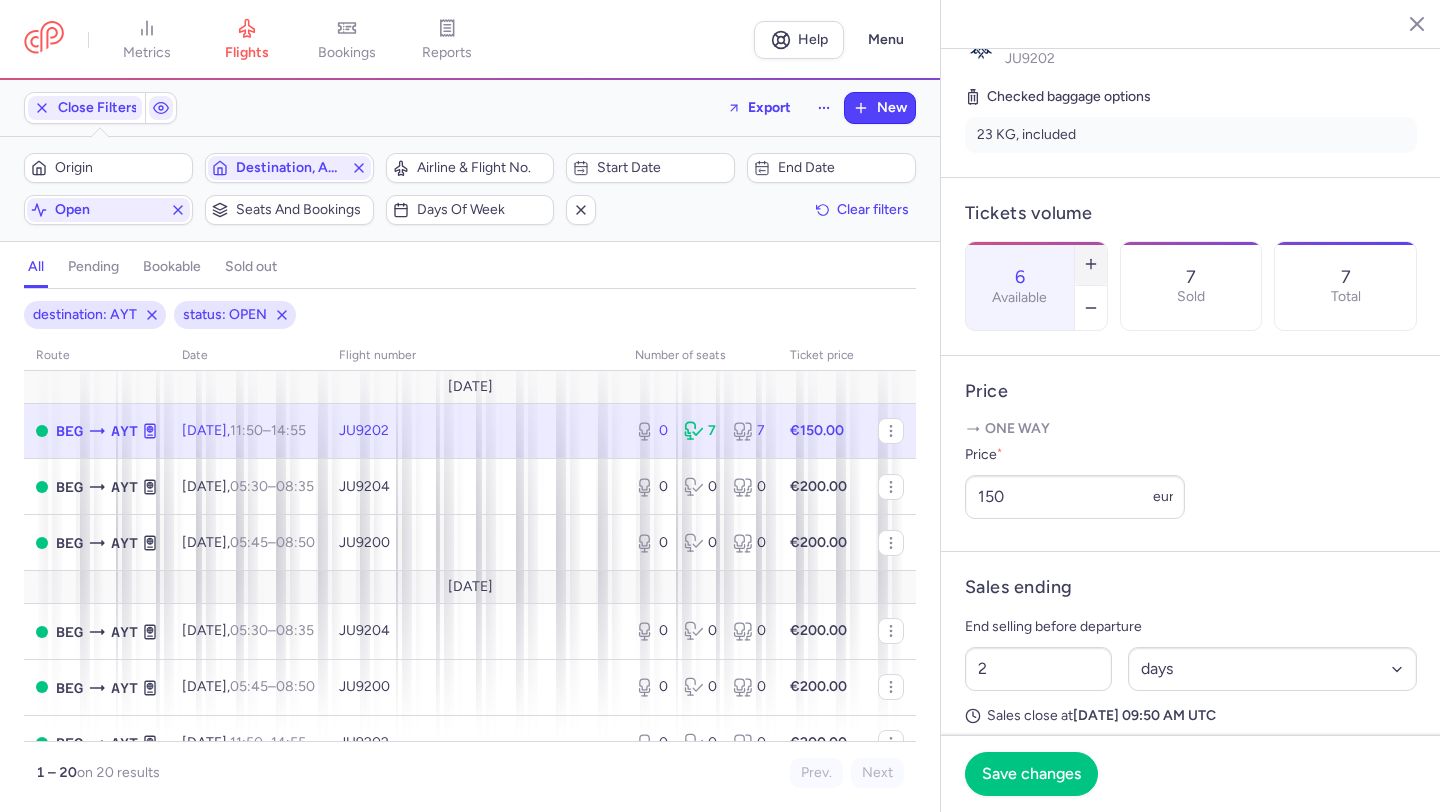 click at bounding box center [1091, 264] 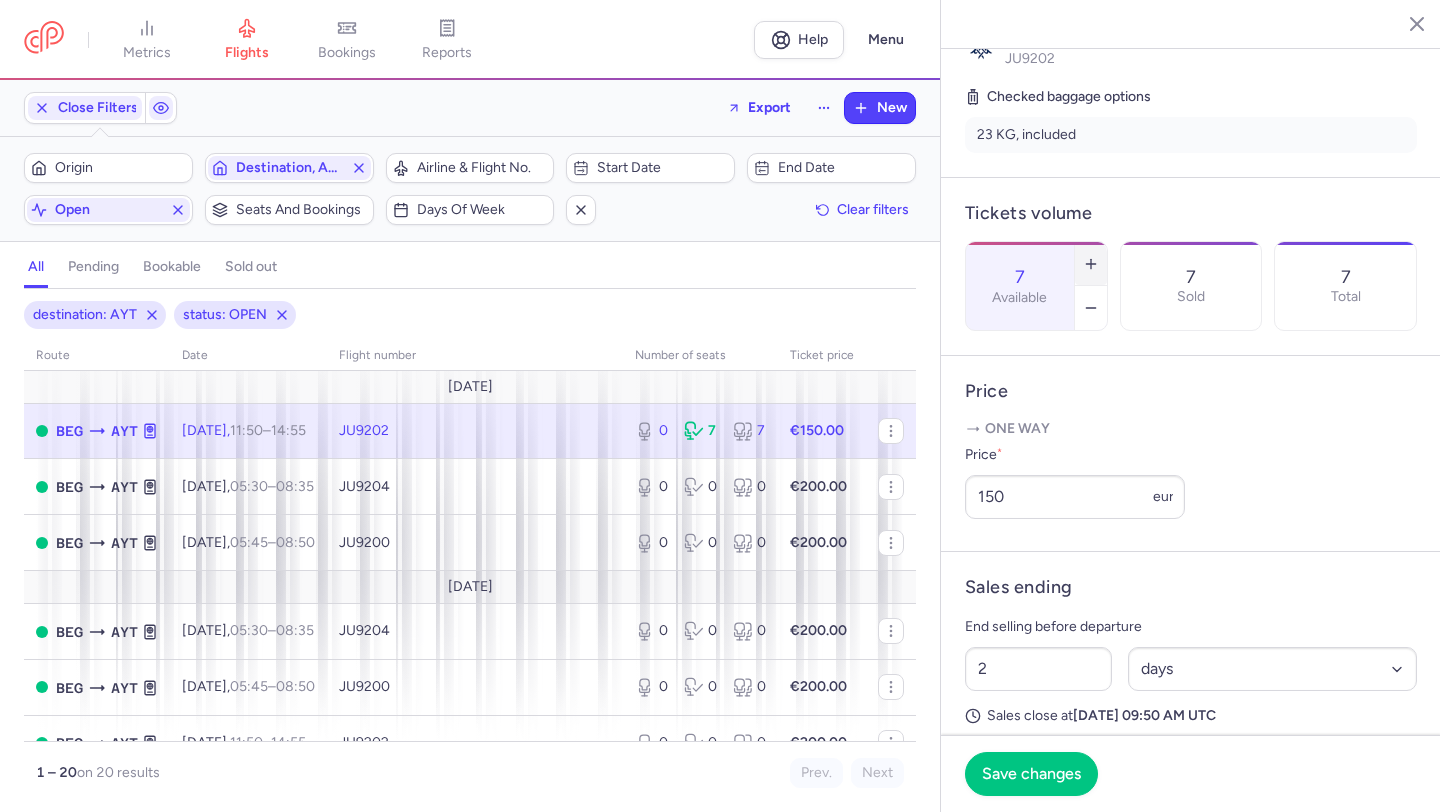 click at bounding box center (1091, 264) 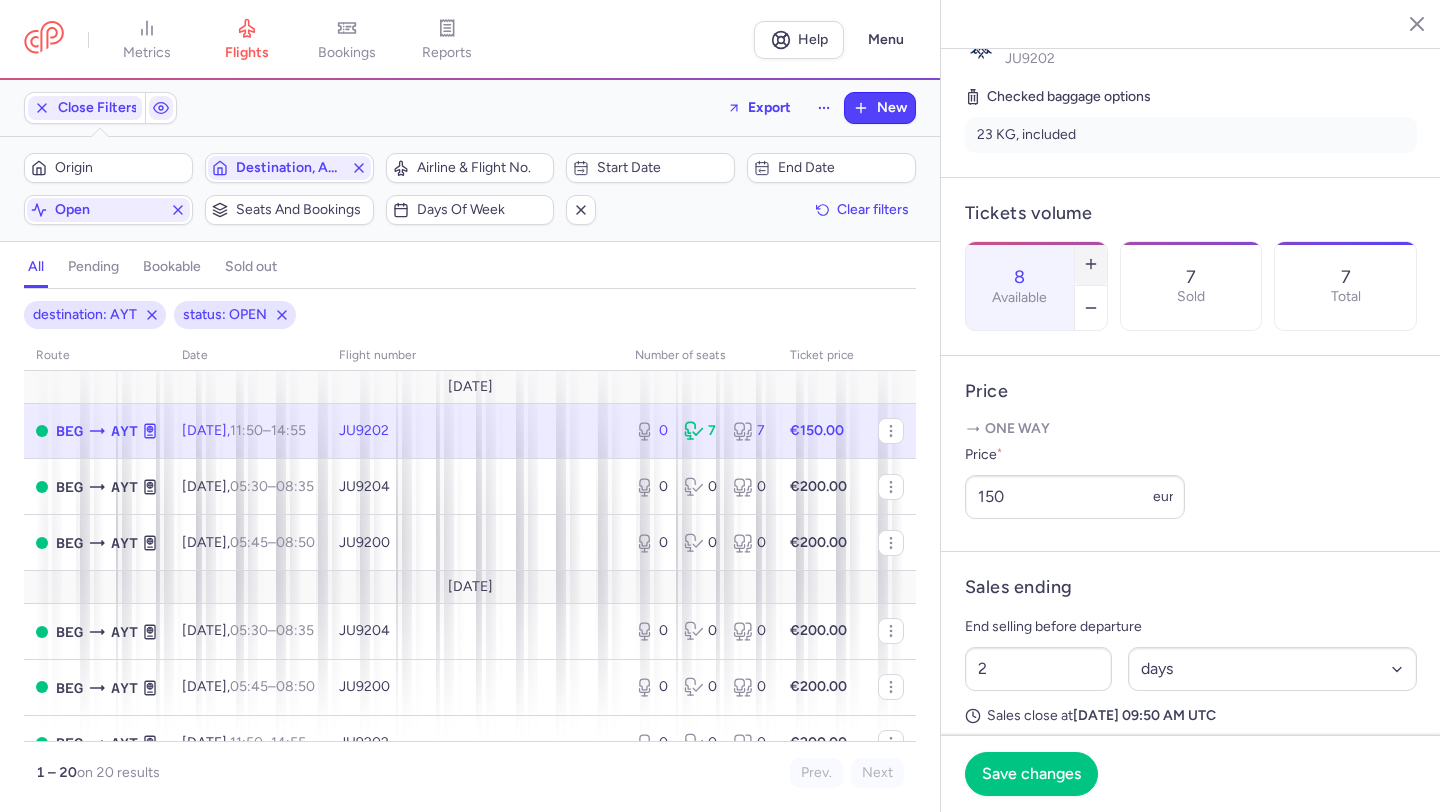 click at bounding box center [1091, 264] 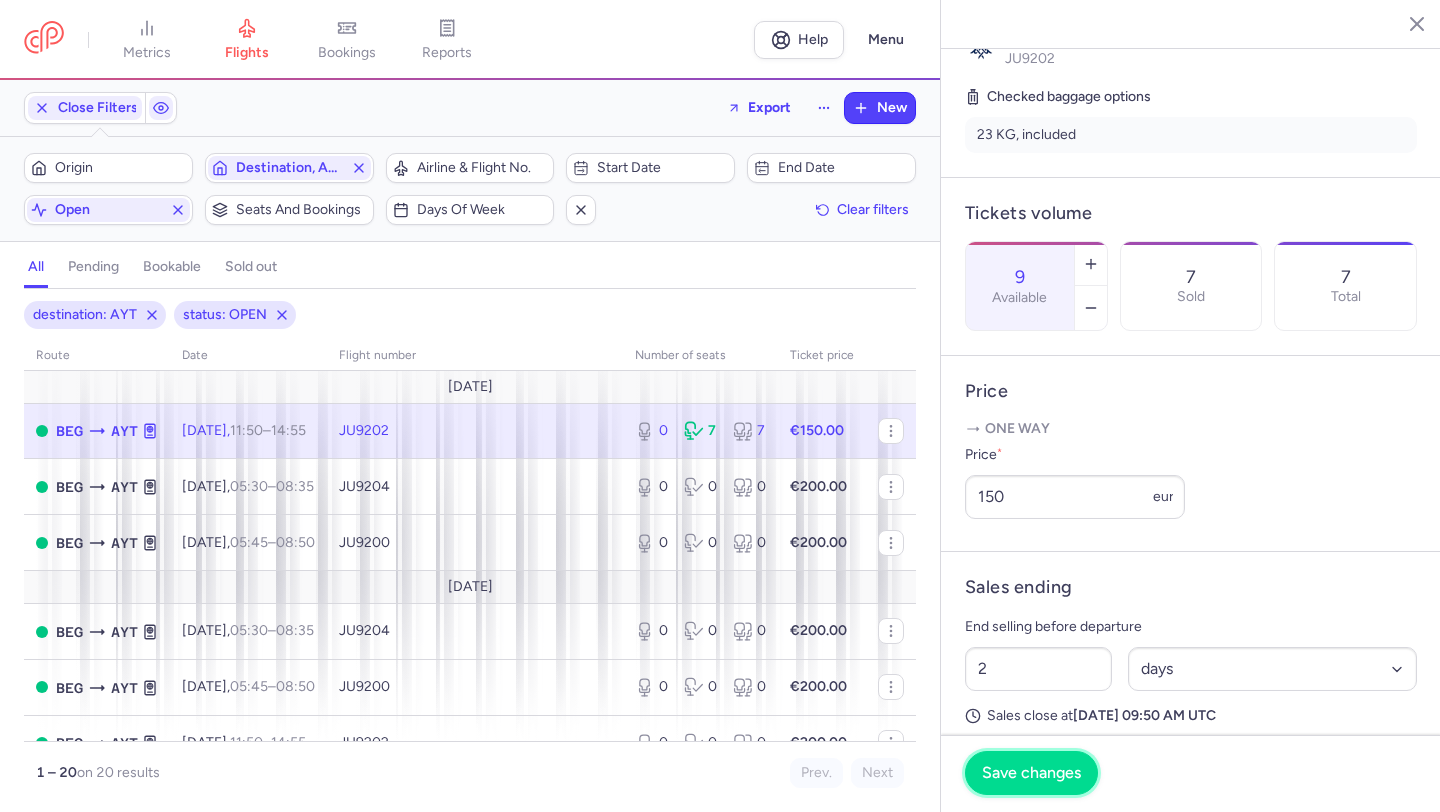 click on "Save changes" at bounding box center [1031, 773] 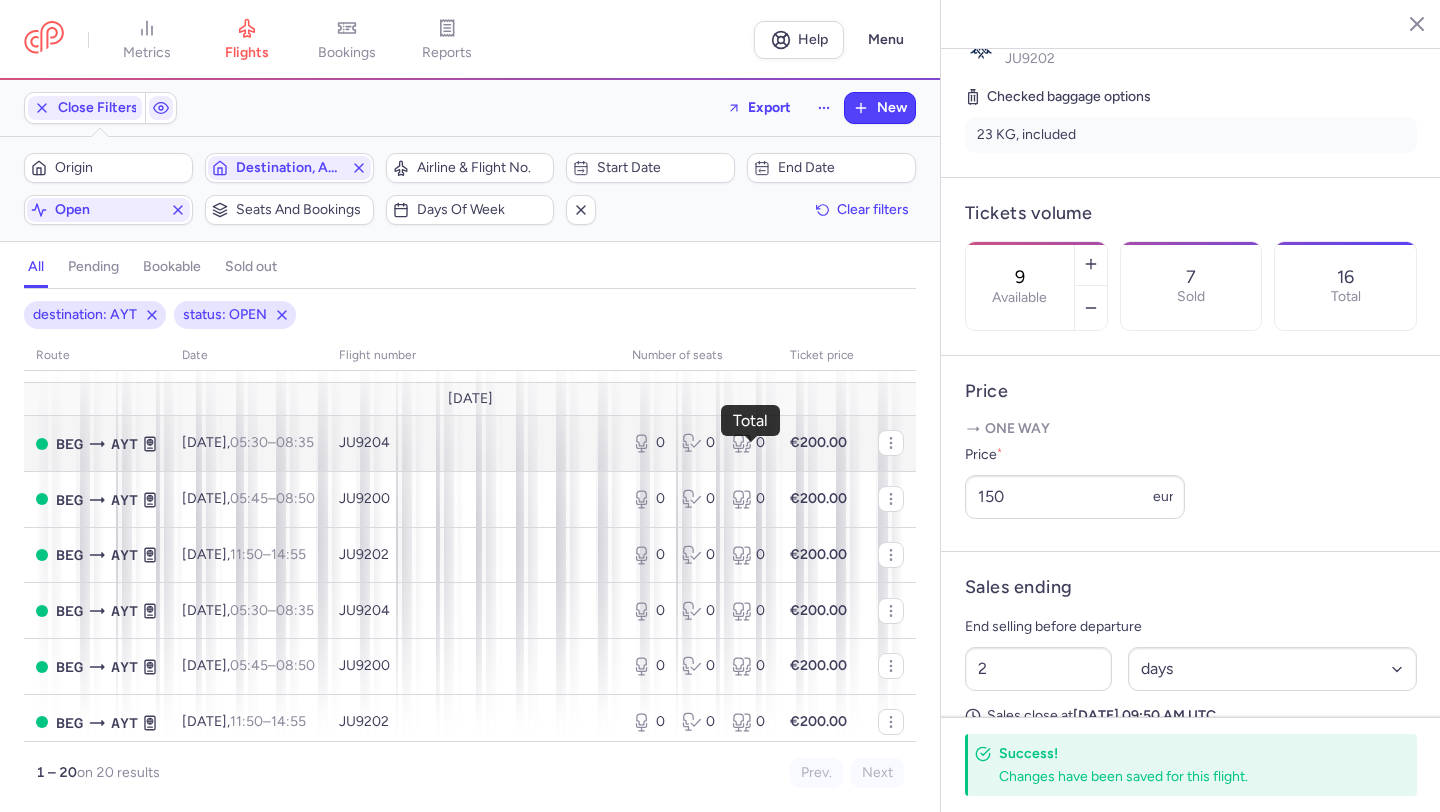 scroll, scrollTop: 192, scrollLeft: 0, axis: vertical 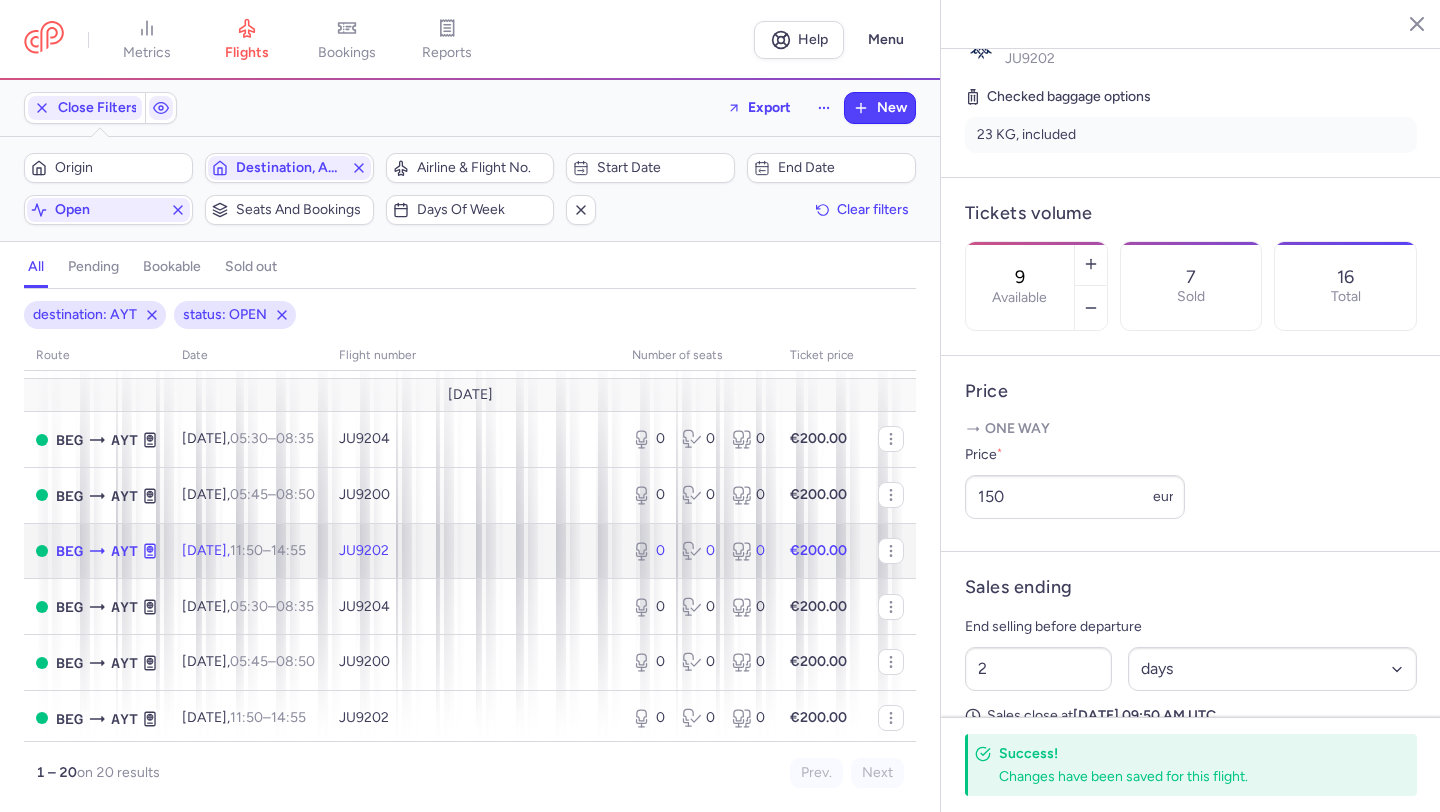 click on "JU9202" 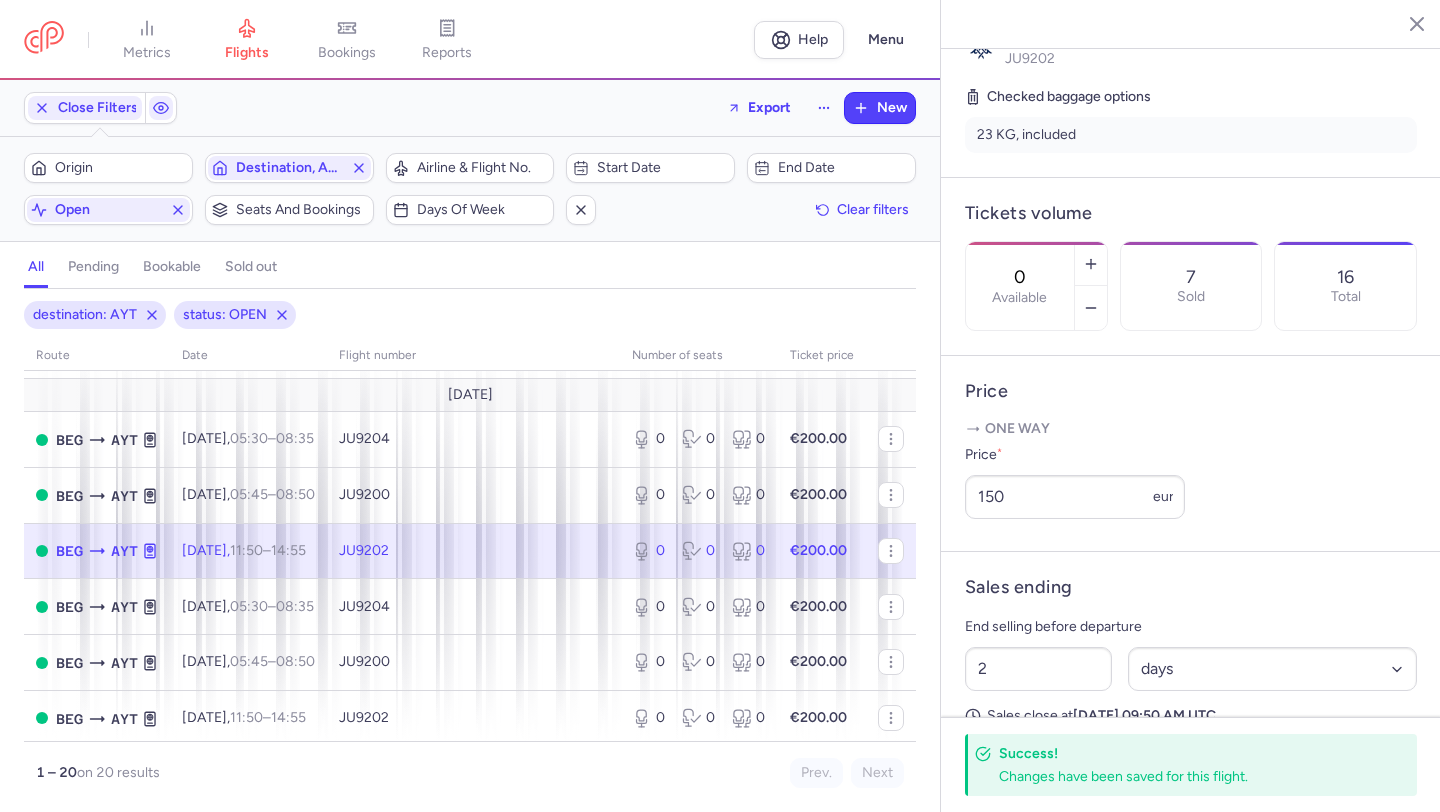 scroll, scrollTop: 465, scrollLeft: 0, axis: vertical 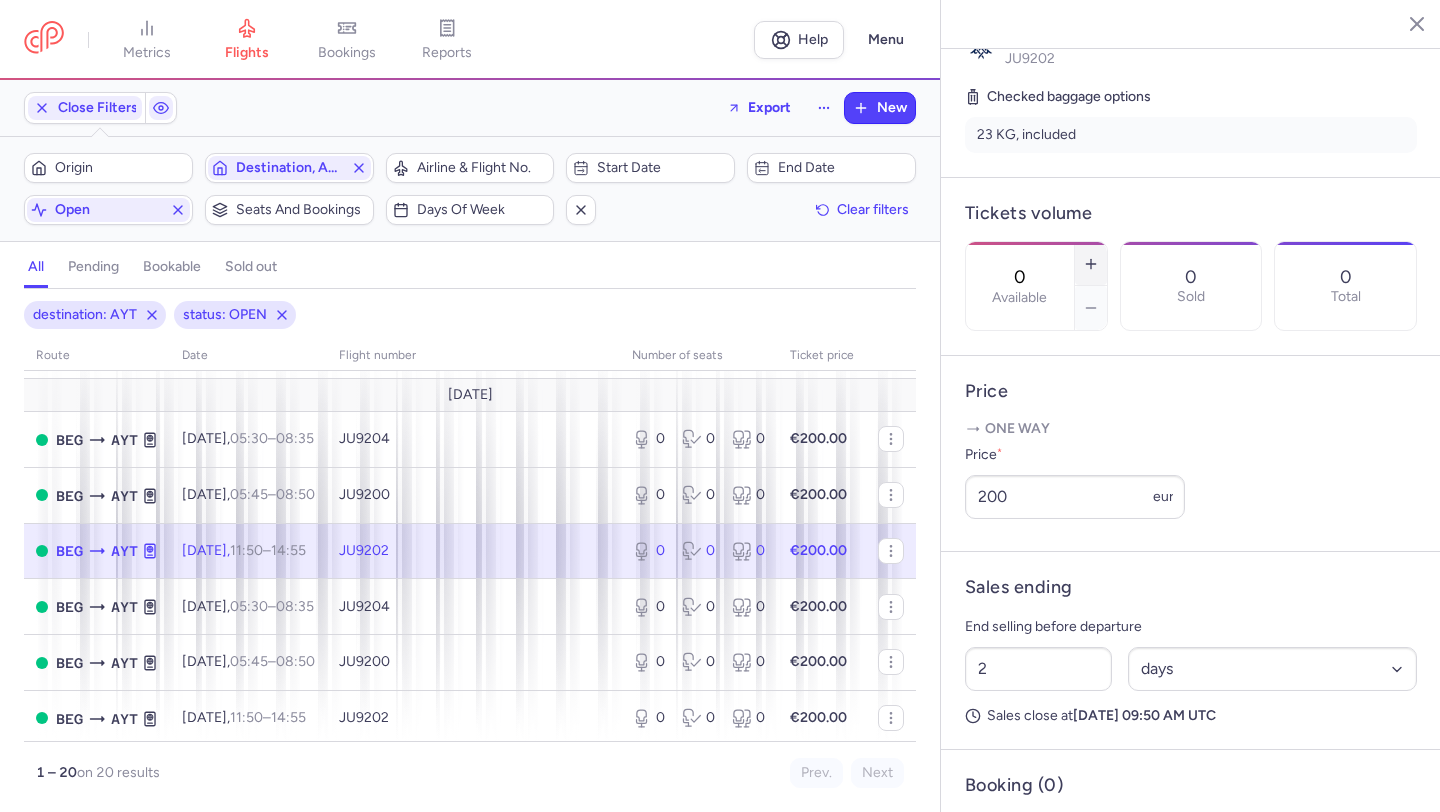 click 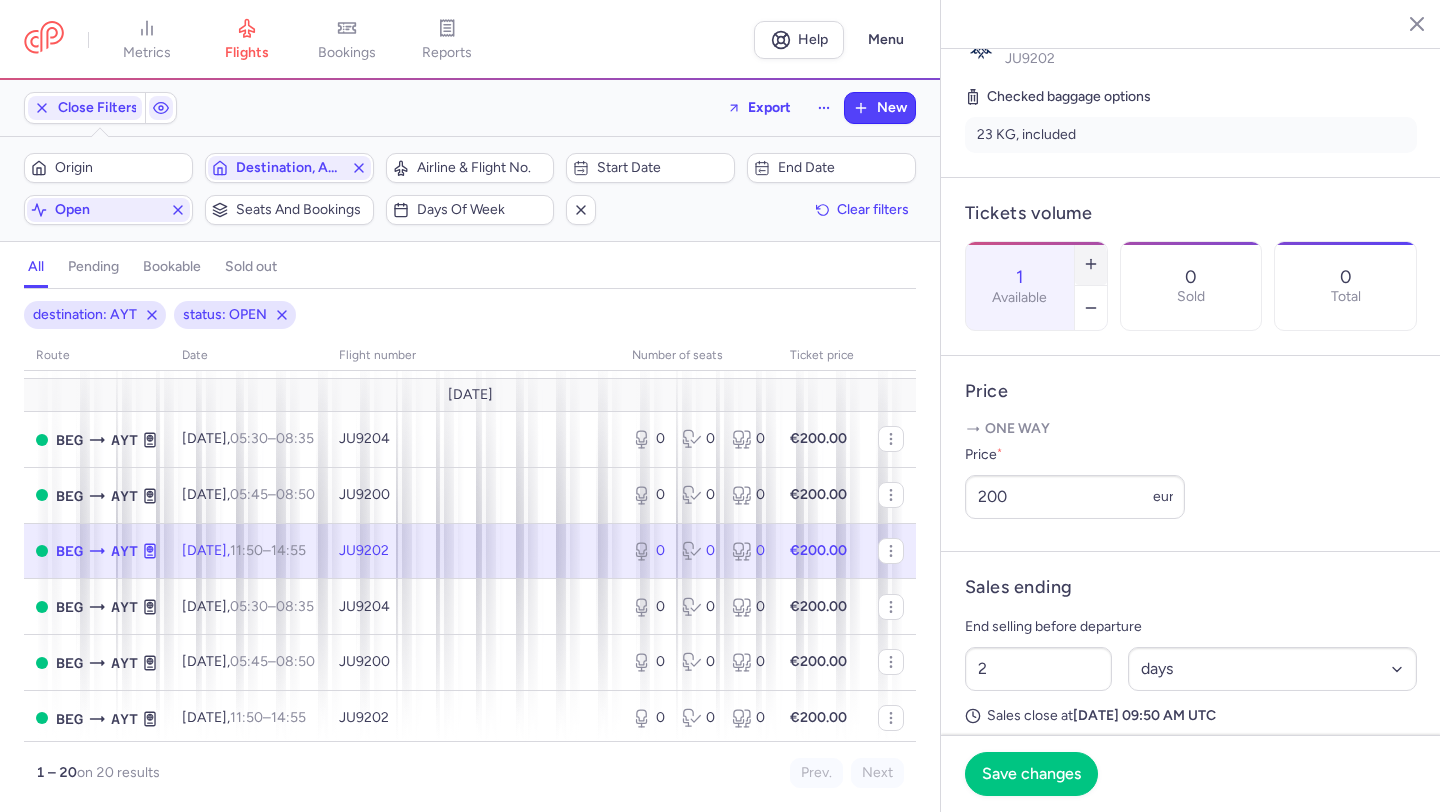 click 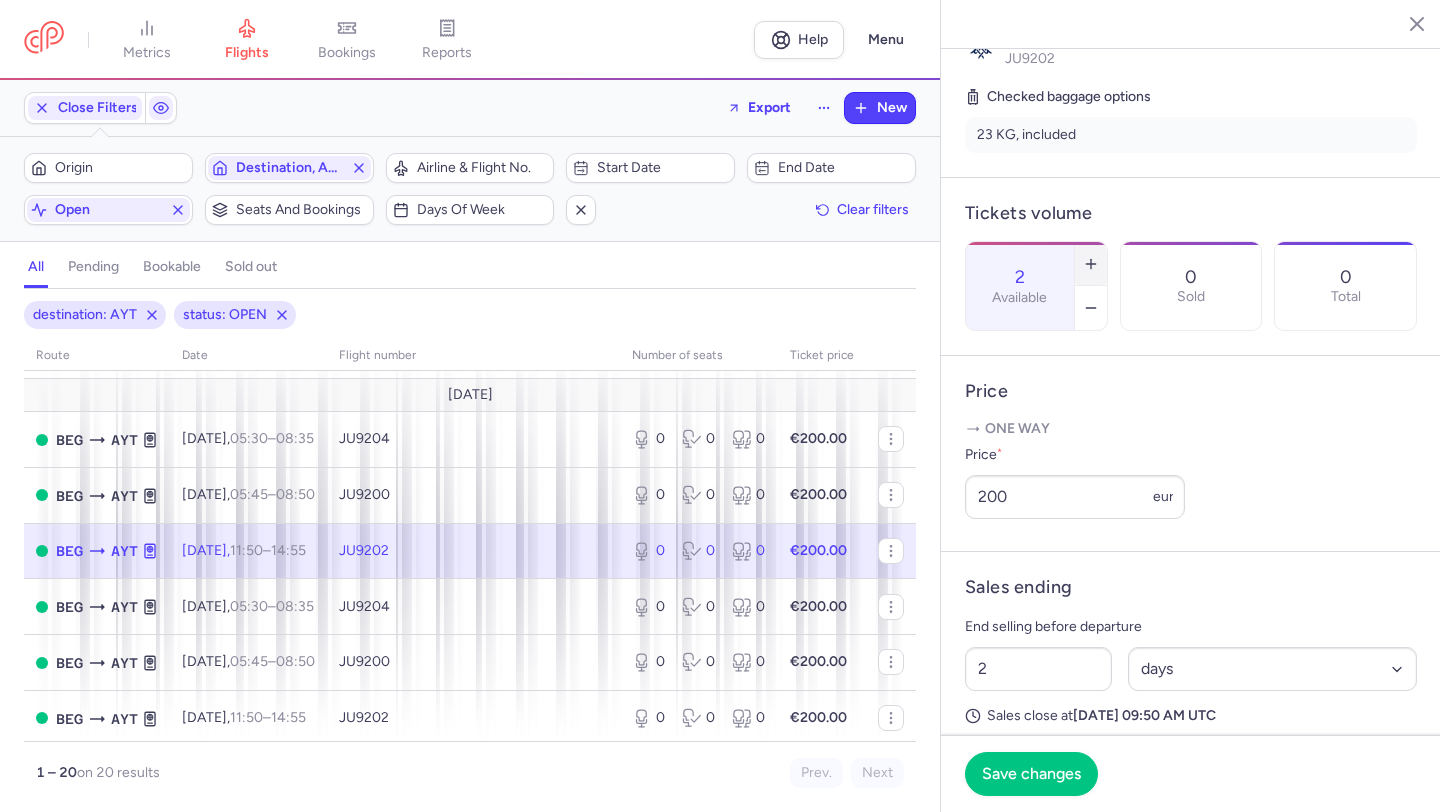 click 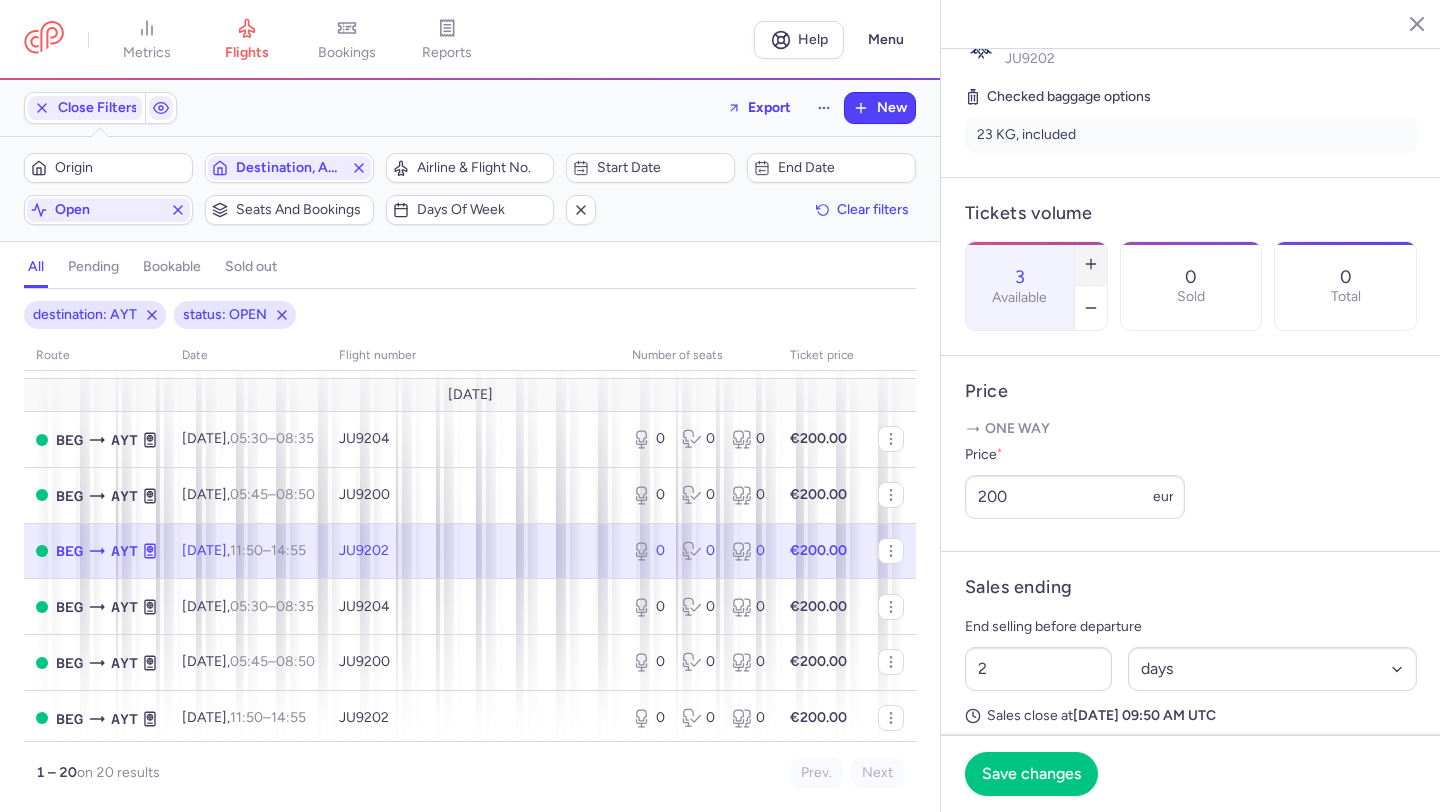 click 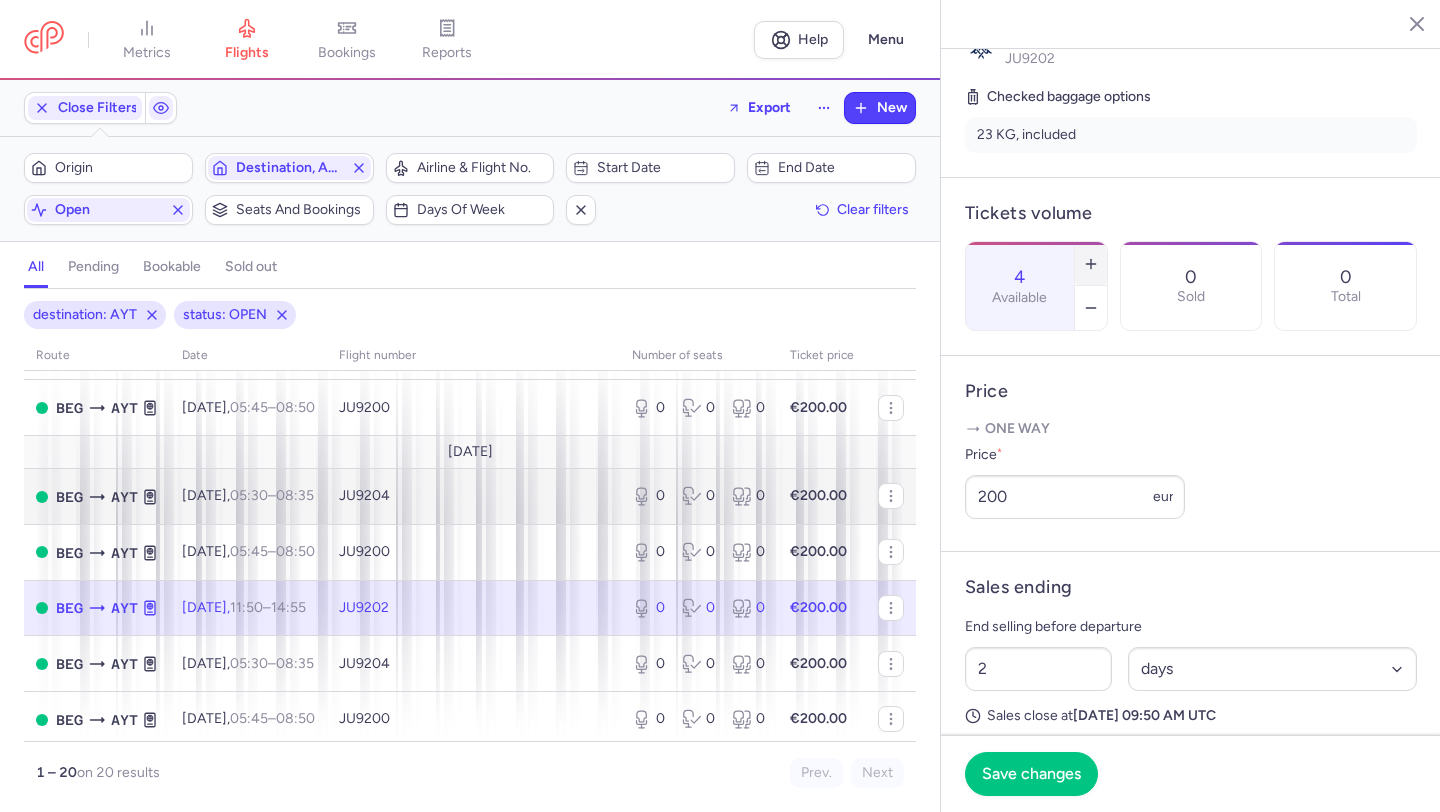 scroll, scrollTop: 137, scrollLeft: 0, axis: vertical 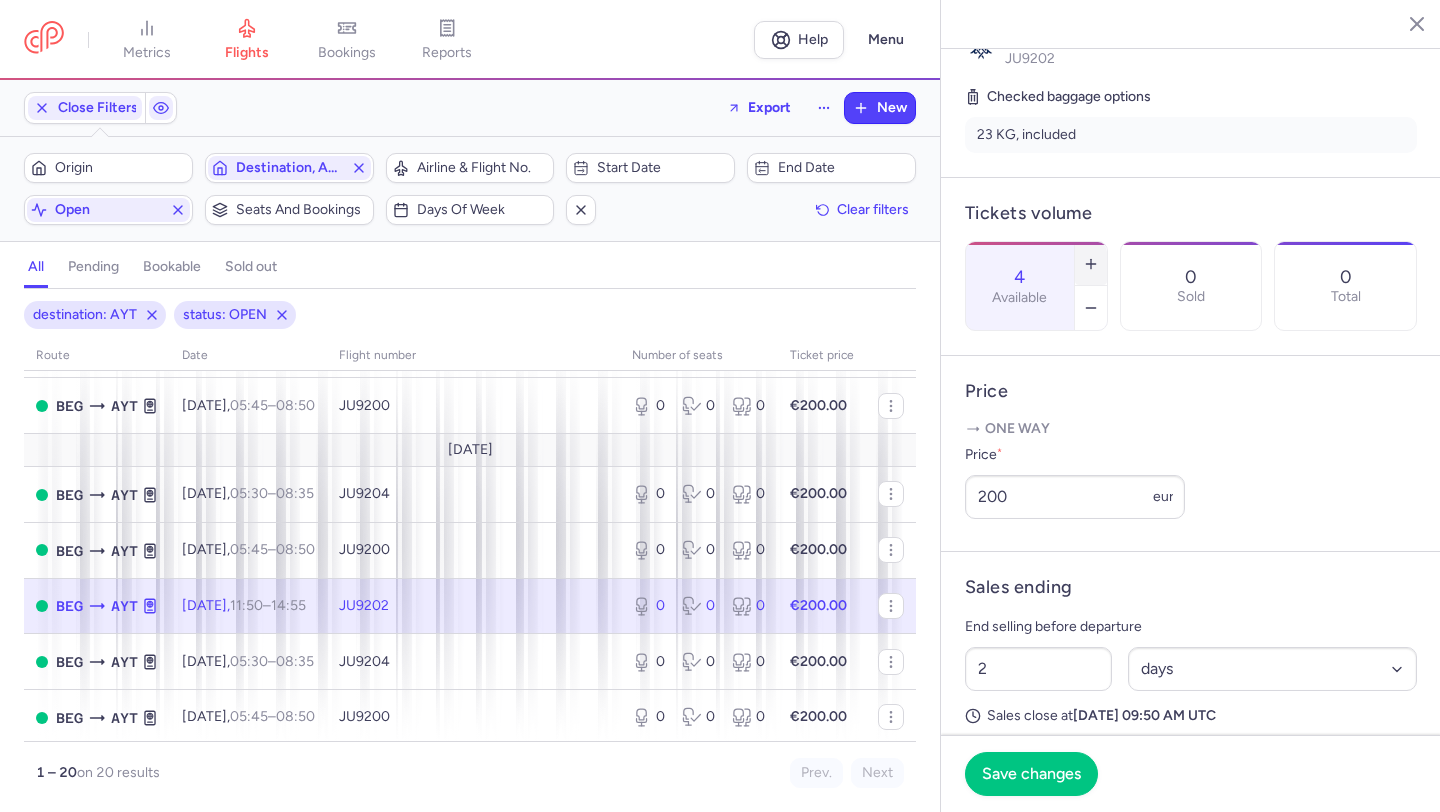 click 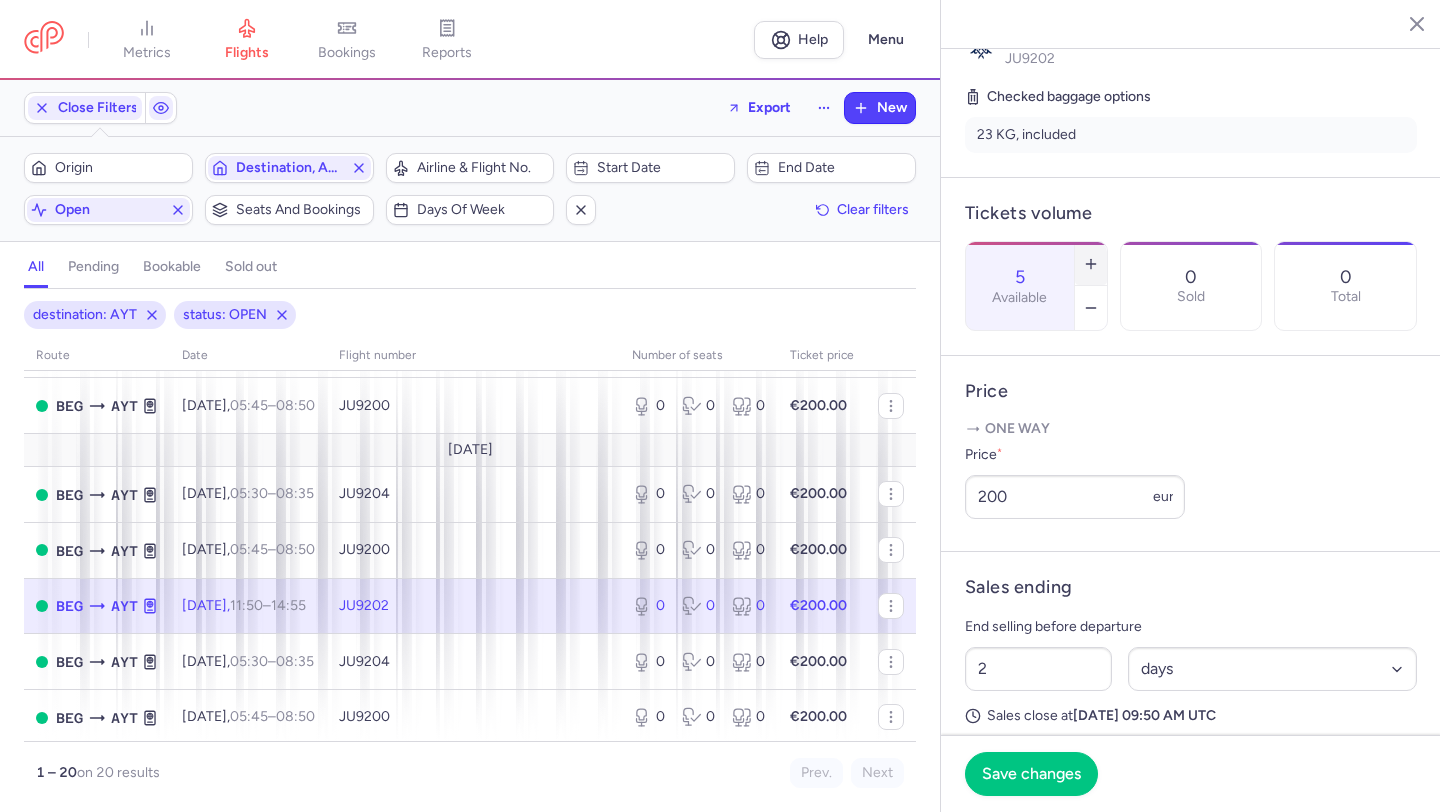 click 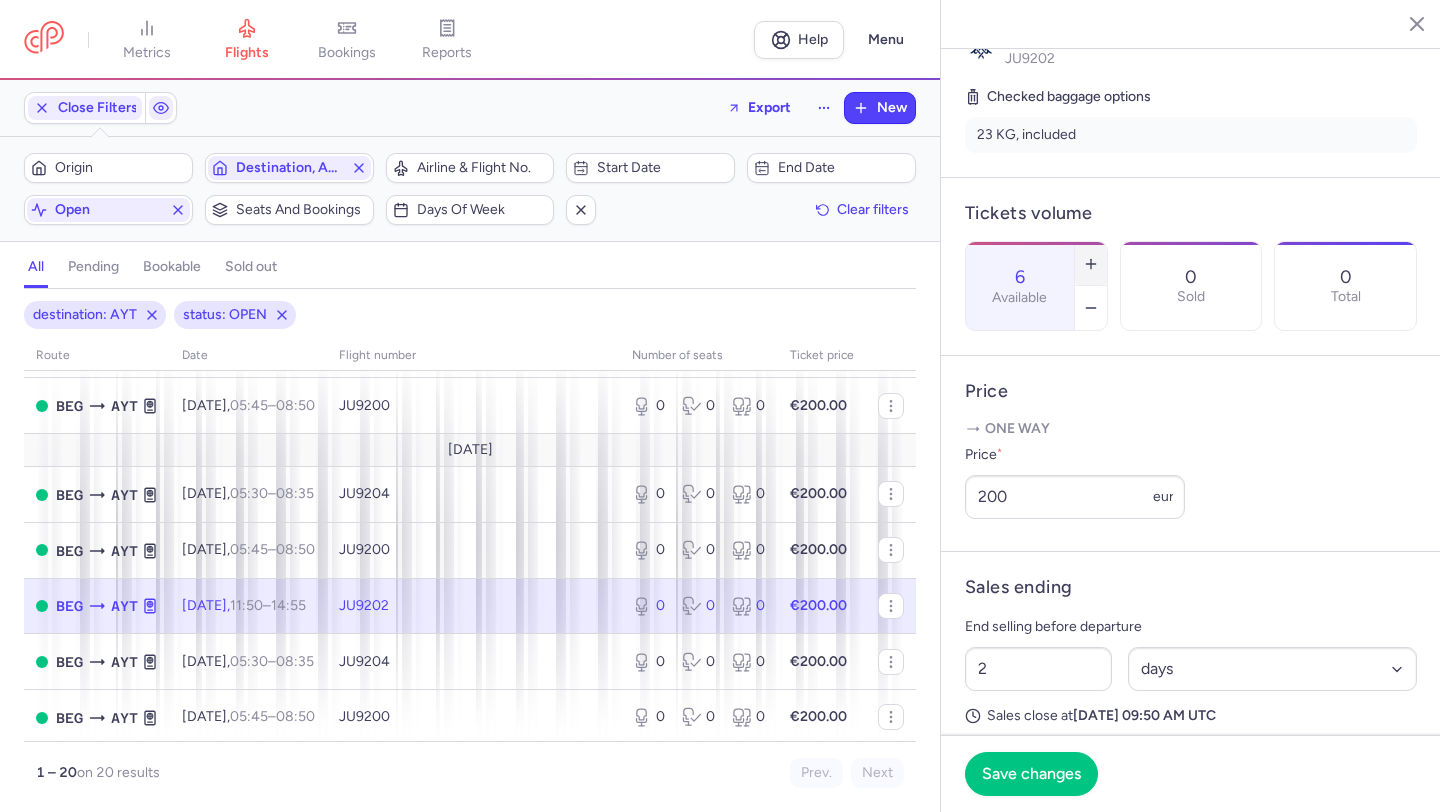 click 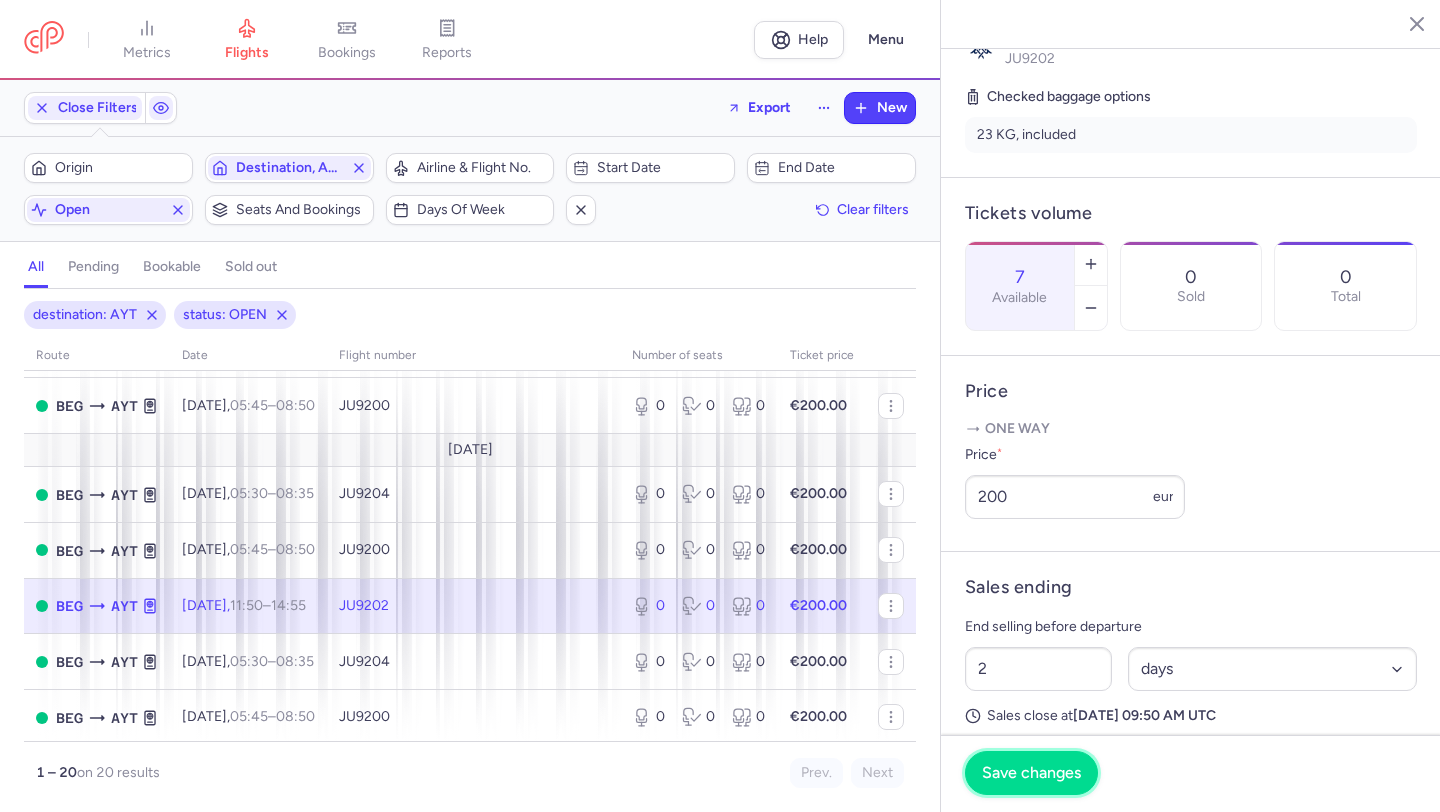 click on "Save changes" at bounding box center [1031, 773] 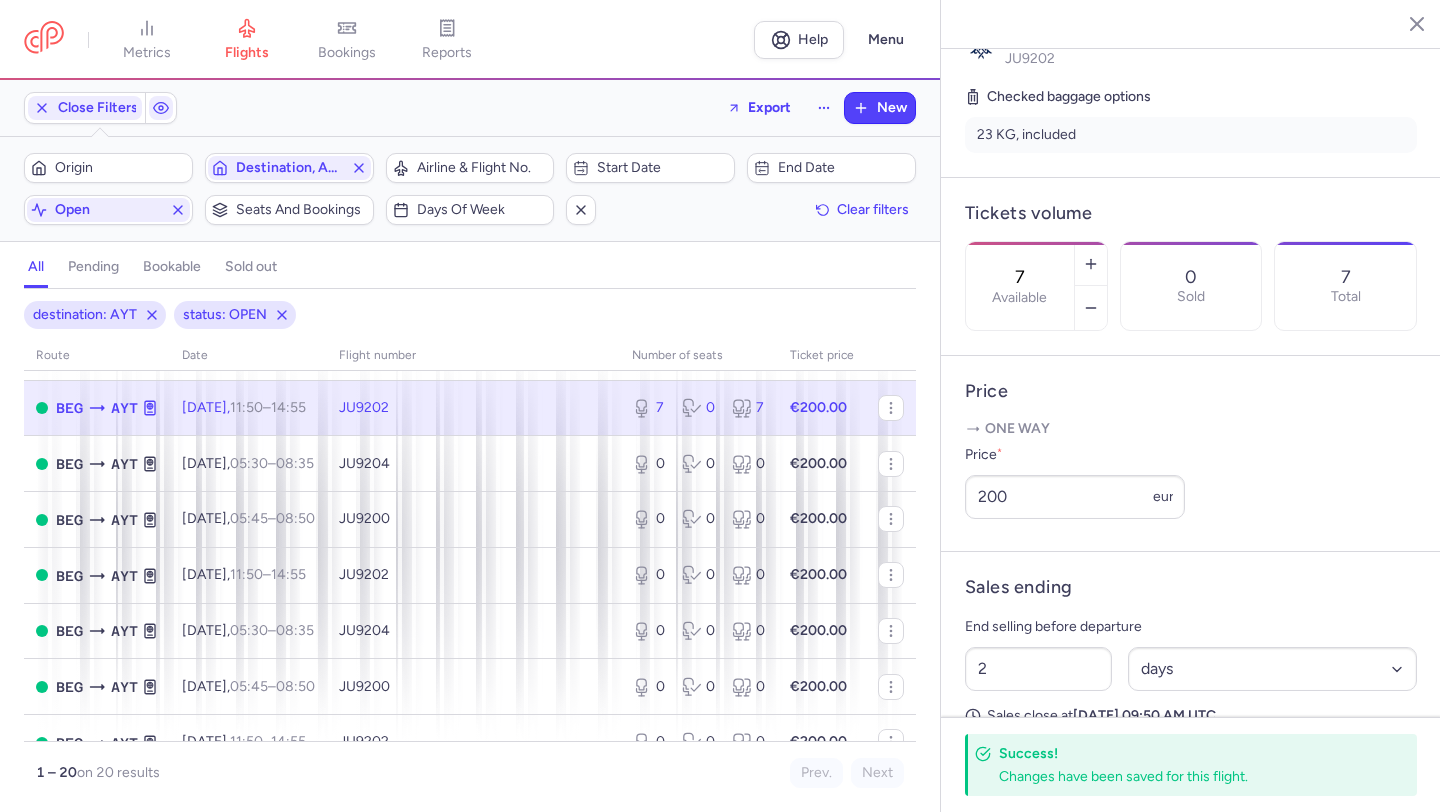scroll, scrollTop: 346, scrollLeft: 0, axis: vertical 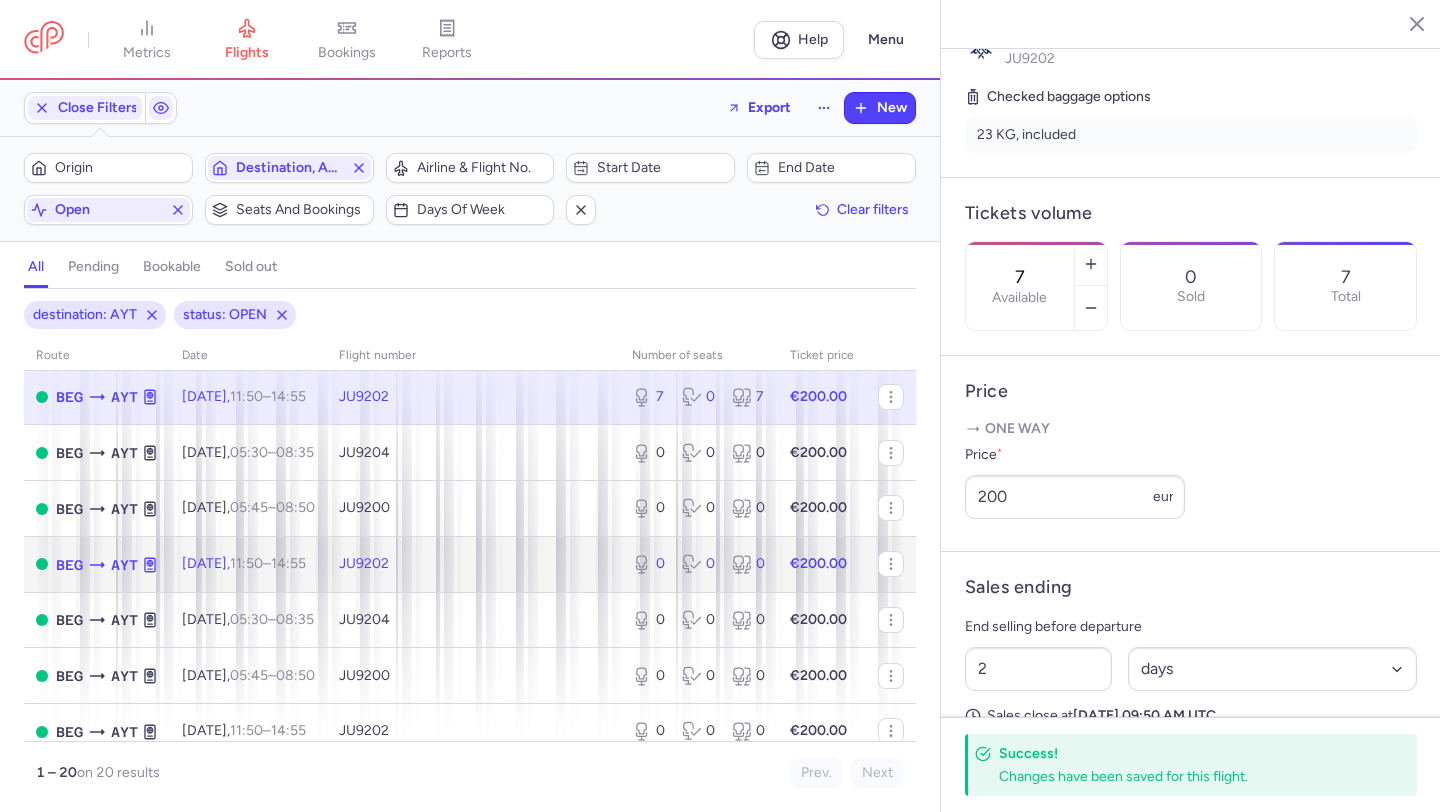 click on "JU9202" 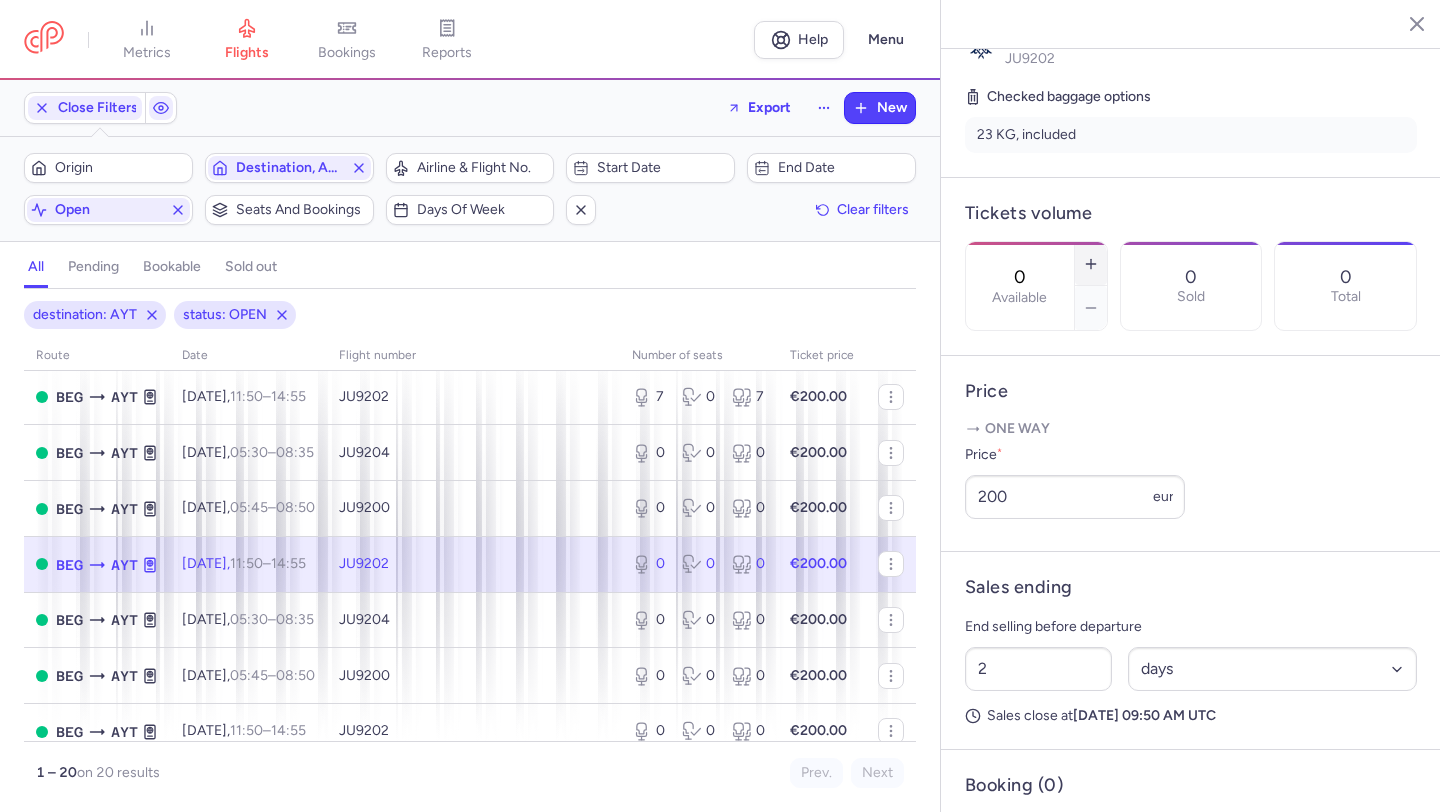 click 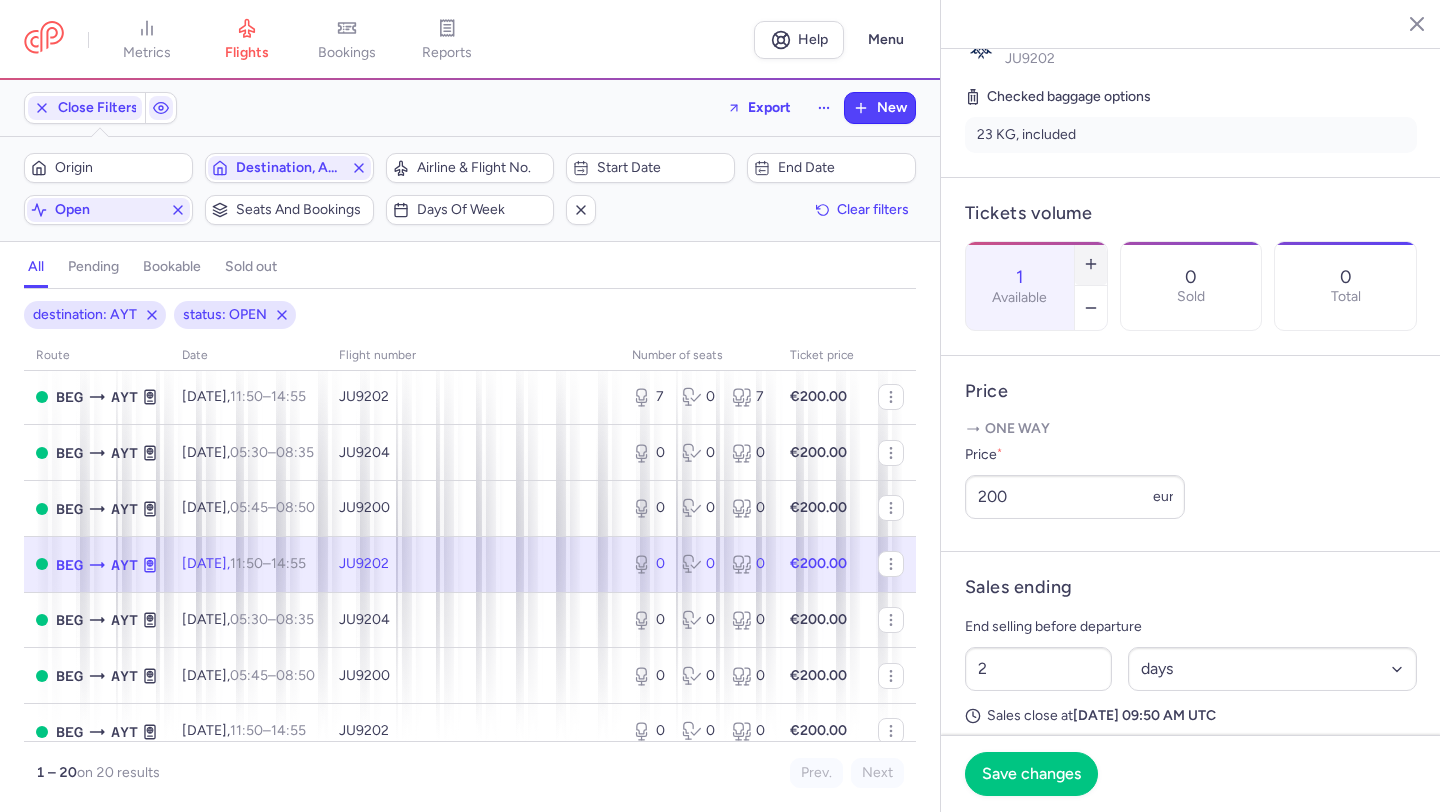 click 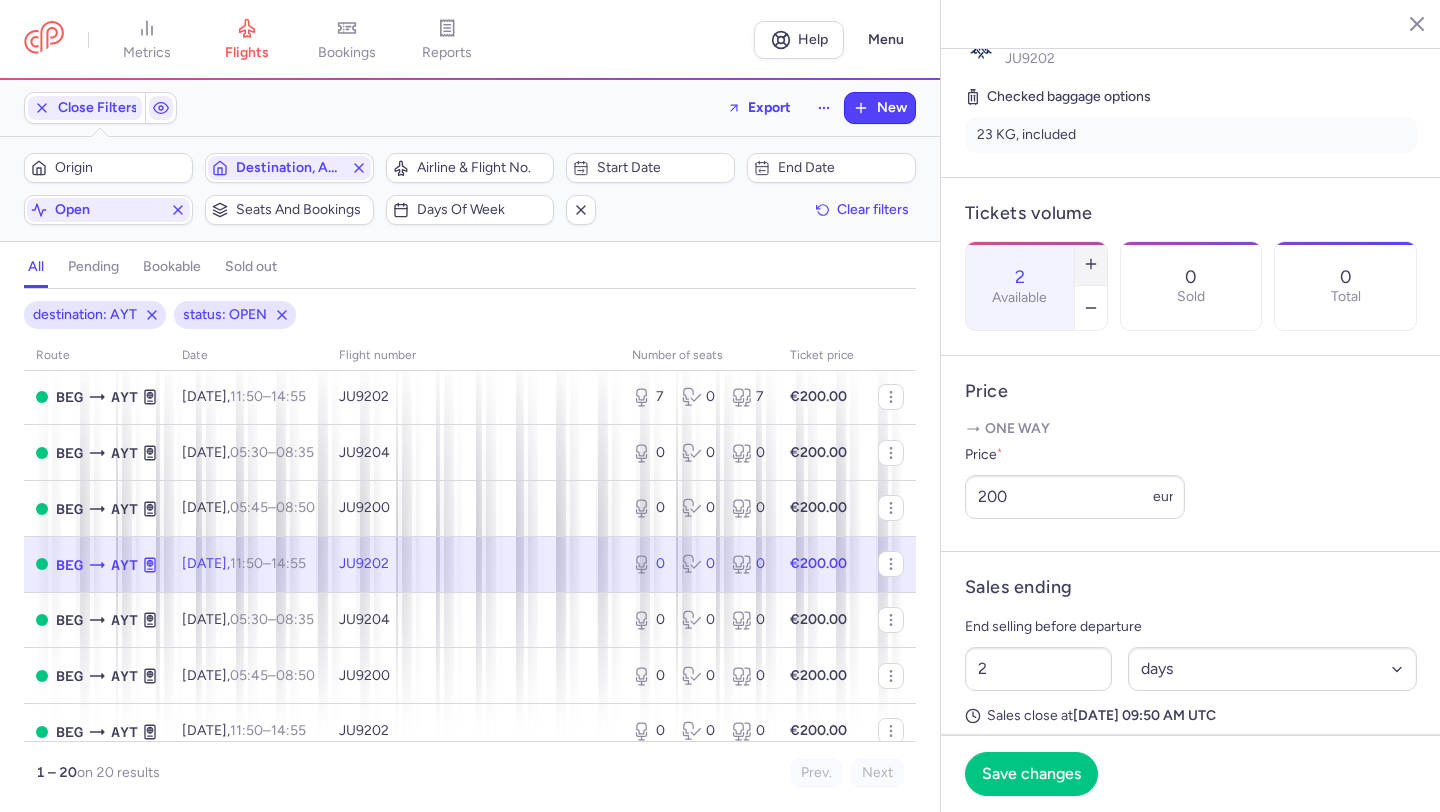 click 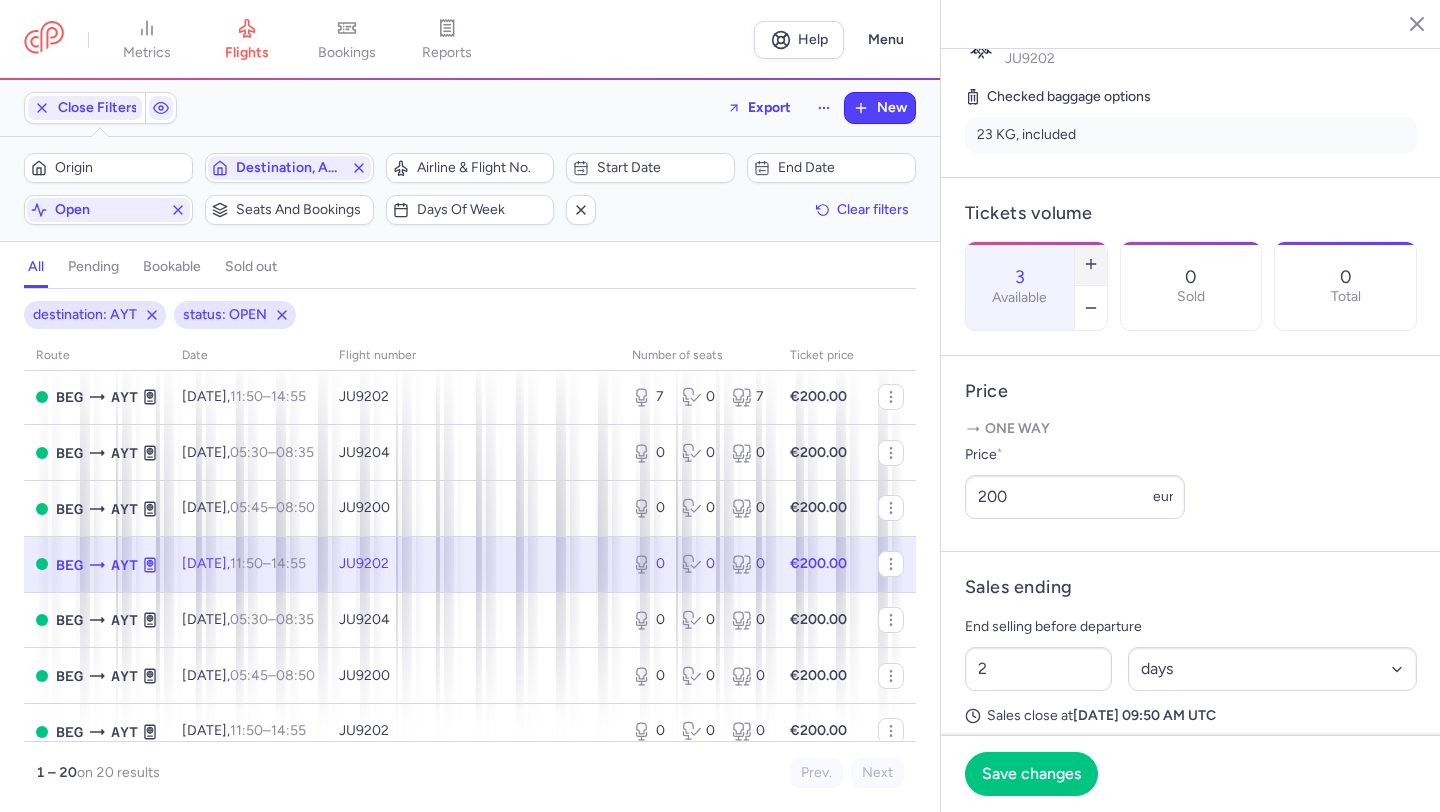 click 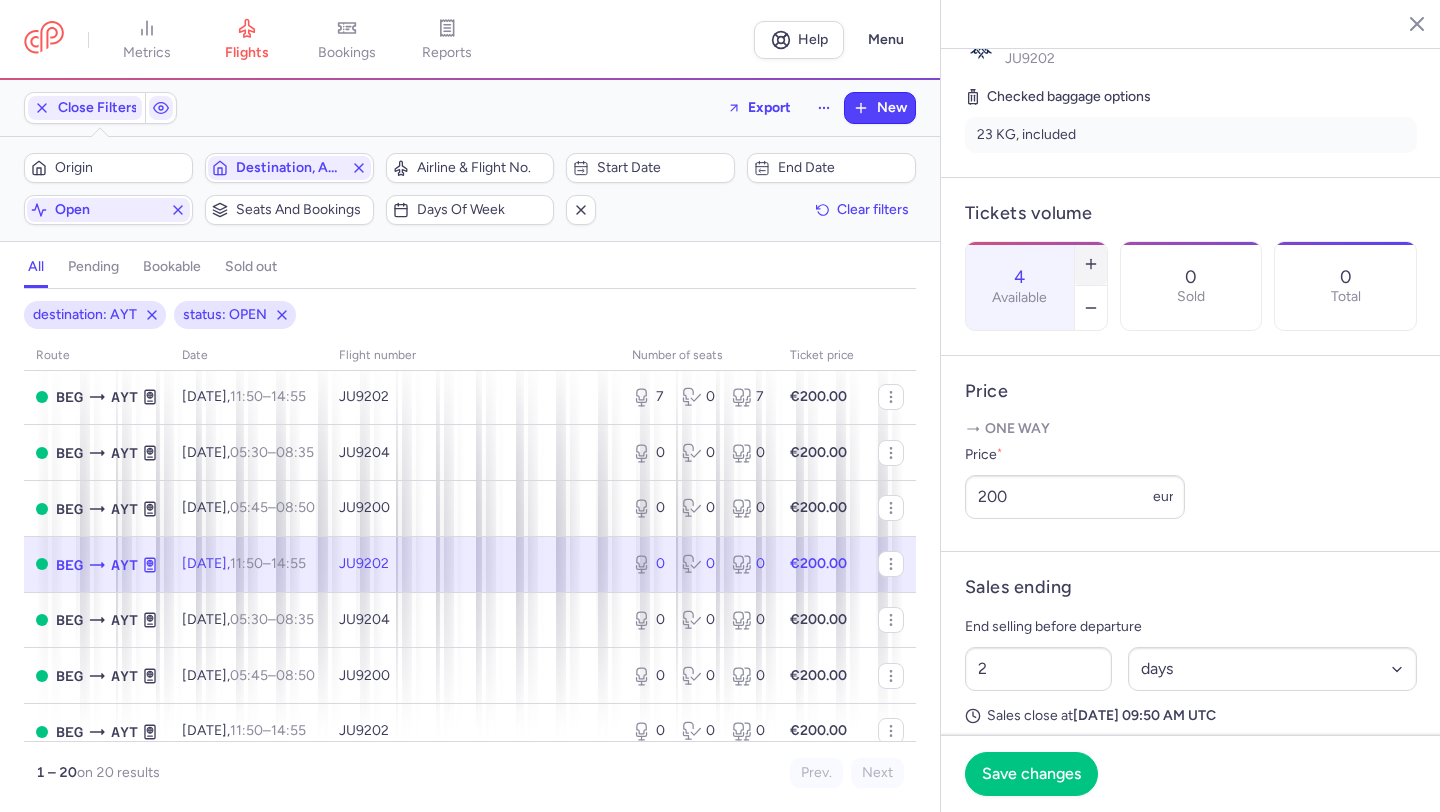 click 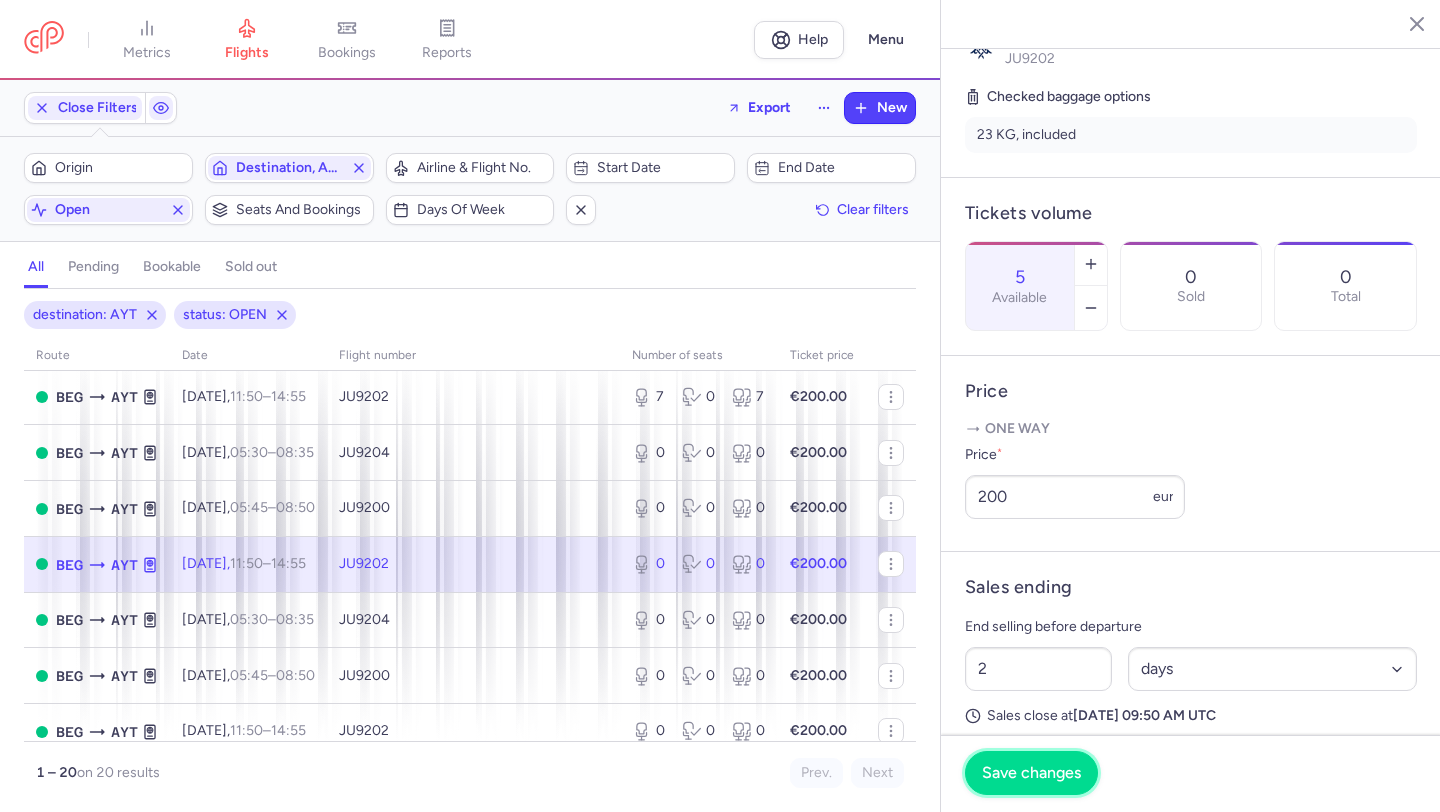click on "Save changes" at bounding box center [1031, 773] 